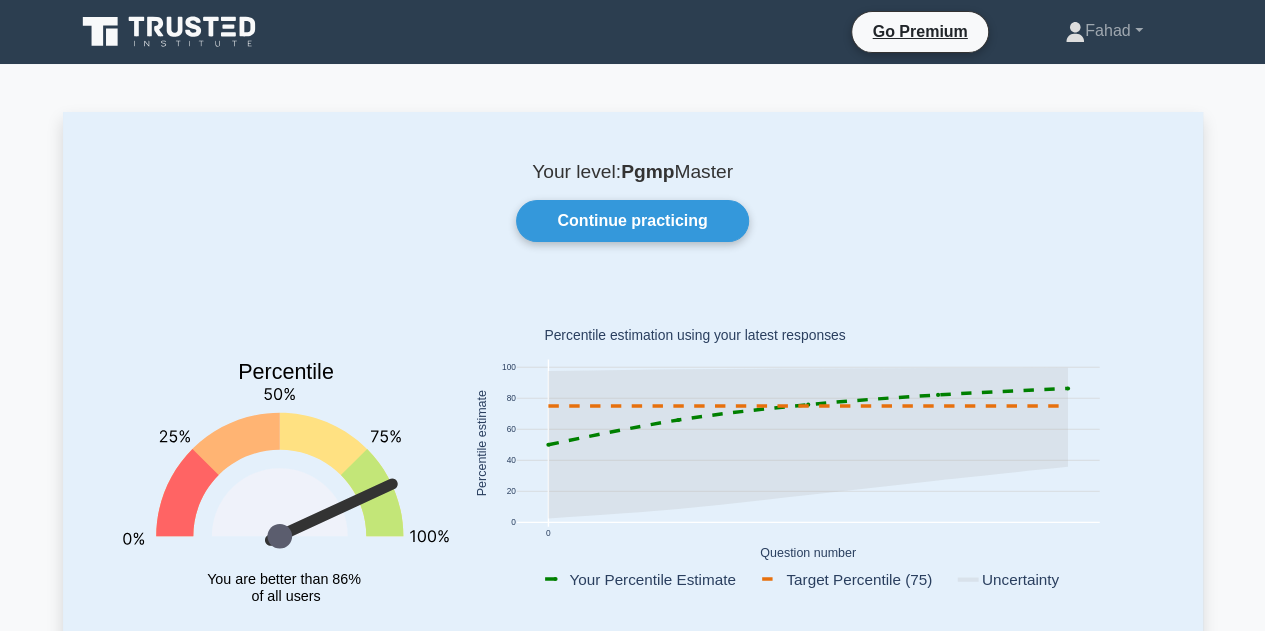scroll, scrollTop: 0, scrollLeft: 0, axis: both 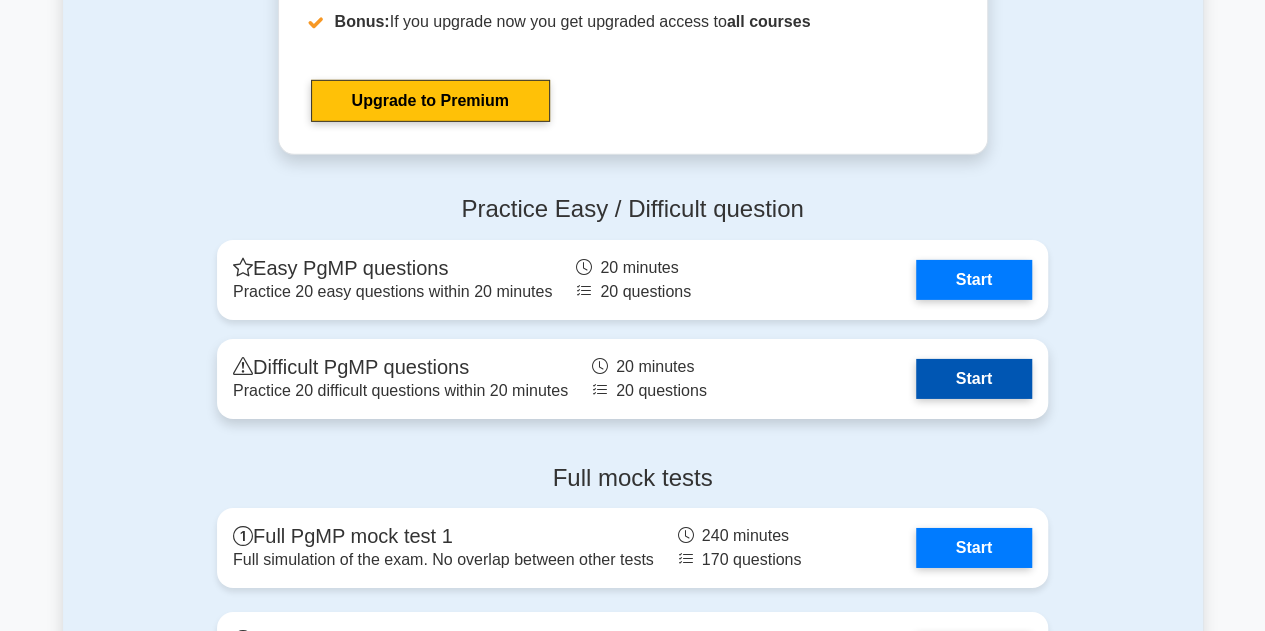 click on "Start" at bounding box center [974, 379] 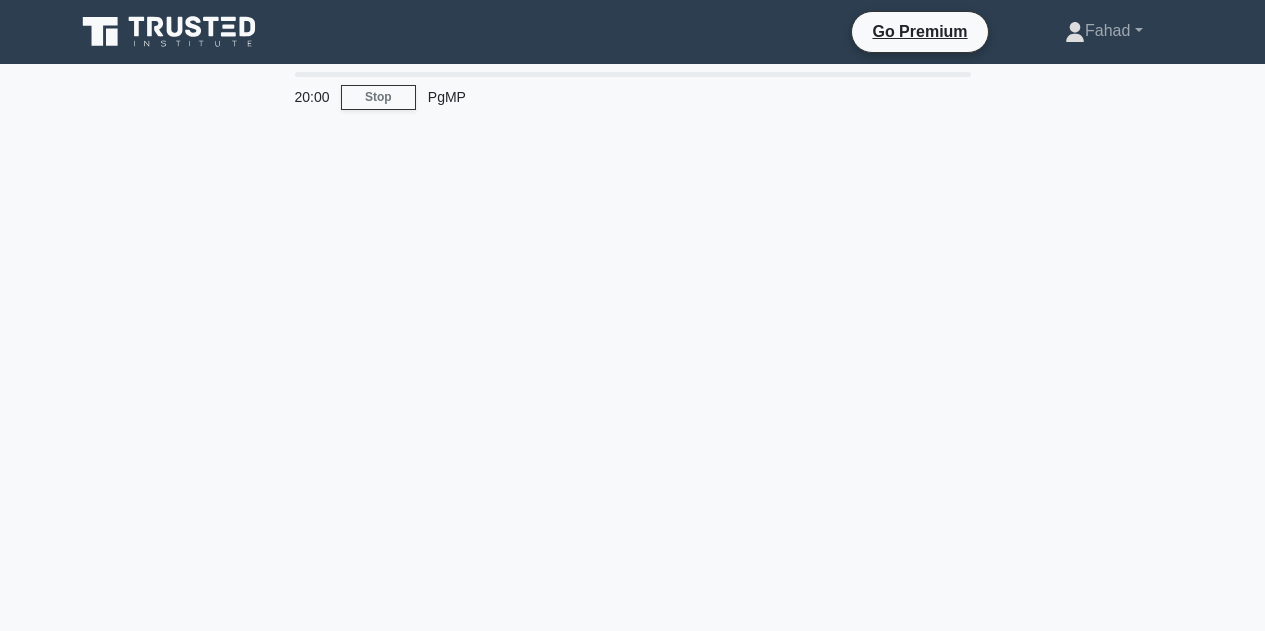 scroll, scrollTop: 0, scrollLeft: 0, axis: both 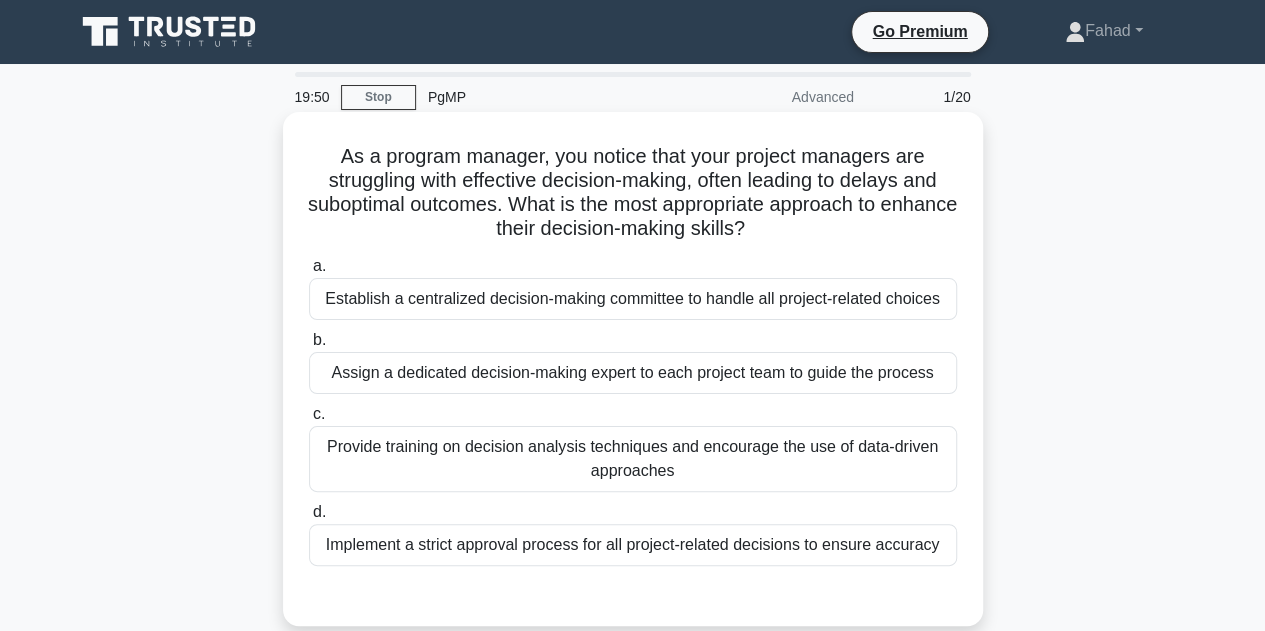 drag, startPoint x: 343, startPoint y: 211, endPoint x: 799, endPoint y: 239, distance: 456.85883 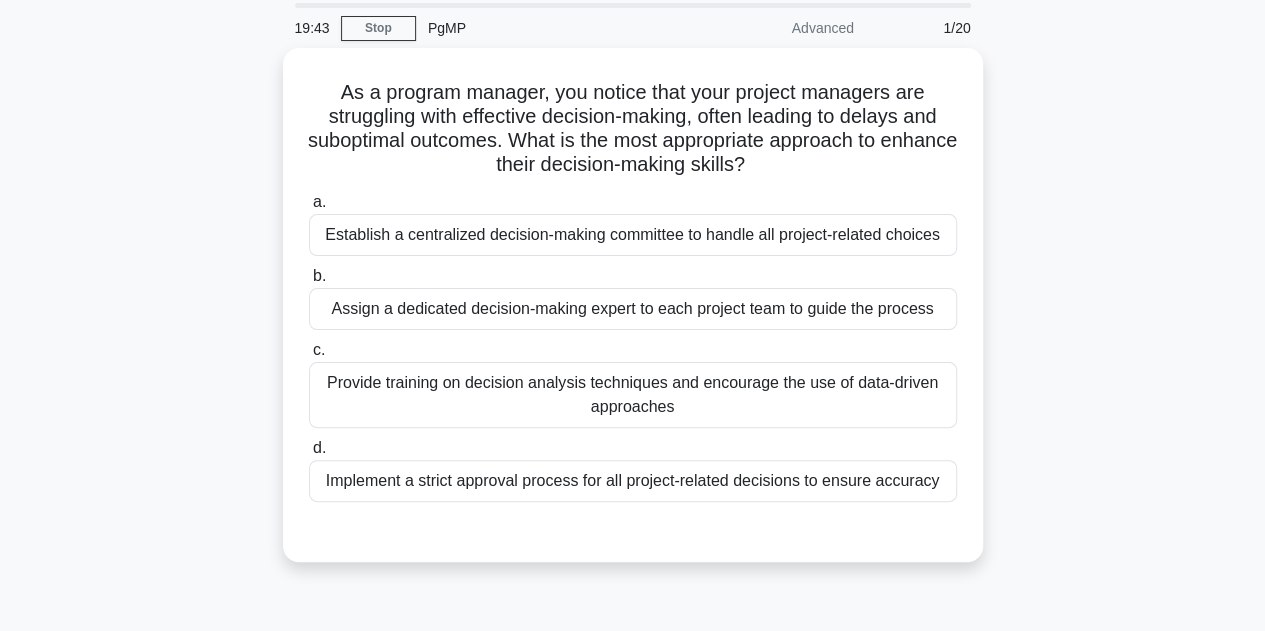 scroll, scrollTop: 100, scrollLeft: 0, axis: vertical 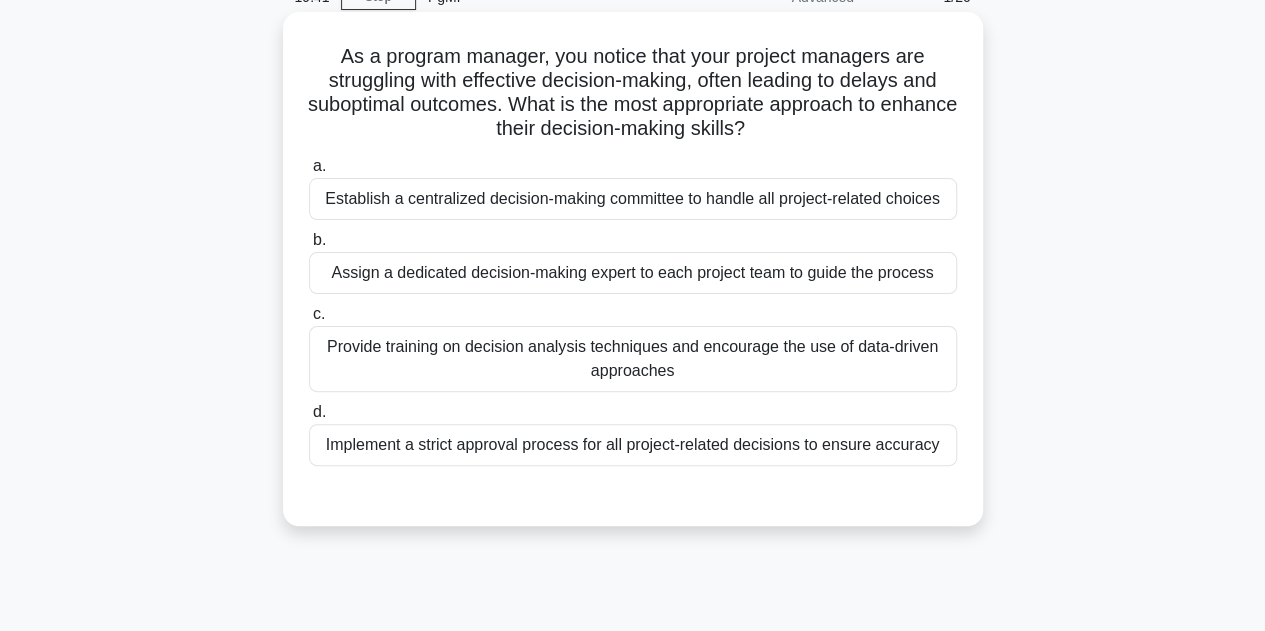click on "Provide training on decision analysis techniques and encourage the use of data-driven approaches" at bounding box center [633, 359] 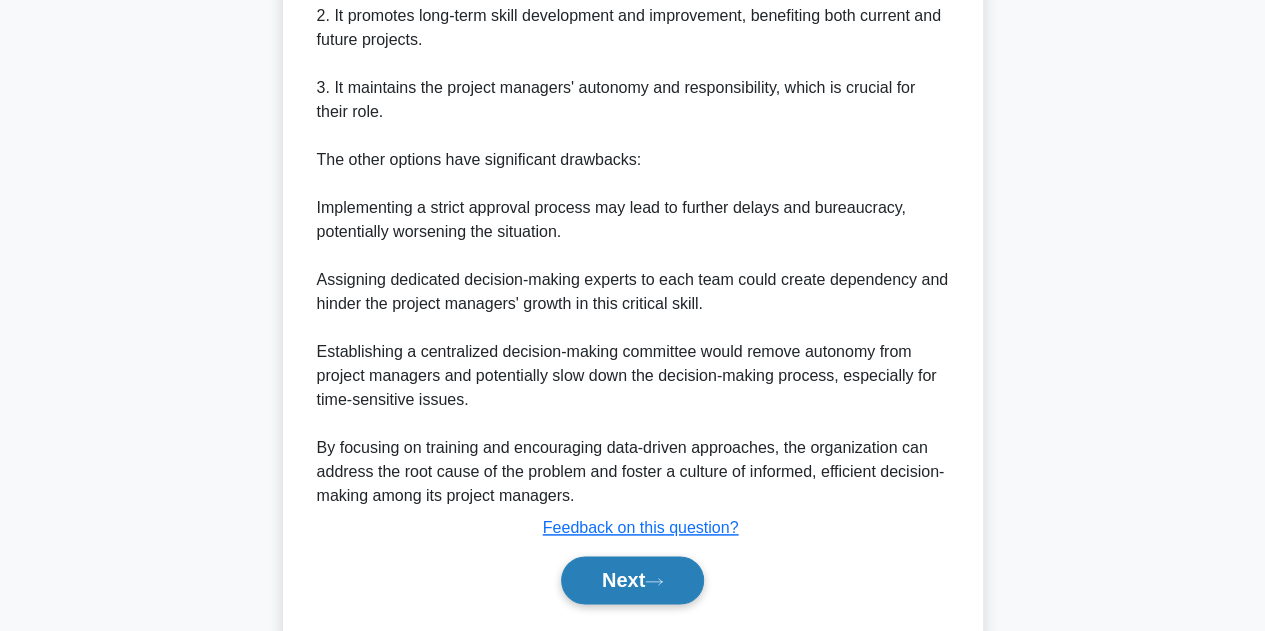 click on "Next" at bounding box center [632, 580] 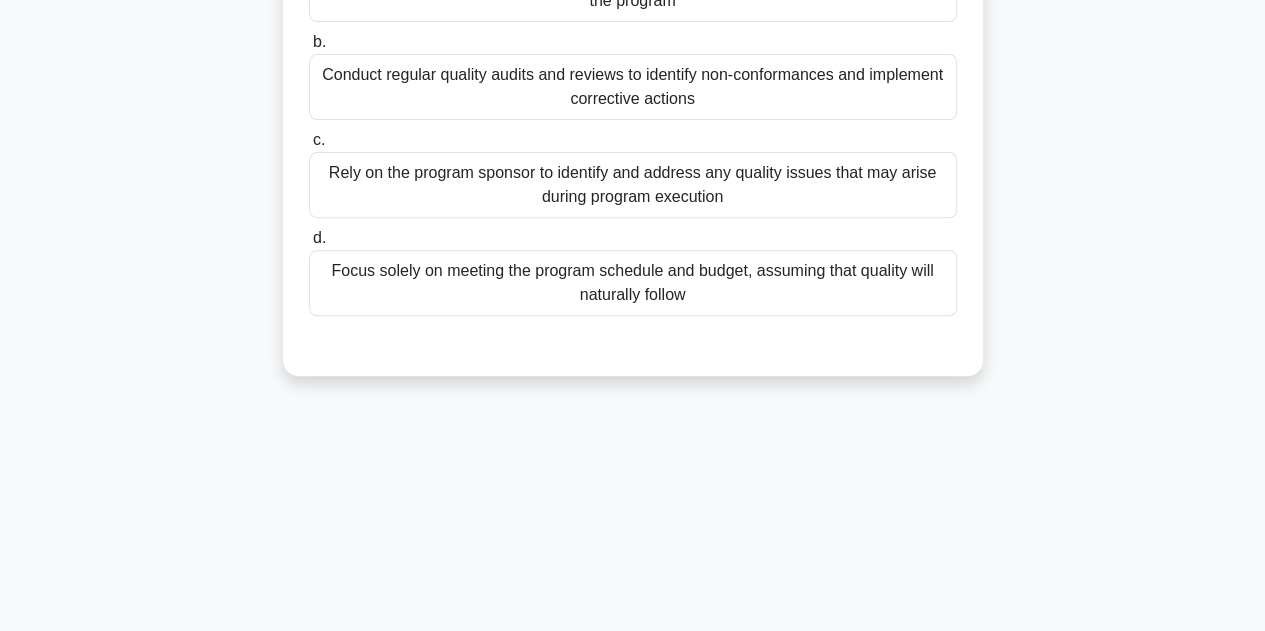 scroll, scrollTop: 0, scrollLeft: 0, axis: both 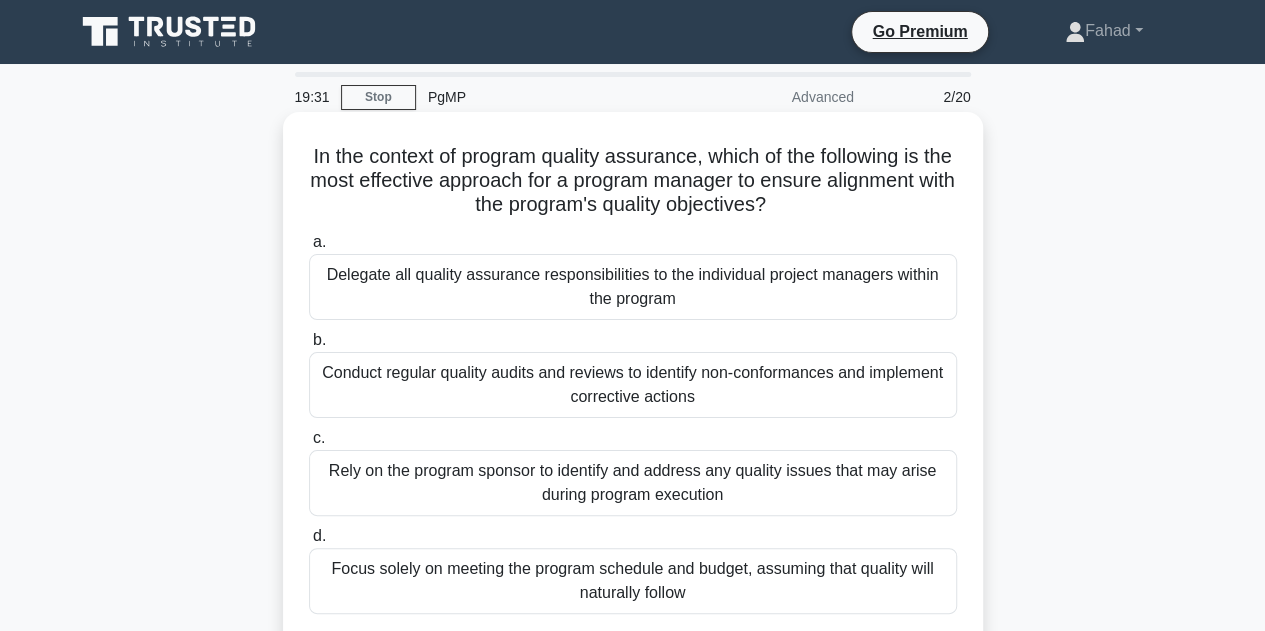 drag, startPoint x: 442, startPoint y: 183, endPoint x: 842, endPoint y: 216, distance: 401.35895 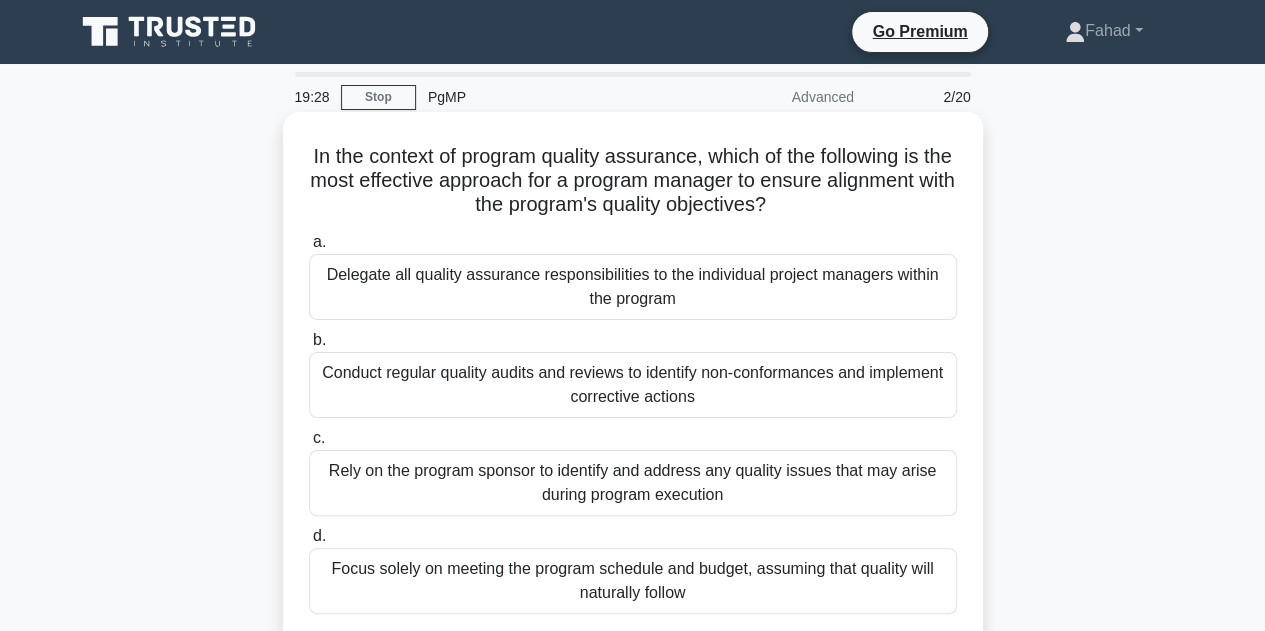 click on "In the context of program quality assurance, which of the following is the most effective approach for a program manager to ensure alignment with the program's quality objectives?
.spinner_0XTQ{transform-origin:center;animation:spinner_y6GP .75s linear infinite}@keyframes spinner_y6GP{100%{transform:rotate(360deg)}}" at bounding box center [633, 181] 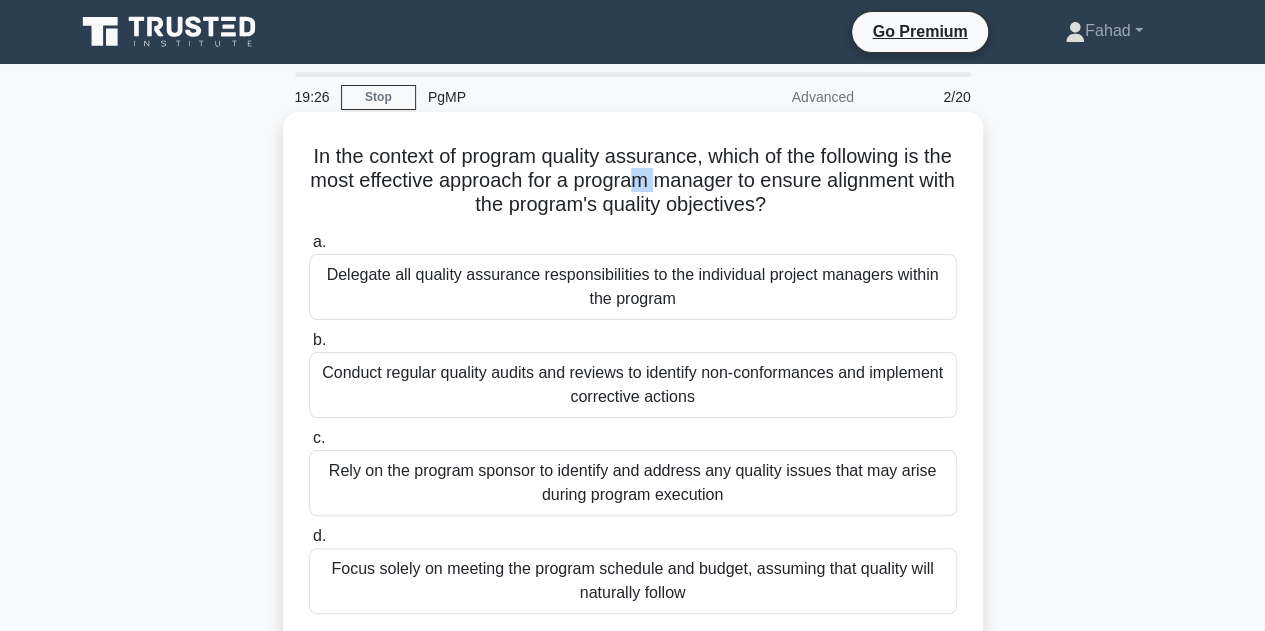 drag, startPoint x: 714, startPoint y: 181, endPoint x: 740, endPoint y: 183, distance: 26.076809 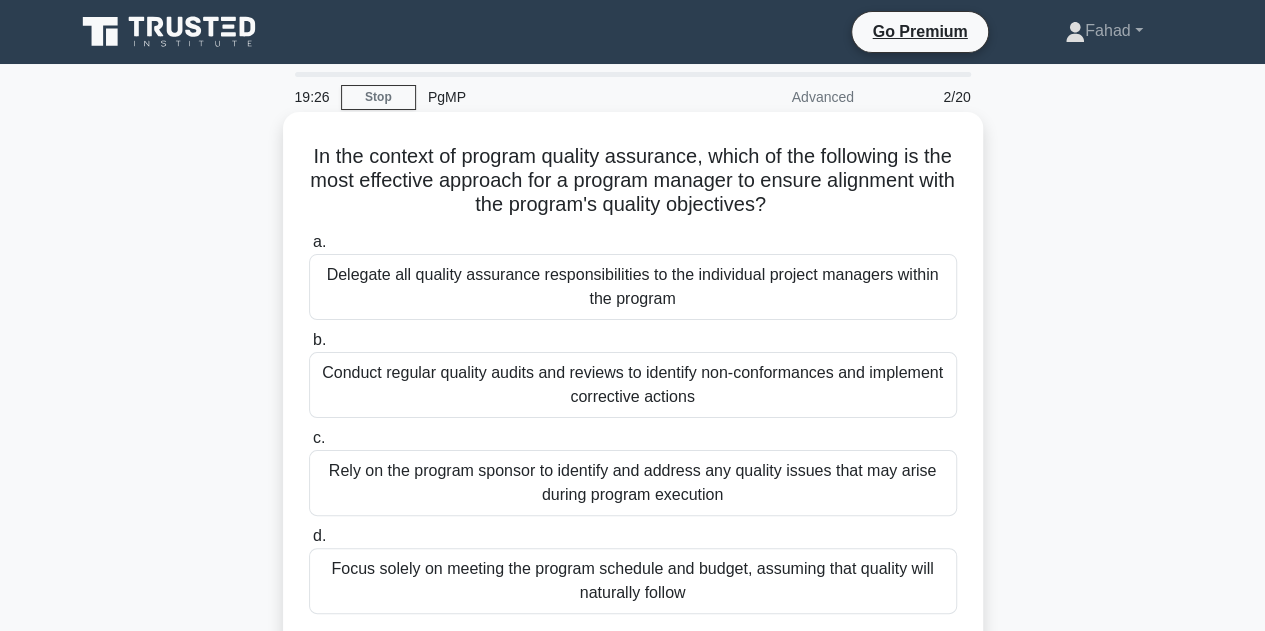 click on "In the context of program quality assurance, which of the following is the most effective approach for a program manager to ensure alignment with the program's quality objectives?
.spinner_0XTQ{transform-origin:center;animation:spinner_y6GP .75s linear infinite}@keyframes spinner_y6GP{100%{transform:rotate(360deg)}}" at bounding box center [633, 181] 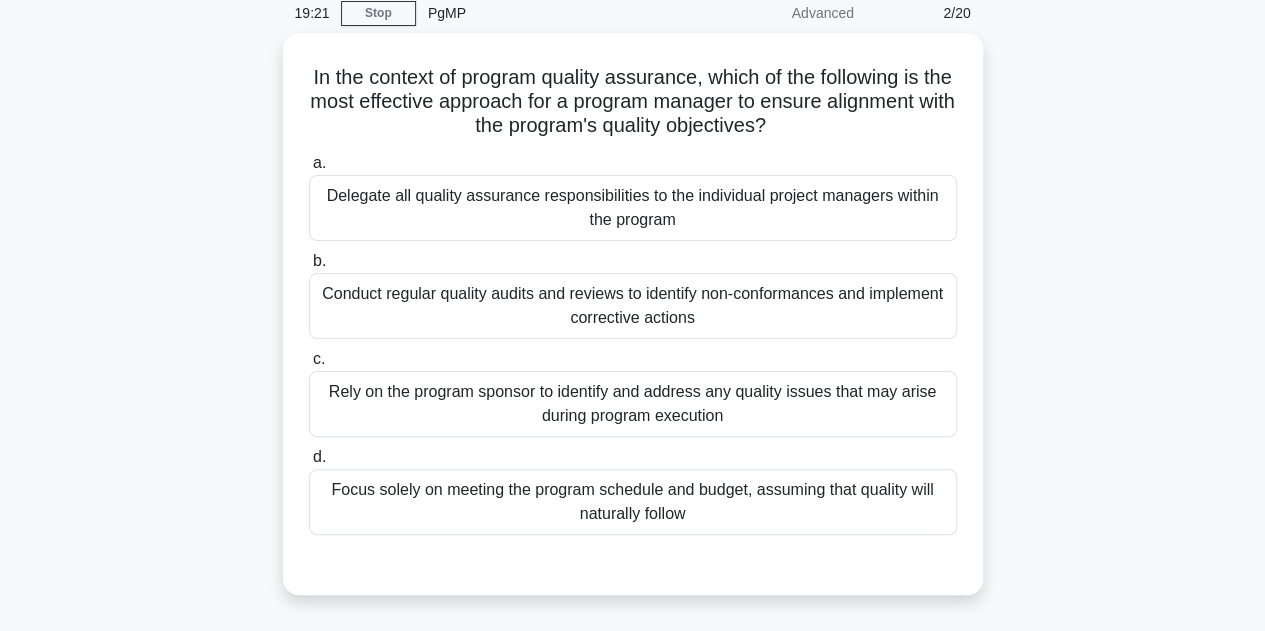 scroll, scrollTop: 200, scrollLeft: 0, axis: vertical 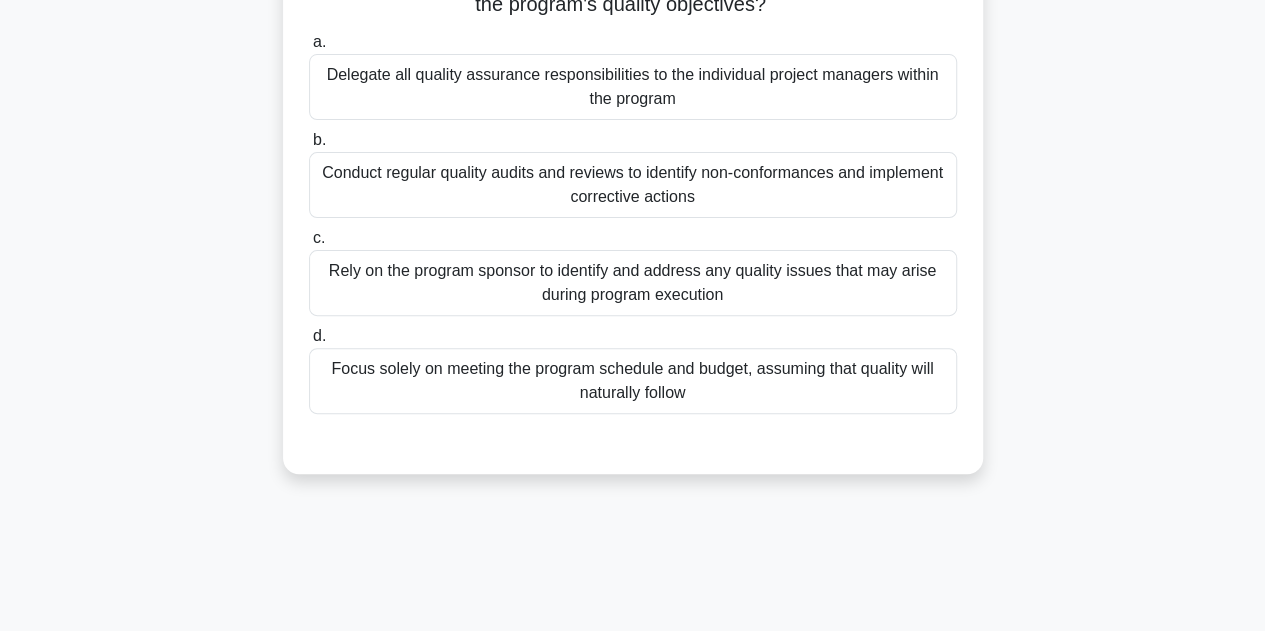 click on "Conduct regular quality audits and reviews to identify non-conformances and implement corrective actions" at bounding box center (633, 185) 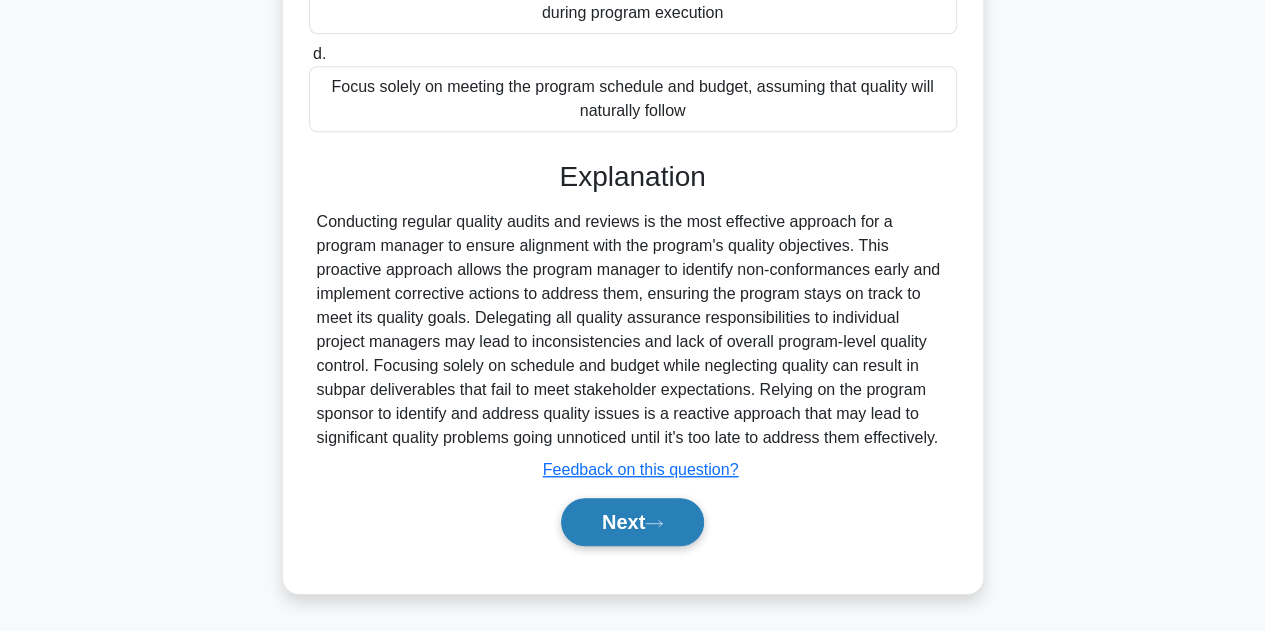 click on "Next" at bounding box center (632, 522) 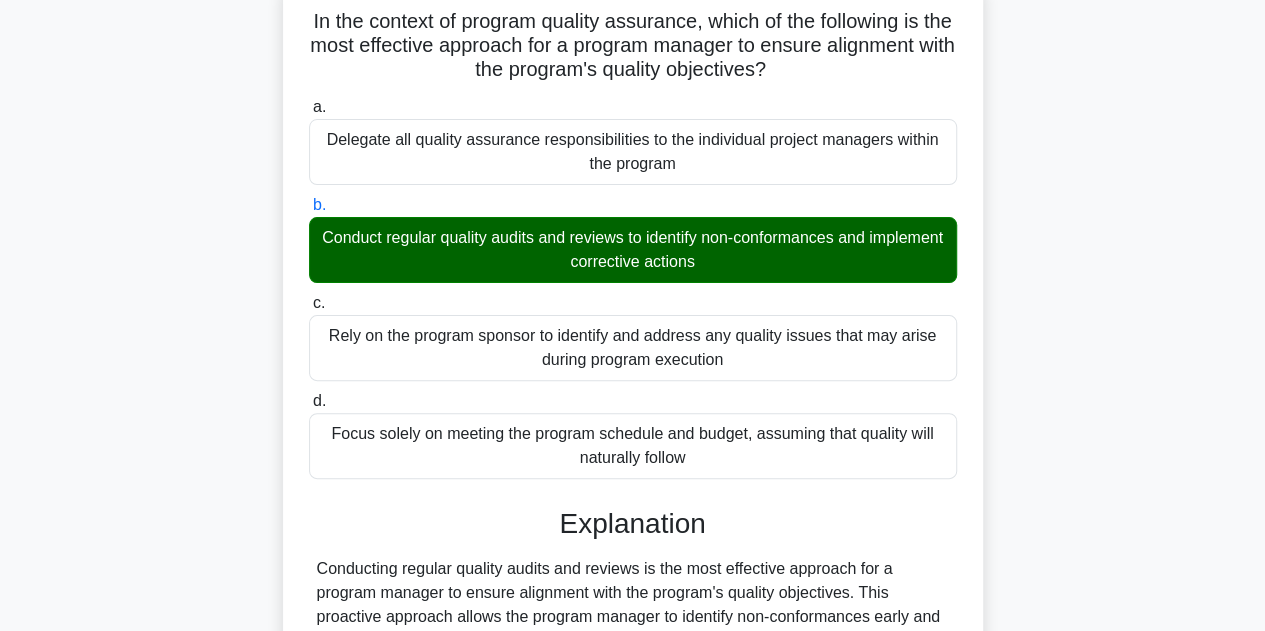 scroll, scrollTop: 0, scrollLeft: 0, axis: both 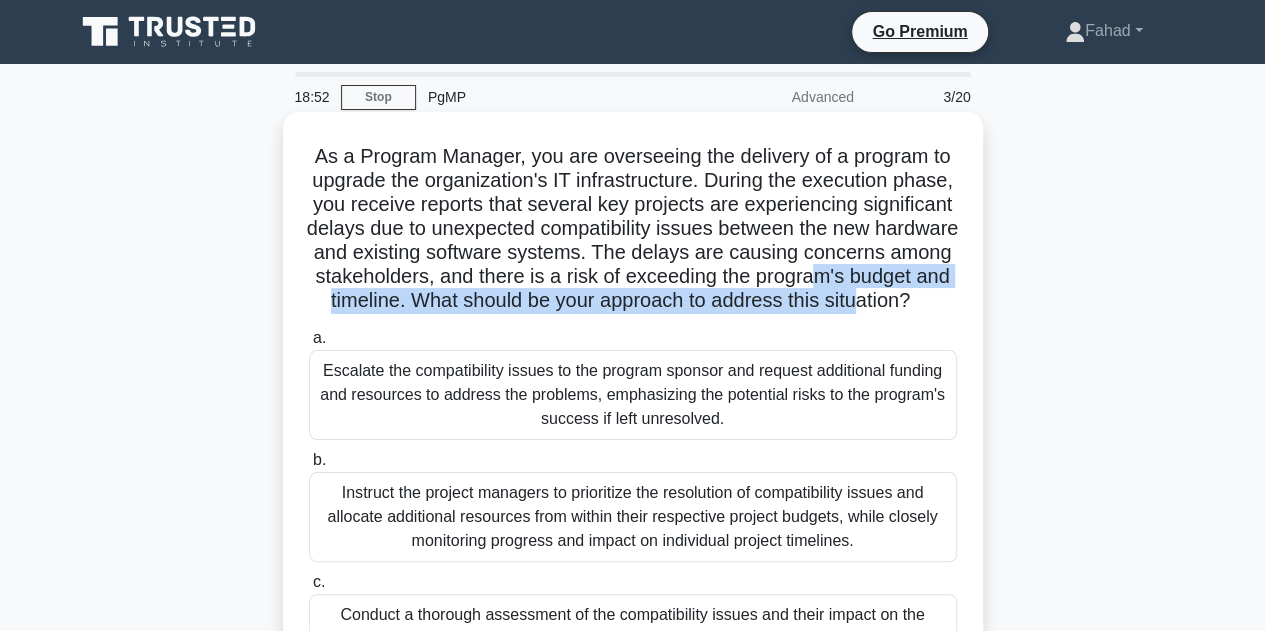 drag, startPoint x: 400, startPoint y: 291, endPoint x: 665, endPoint y: 314, distance: 265.99625 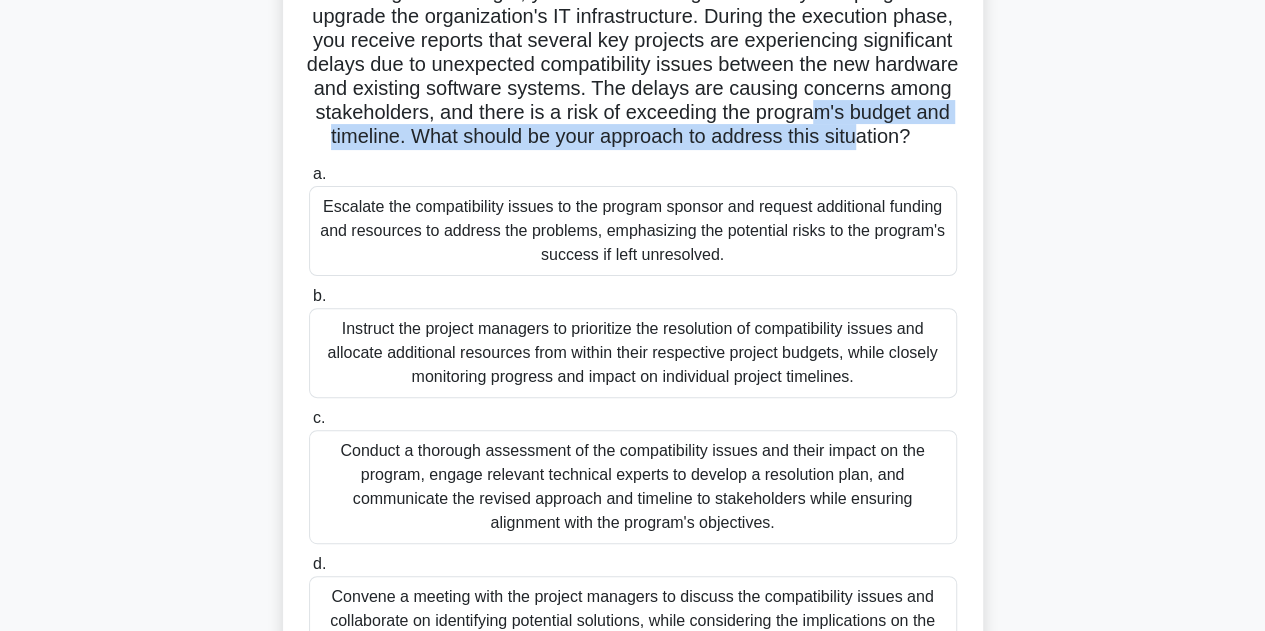 scroll, scrollTop: 200, scrollLeft: 0, axis: vertical 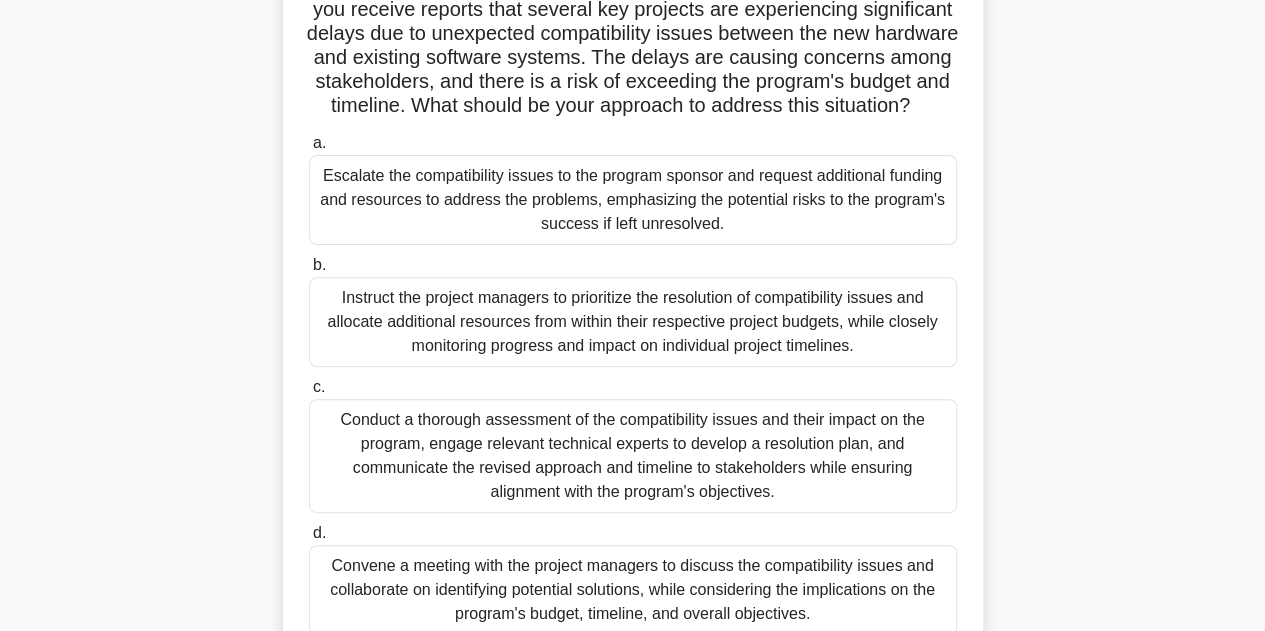 click on "As a Program Manager, you are overseeing the delivery of a program to upgrade the organization's IT infrastructure. During the execution phase, you receive reports that several key projects are experiencing significant delays due to unexpected compatibility issues between the new hardware and existing software systems. The delays are causing concerns among stakeholders, and there is a risk of exceeding the program's budget and timeline. What should be your approach to address this situation?
.spinner_0XTQ{transform-origin:center;animation:spinner_y6GP .75s linear infinite}@keyframes spinner_y6GP{100%{transform:rotate(360deg)}}
a. b. c. d." at bounding box center [633, 318] 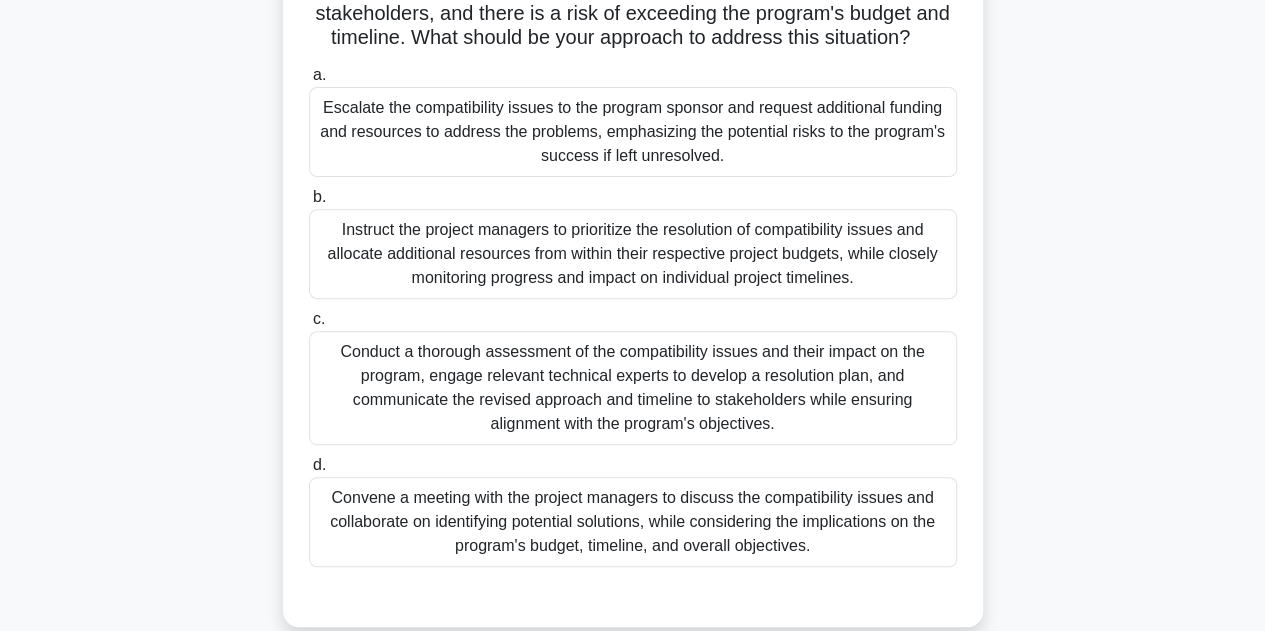 scroll, scrollTop: 300, scrollLeft: 0, axis: vertical 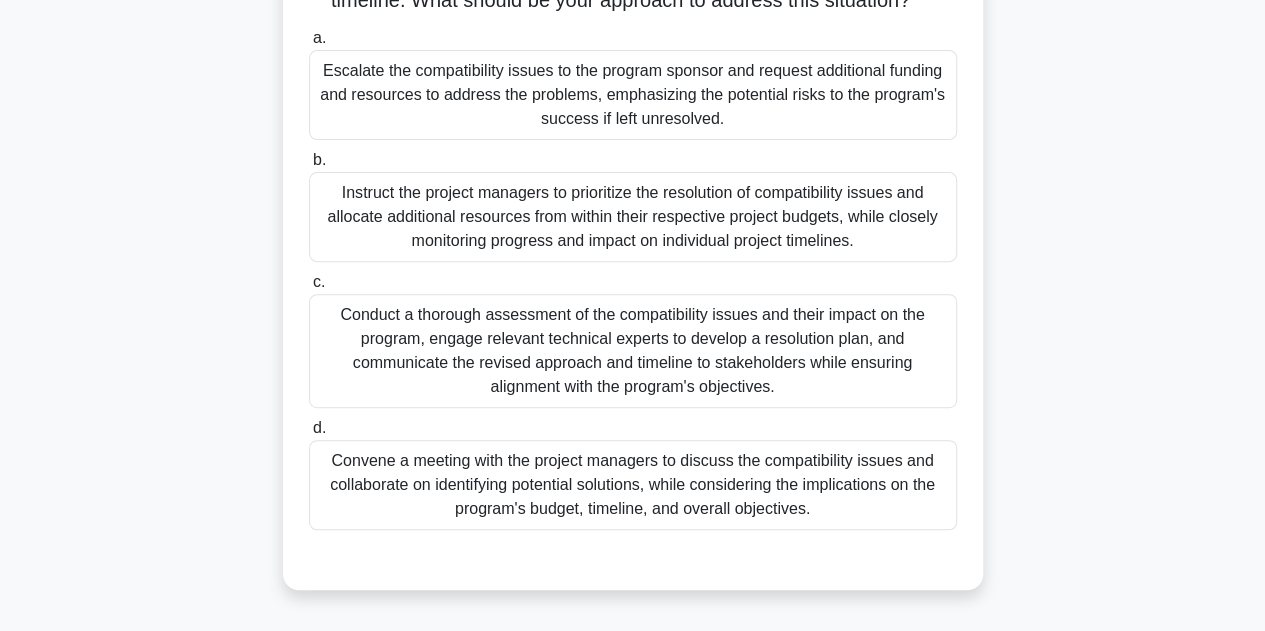 click on "Conduct a thorough assessment of the compatibility issues and their impact on the program, engage relevant technical experts to develop a resolution plan, and communicate the revised approach and timeline to stakeholders while ensuring alignment with the program's objectives." at bounding box center [633, 351] 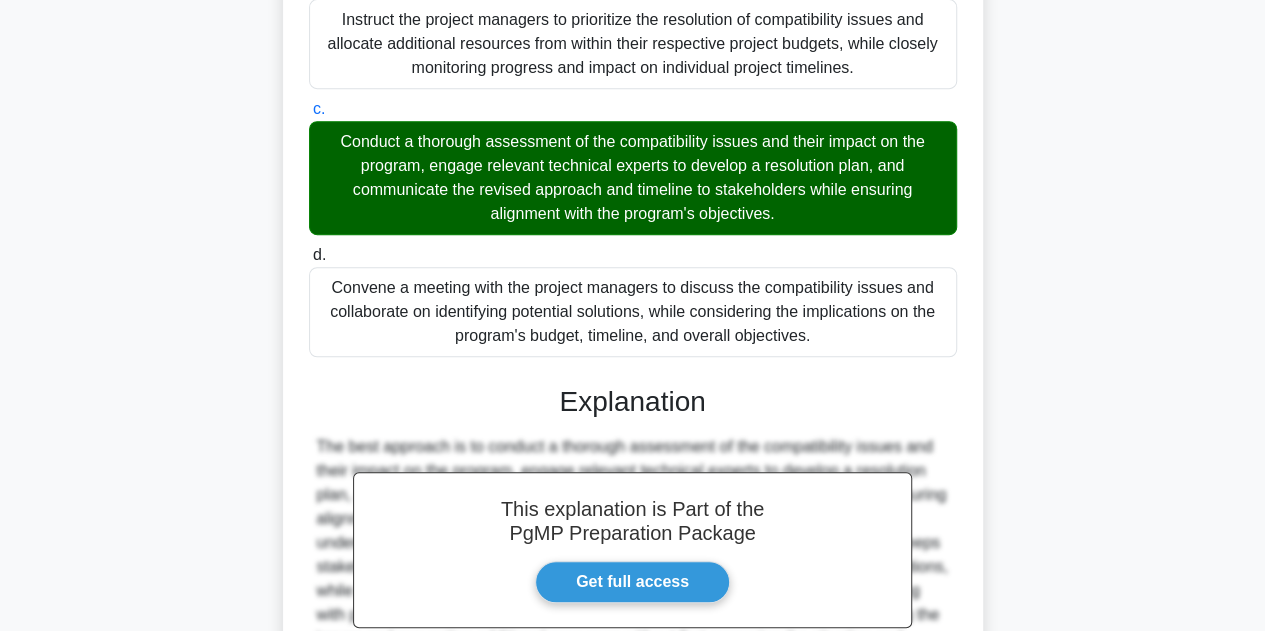 scroll, scrollTop: 767, scrollLeft: 0, axis: vertical 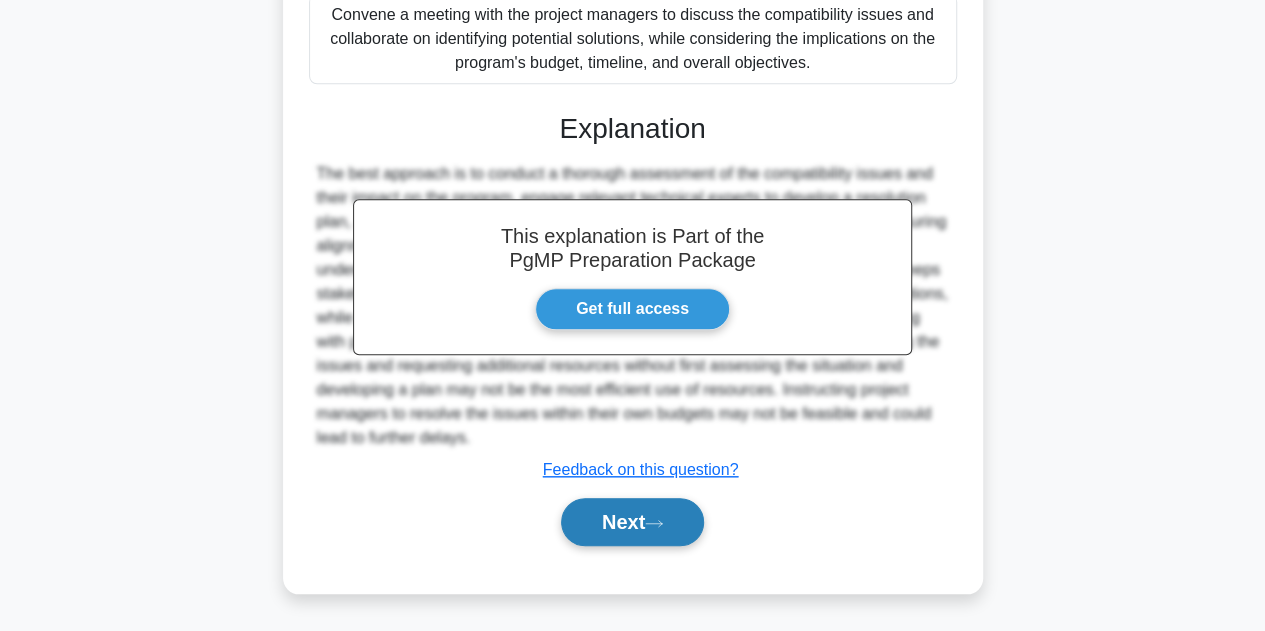 click on "Next" at bounding box center (632, 522) 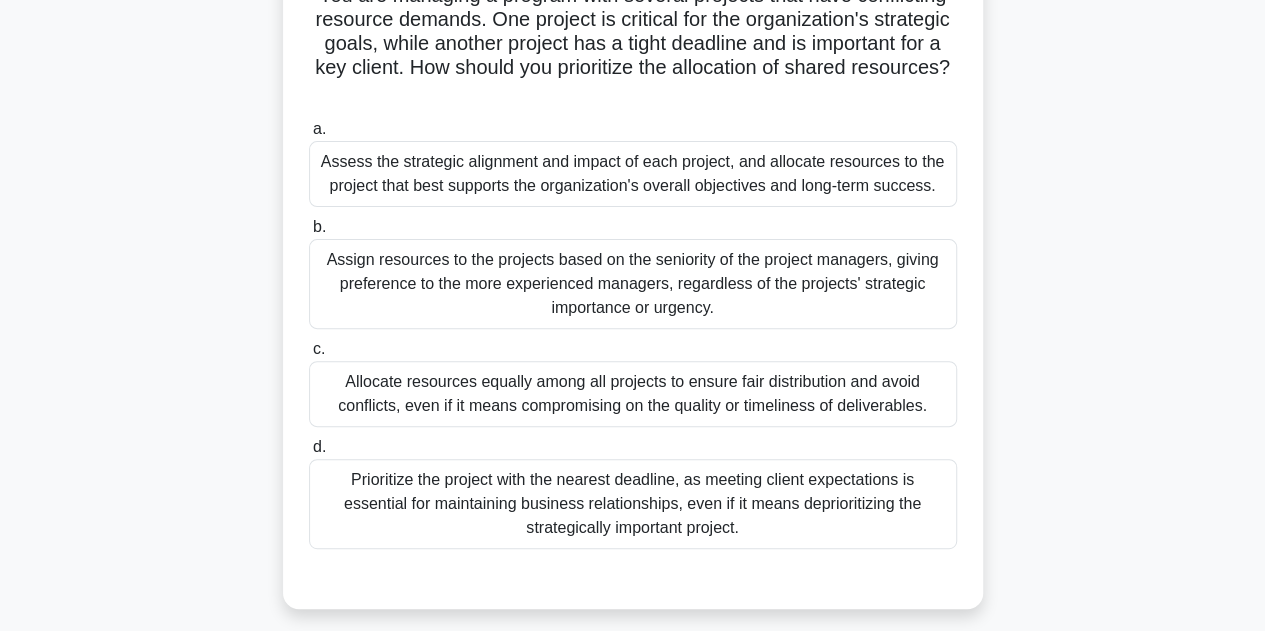 scroll, scrollTop: 0, scrollLeft: 0, axis: both 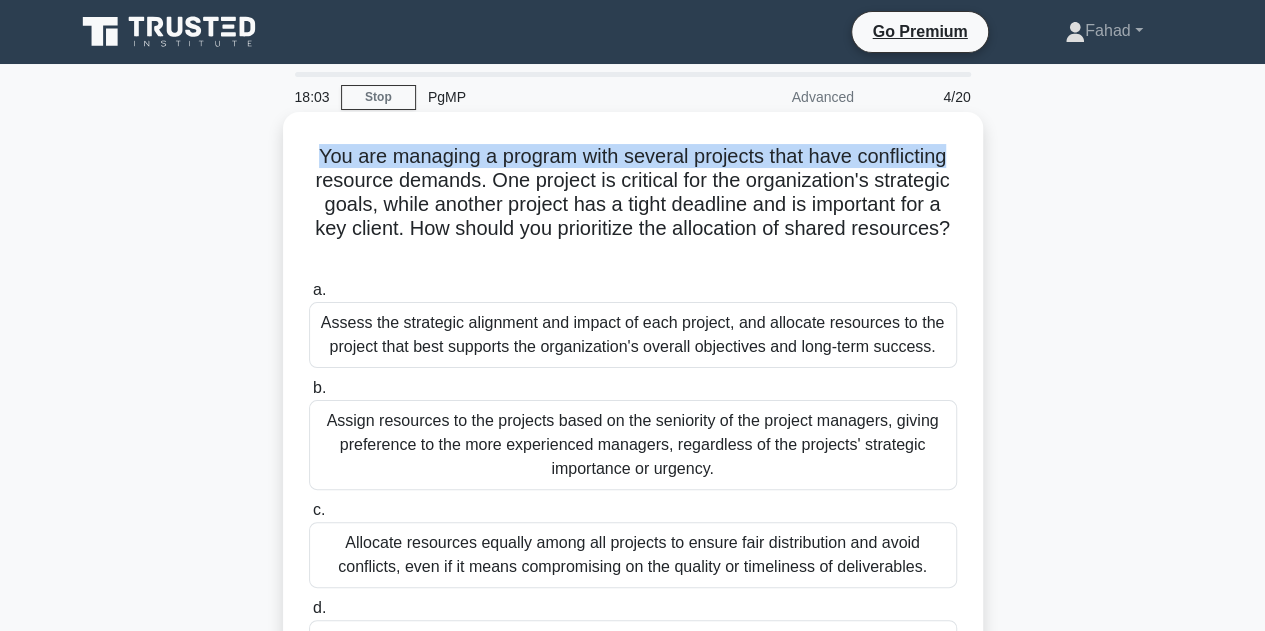 drag, startPoint x: 300, startPoint y: 155, endPoint x: 954, endPoint y: 165, distance: 654.0765 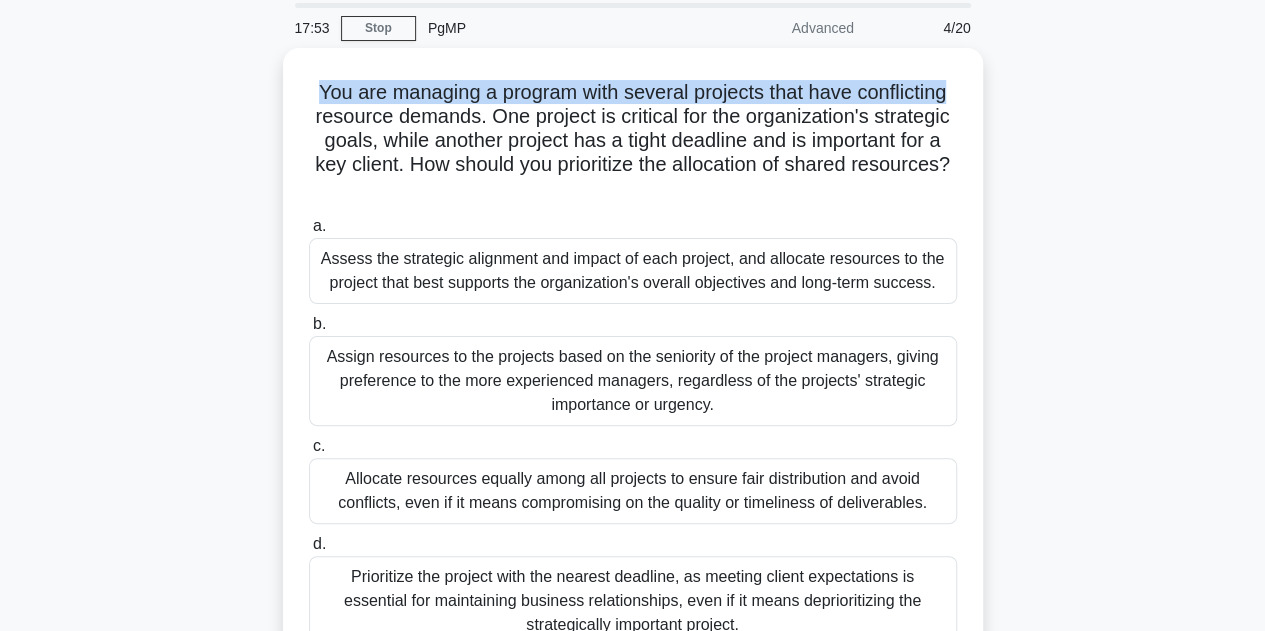 scroll, scrollTop: 100, scrollLeft: 0, axis: vertical 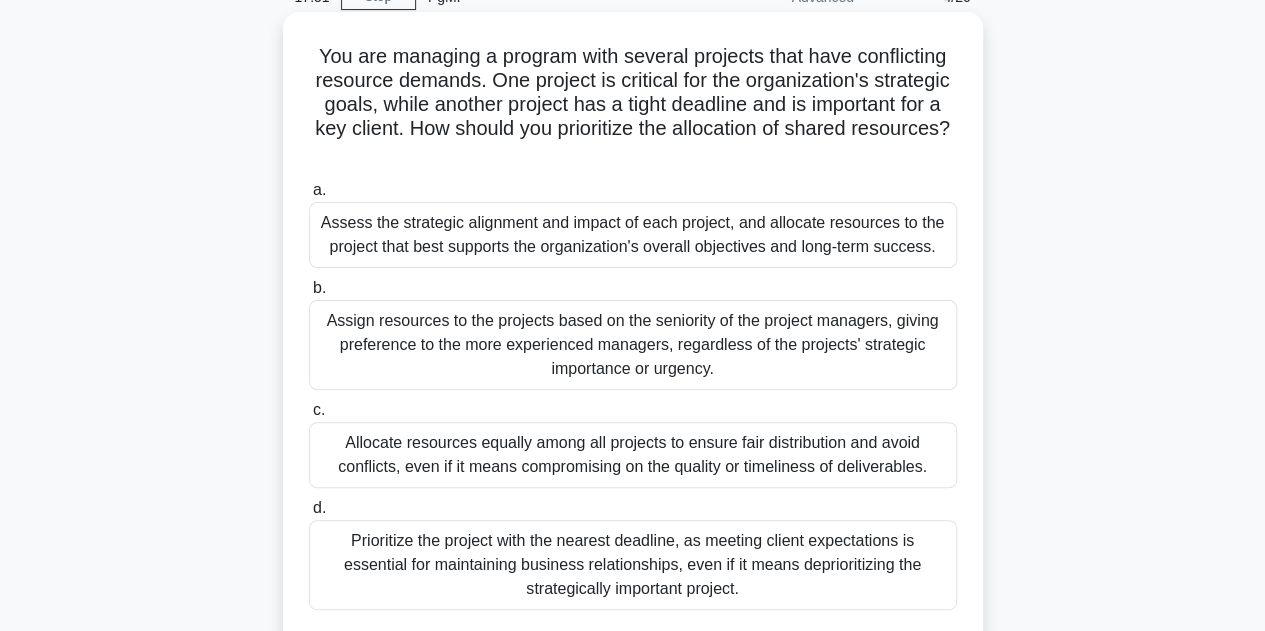 click on "Assess the strategic alignment and impact of each project, and allocate resources to the project that best supports the organization's overall objectives and long-term success." at bounding box center [633, 235] 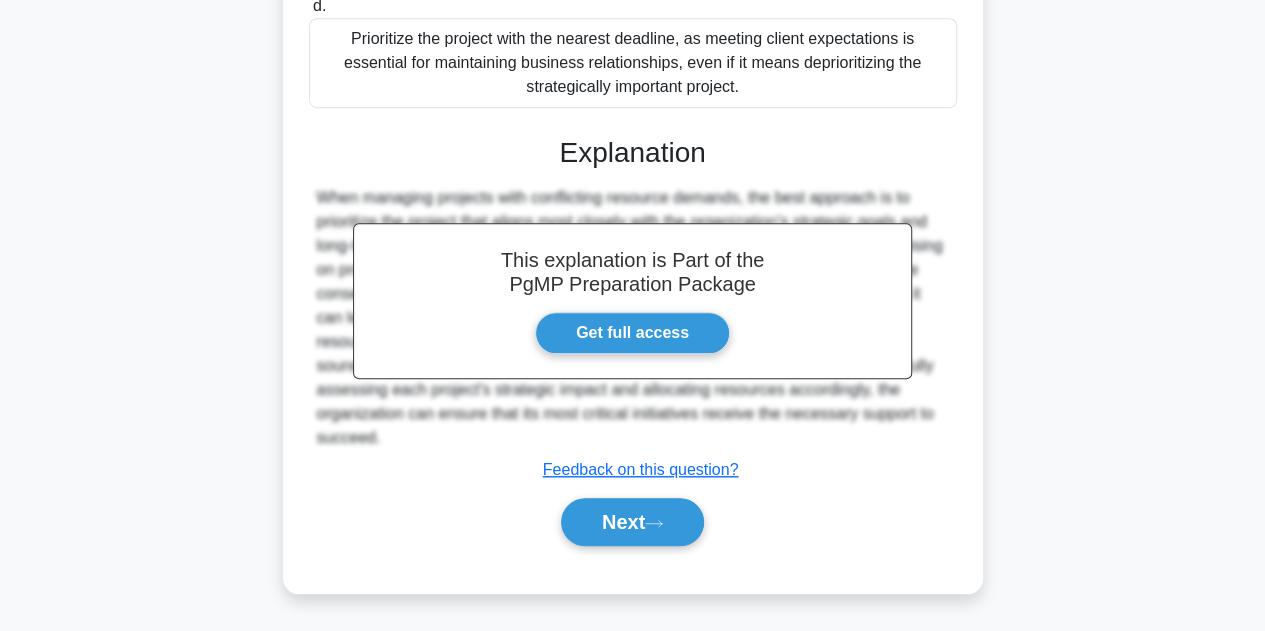 click on "Next" at bounding box center (632, 522) 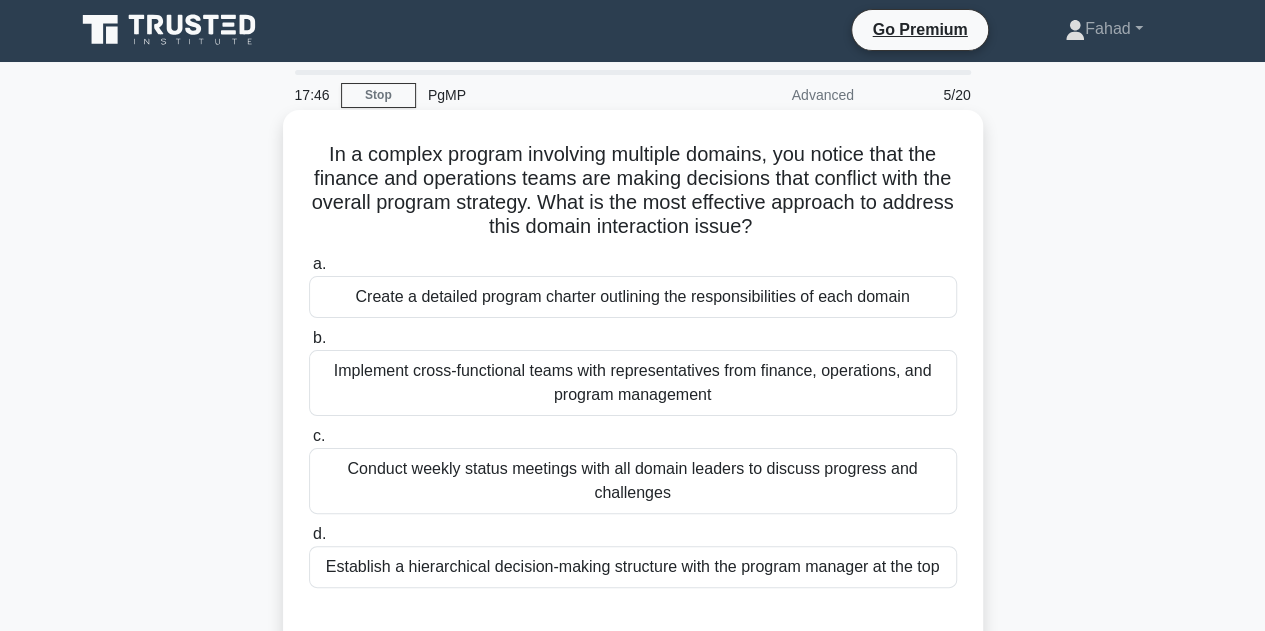 scroll, scrollTop: 0, scrollLeft: 0, axis: both 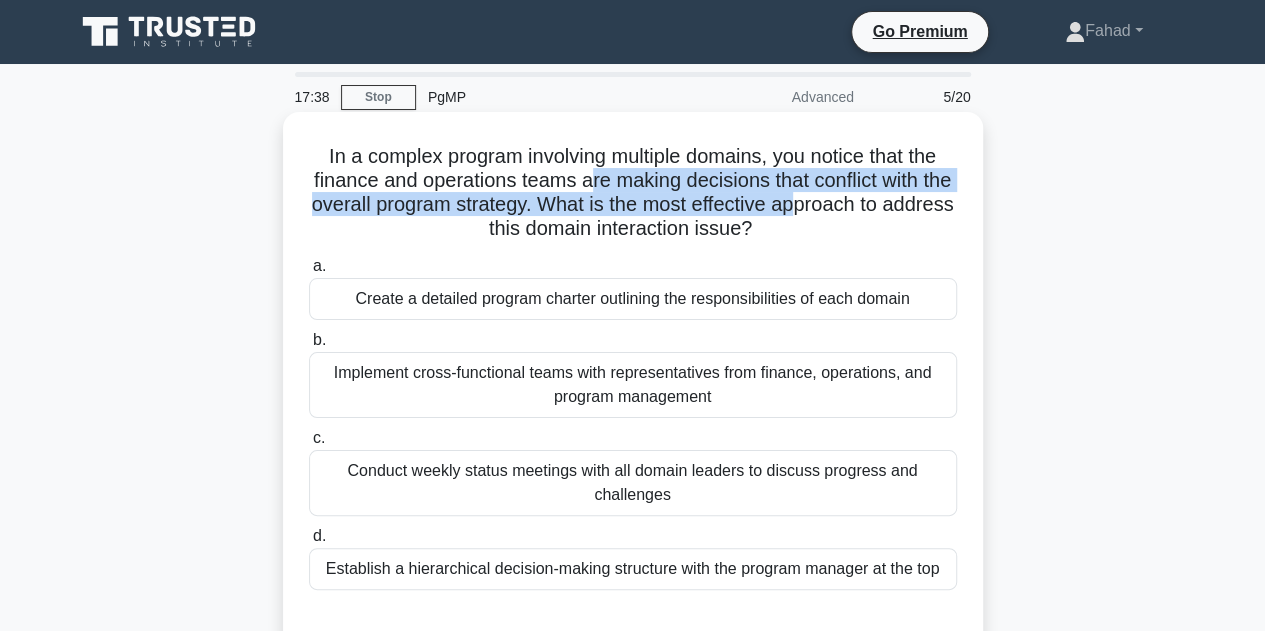 drag, startPoint x: 602, startPoint y: 185, endPoint x: 858, endPoint y: 202, distance: 256.56384 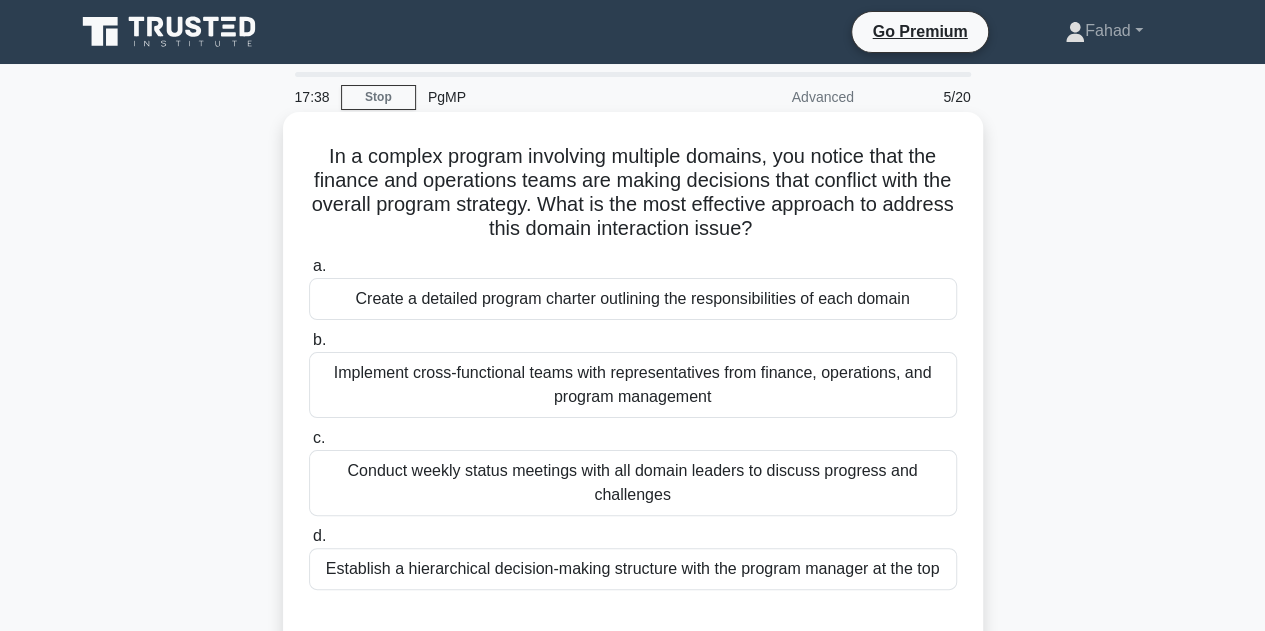 click on "In a complex program involving multiple domains, you notice that the finance and operations teams are making decisions that conflict with the overall program strategy. What is the most effective approach to address this domain interaction issue?
.spinner_0XTQ{transform-origin:center;animation:spinner_y6GP .75s linear infinite}@keyframes spinner_y6GP{100%{transform:rotate(360deg)}}" at bounding box center (633, 193) 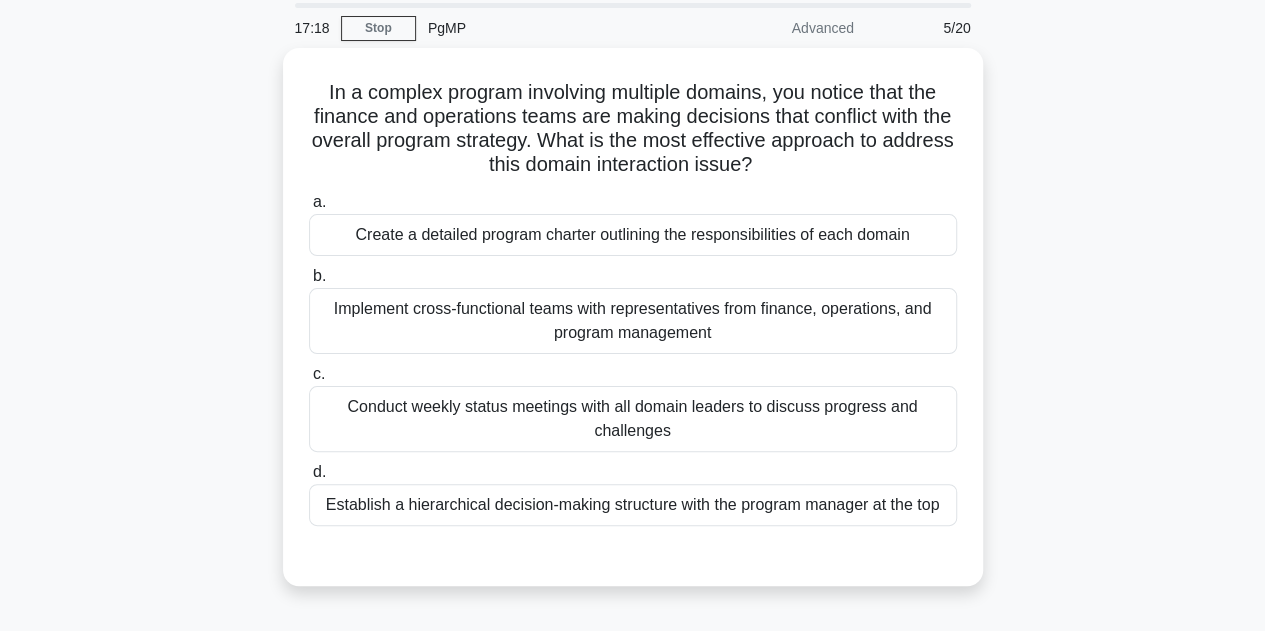 scroll, scrollTop: 100, scrollLeft: 0, axis: vertical 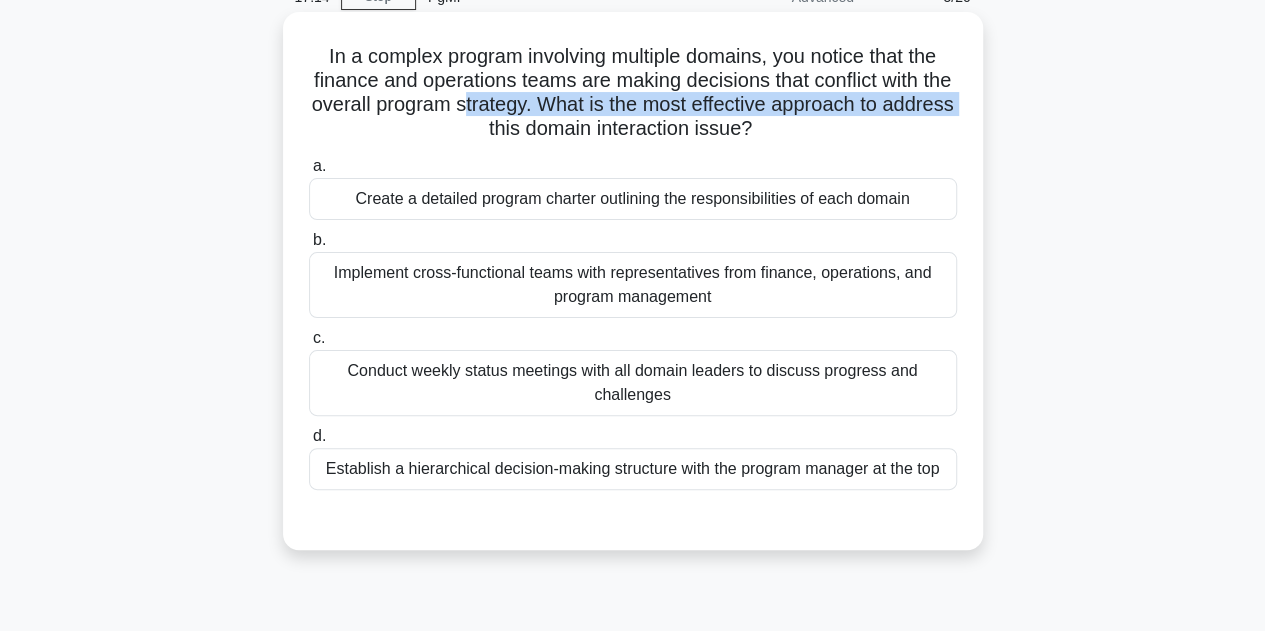 drag, startPoint x: 517, startPoint y: 114, endPoint x: 531, endPoint y: 119, distance: 14.866069 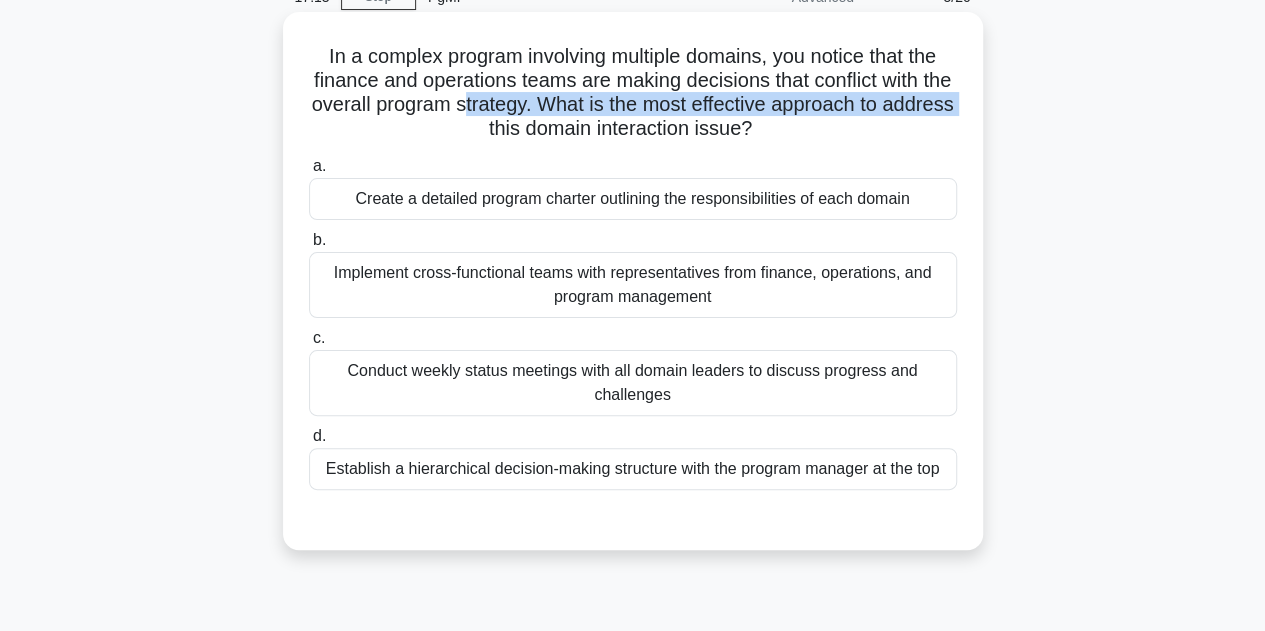 click on "In a complex program involving multiple domains, you notice that the finance and operations teams are making decisions that conflict with the overall program strategy. What is the most effective approach to address this domain interaction issue?
.spinner_0XTQ{transform-origin:center;animation:spinner_y6GP .75s linear infinite}@keyframes spinner_y6GP{100%{transform:rotate(360deg)}}" at bounding box center [633, 93] 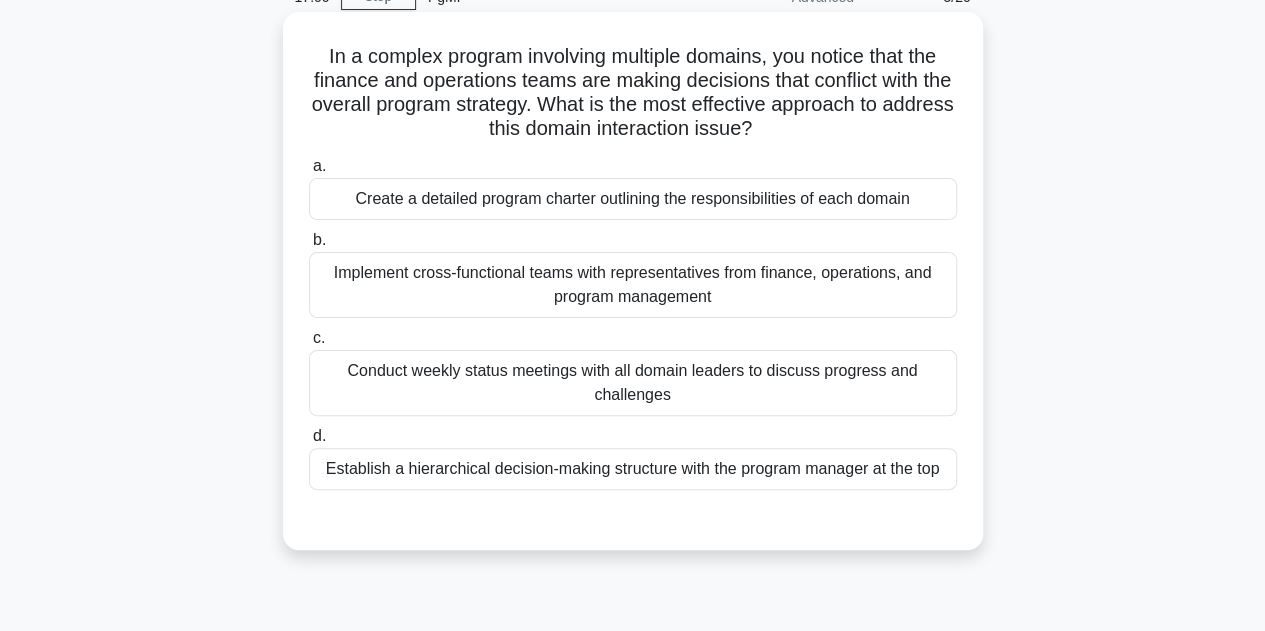 click on "Implement cross-functional teams with representatives from finance, operations, and program management" at bounding box center (633, 285) 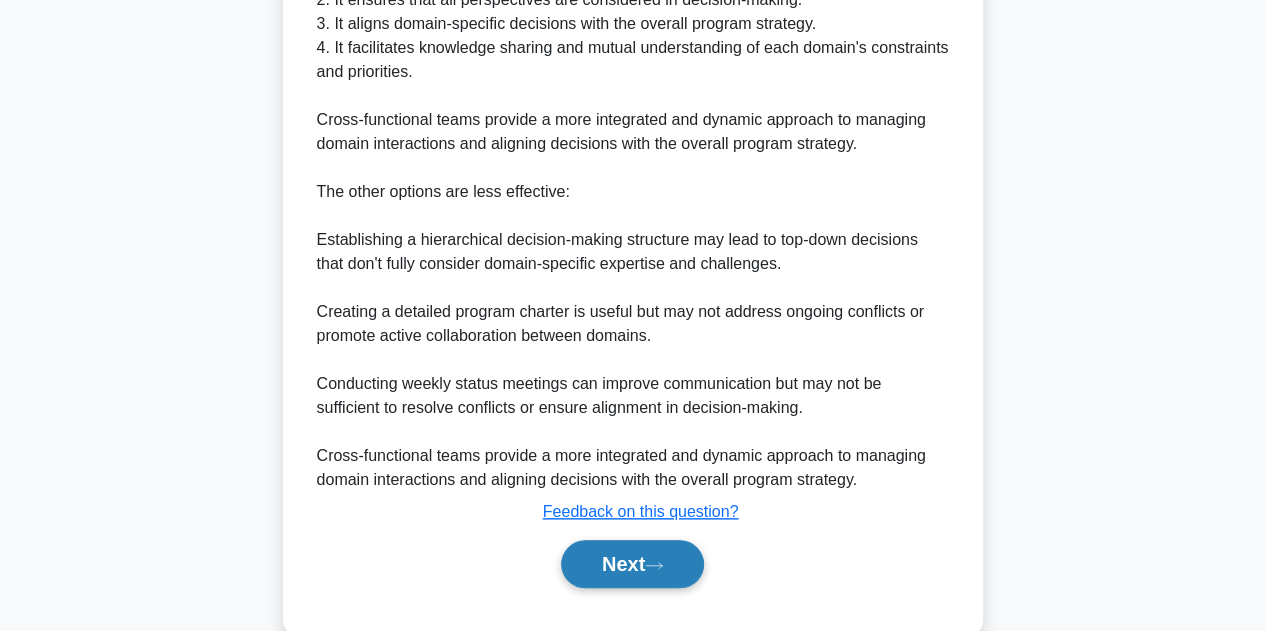 click on "Next" at bounding box center [632, 564] 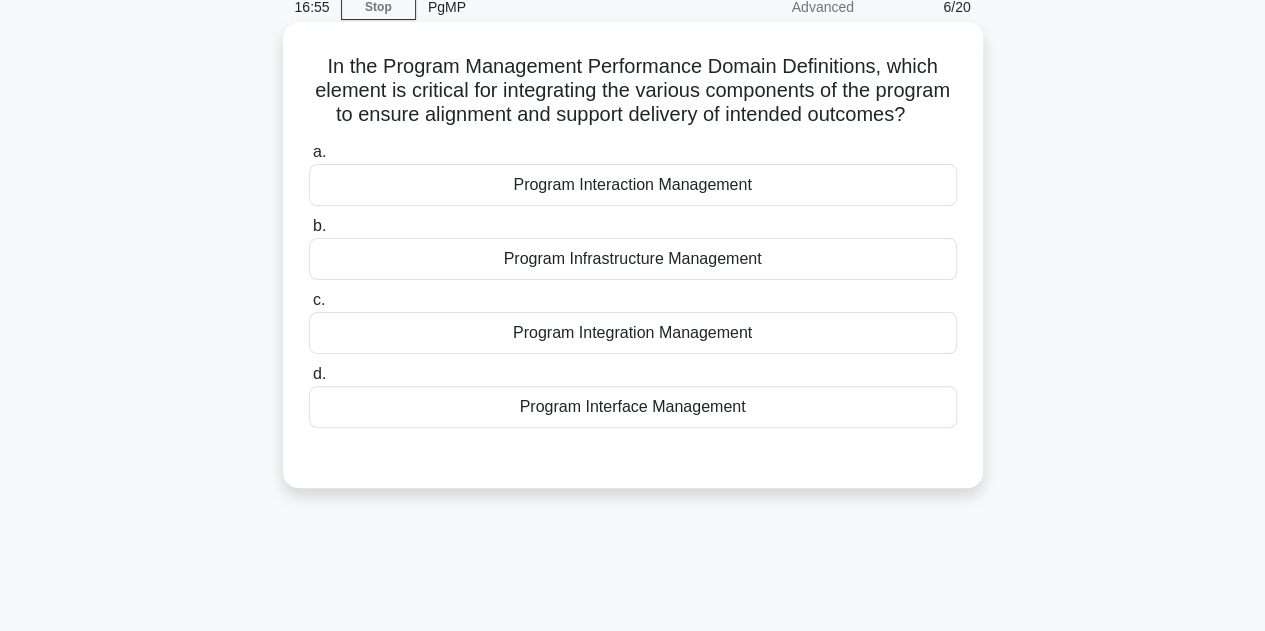 scroll, scrollTop: 0, scrollLeft: 0, axis: both 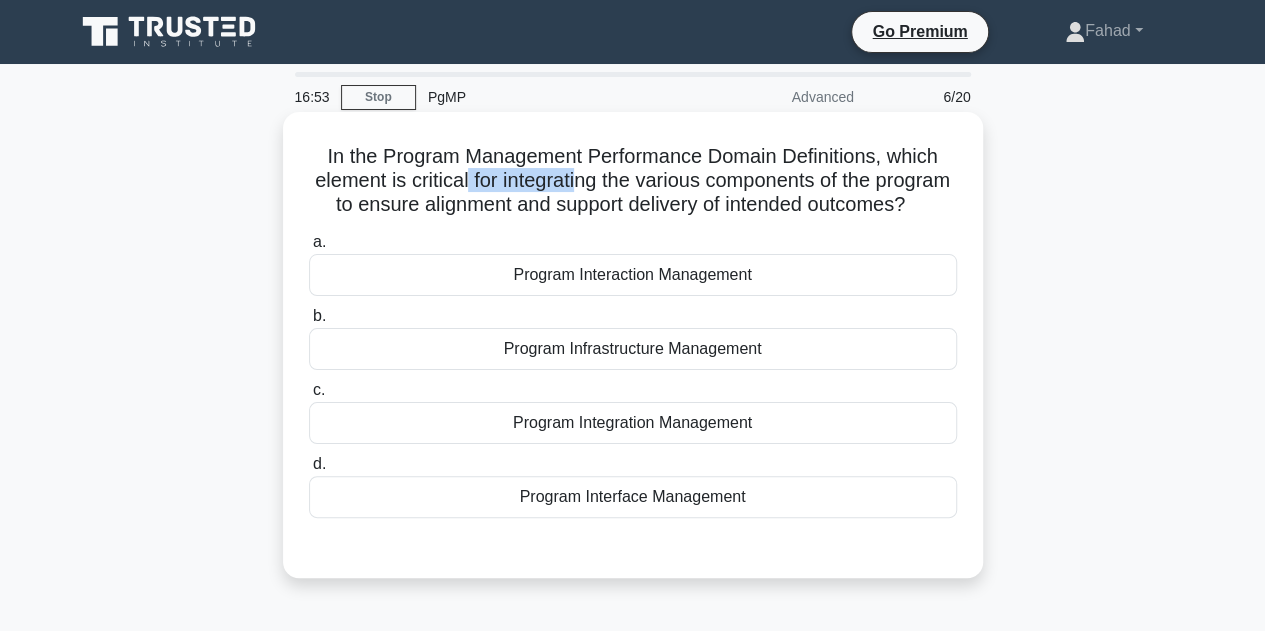 drag, startPoint x: 500, startPoint y: 172, endPoint x: 616, endPoint y: 185, distance: 116.72617 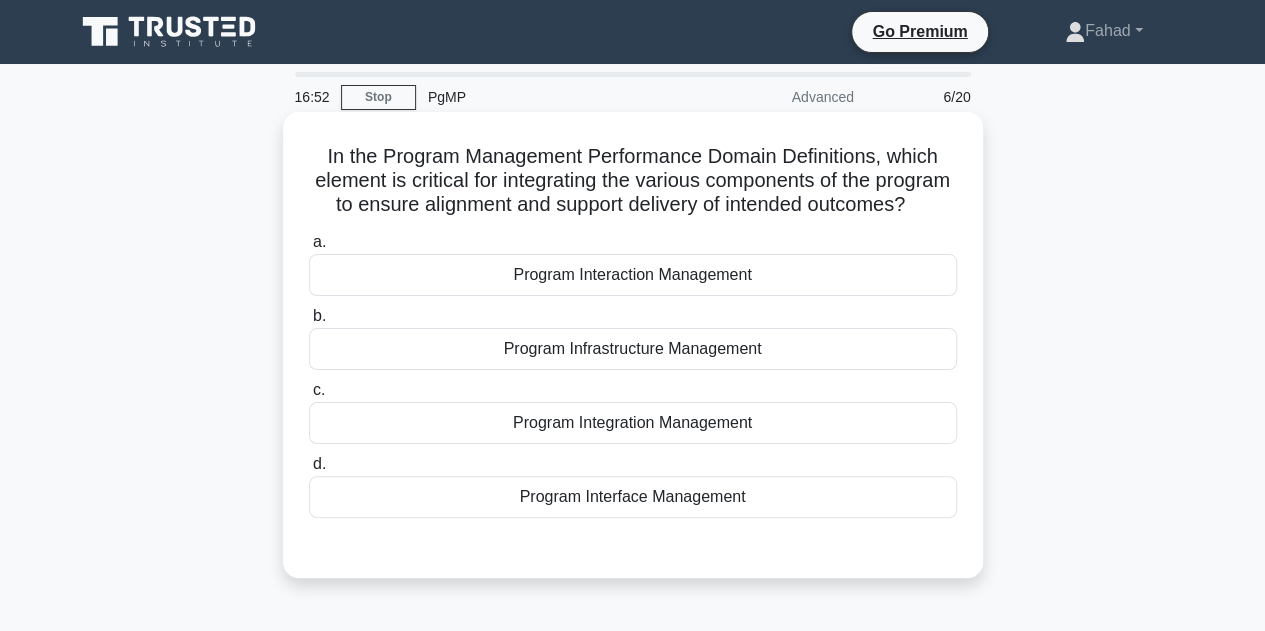click on "In the Program Management Performance Domain Definitions, which element is critical for integrating the various components of the program to ensure alignment and support delivery of intended outcomes?
.spinner_0XTQ{transform-origin:center;animation:spinner_y6GP .75s linear infinite}@keyframes spinner_y6GP{100%{transform:rotate(360deg)}}" at bounding box center (633, 181) 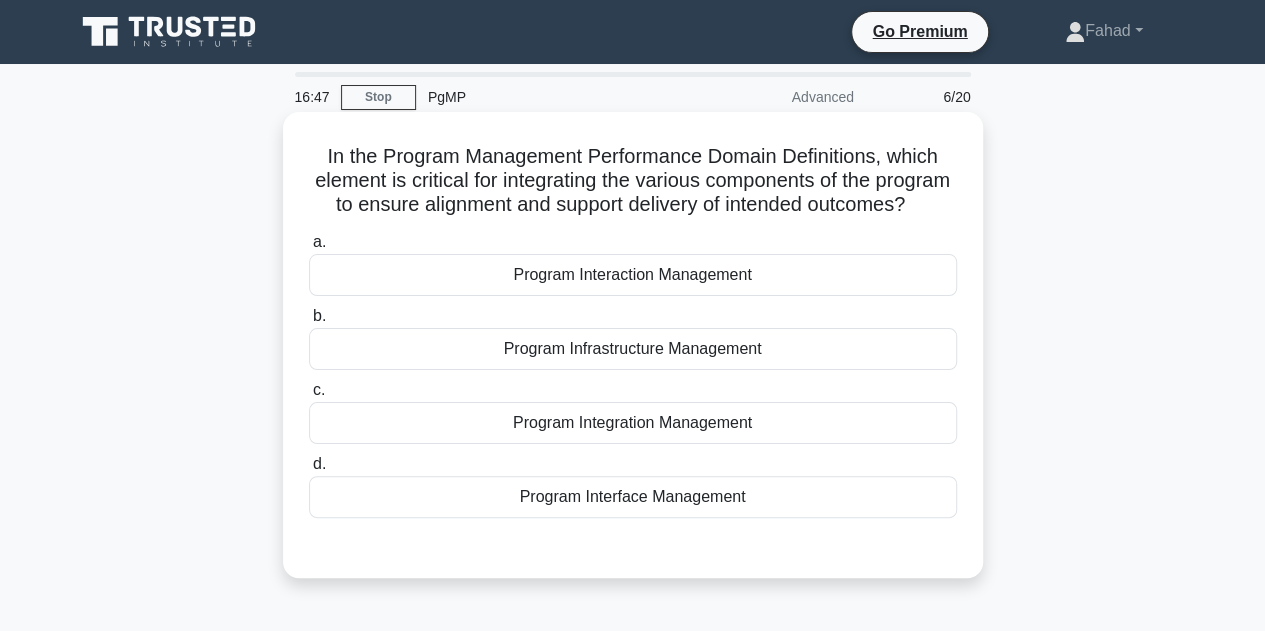 click on "Program Integration Management" at bounding box center [633, 423] 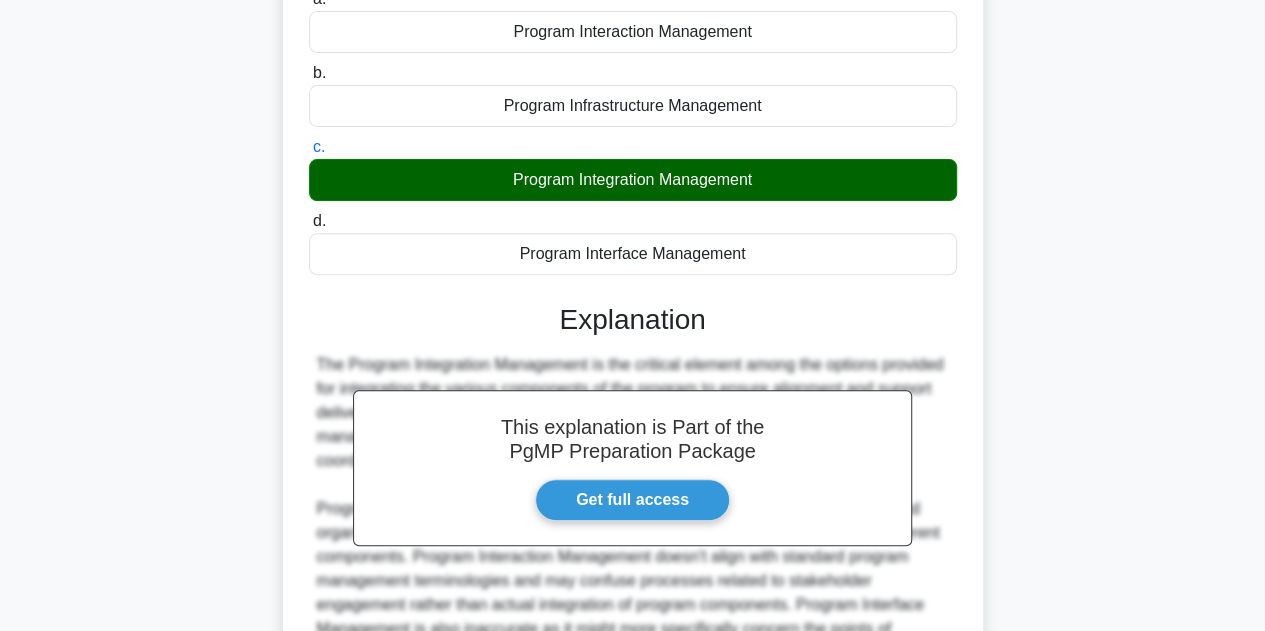 scroll, scrollTop: 503, scrollLeft: 0, axis: vertical 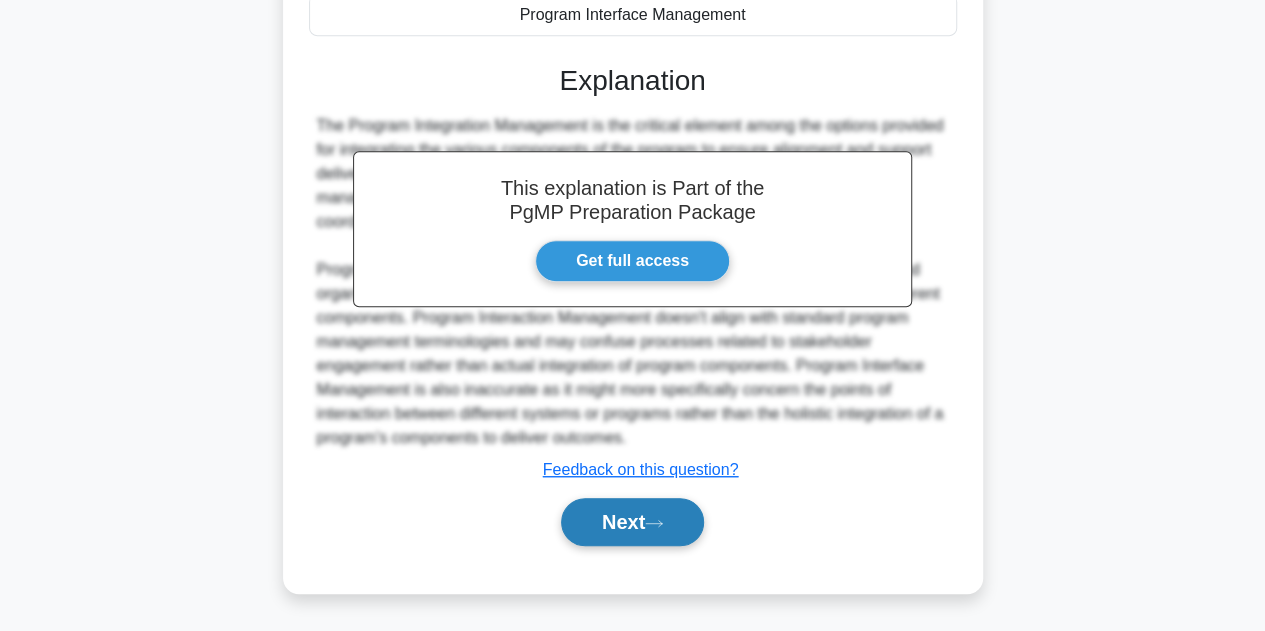 click on "Next" at bounding box center (632, 522) 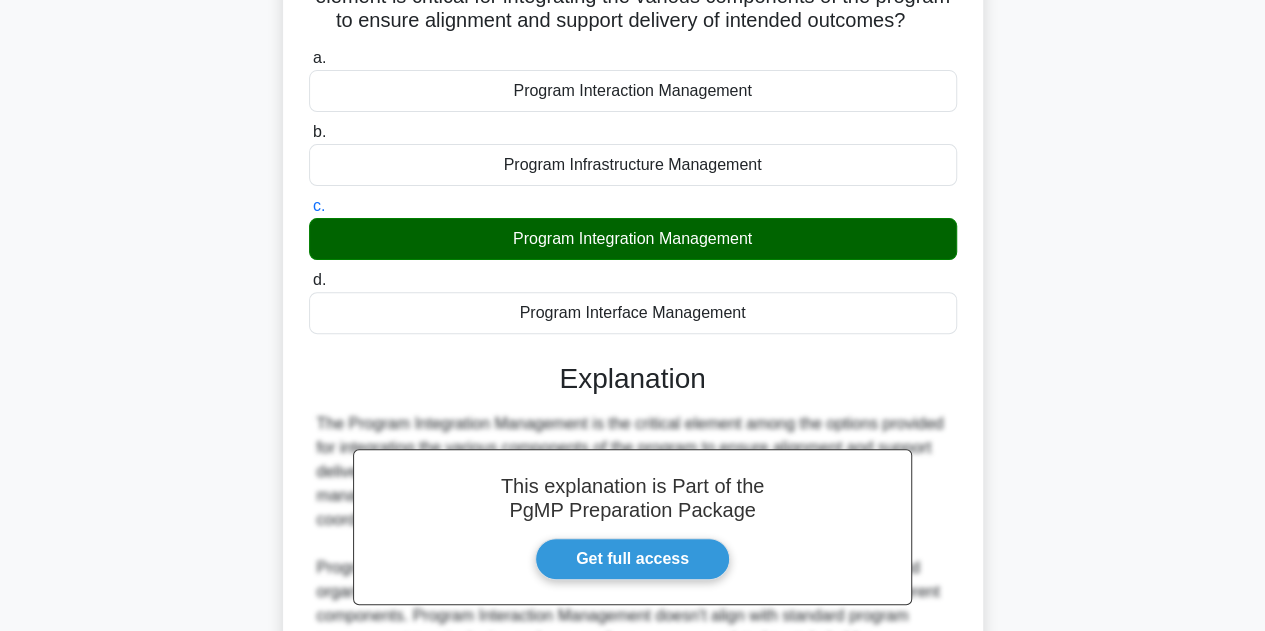 scroll, scrollTop: 3, scrollLeft: 0, axis: vertical 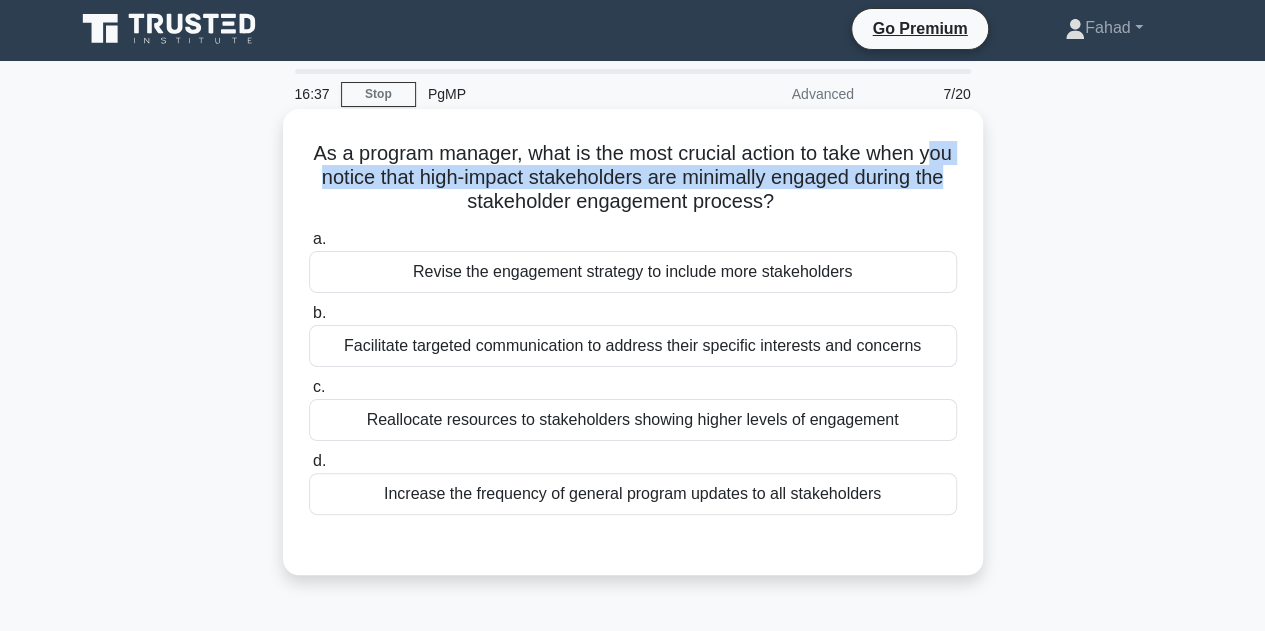 drag, startPoint x: 316, startPoint y: 185, endPoint x: 478, endPoint y: 195, distance: 162.30835 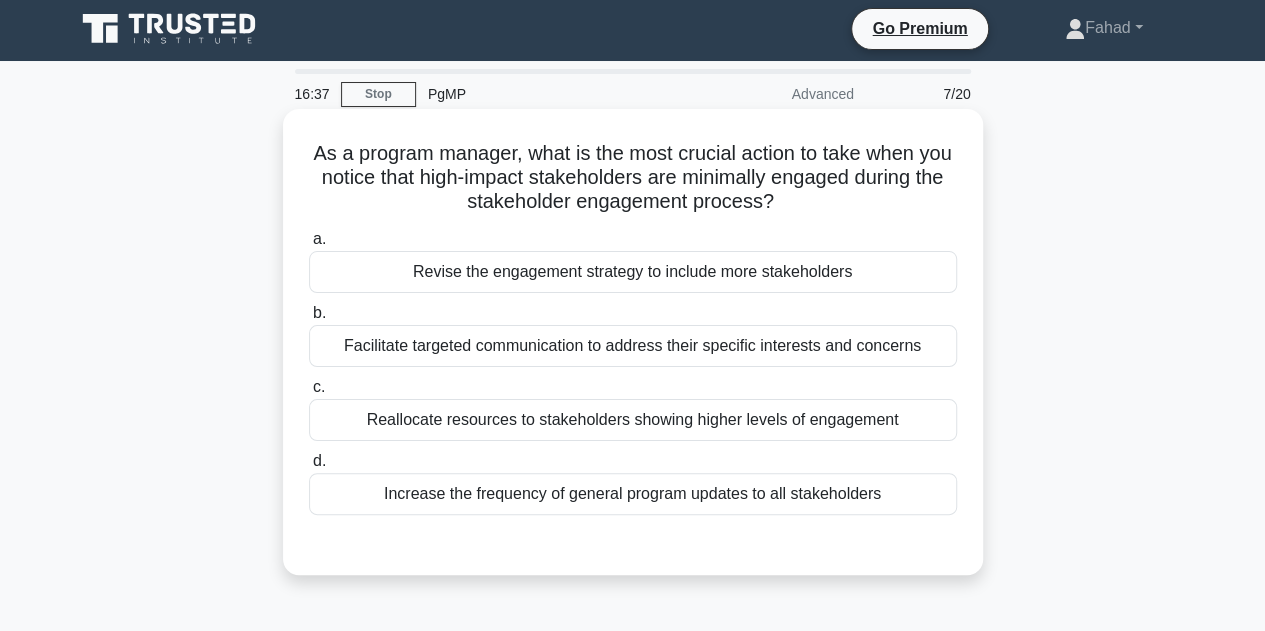 click on "As a program manager, what is the most crucial action to take when you notice that high-impact stakeholders are minimally engaged during the stakeholder engagement process?
.spinner_0XTQ{transform-origin:center;animation:spinner_y6GP .75s linear infinite}@keyframes spinner_y6GP{100%{transform:rotate(360deg)}}" at bounding box center [633, 178] 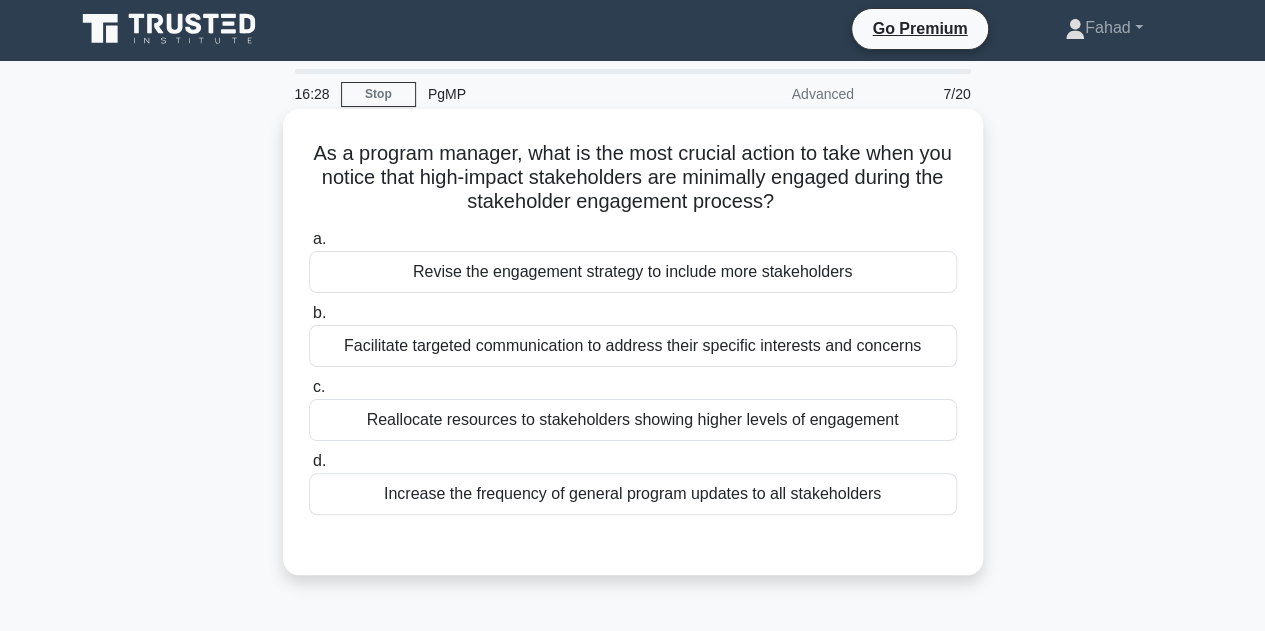 click on "Facilitate targeted communication to address their specific interests and concerns" at bounding box center (633, 346) 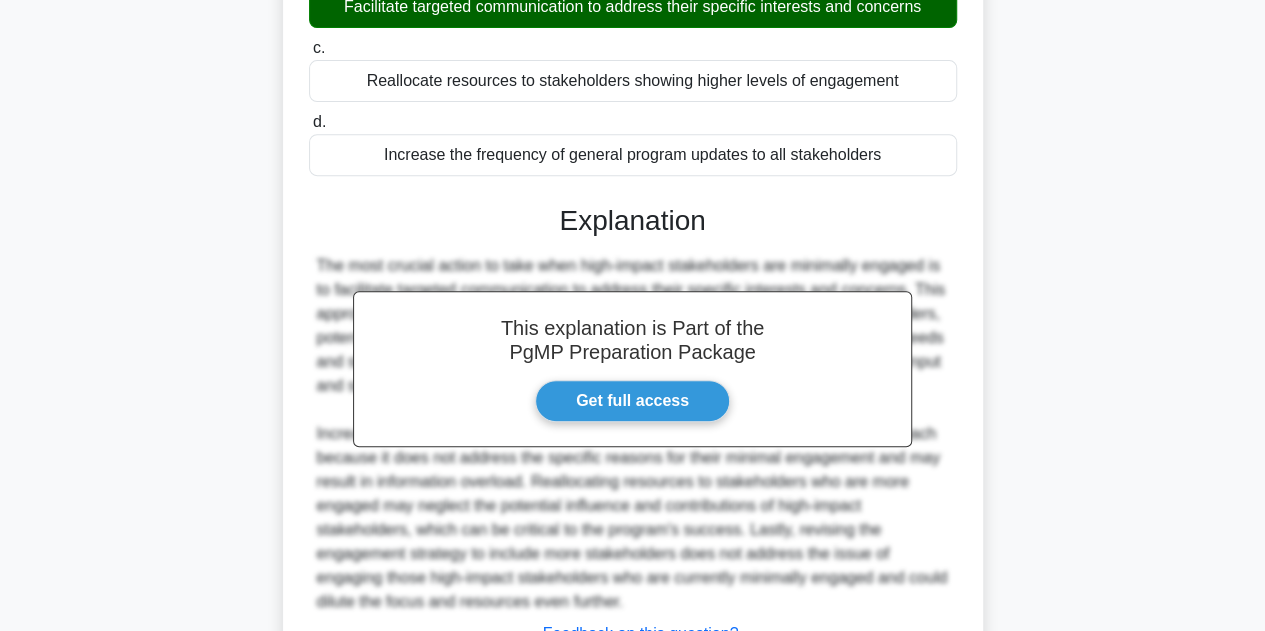 scroll, scrollTop: 503, scrollLeft: 0, axis: vertical 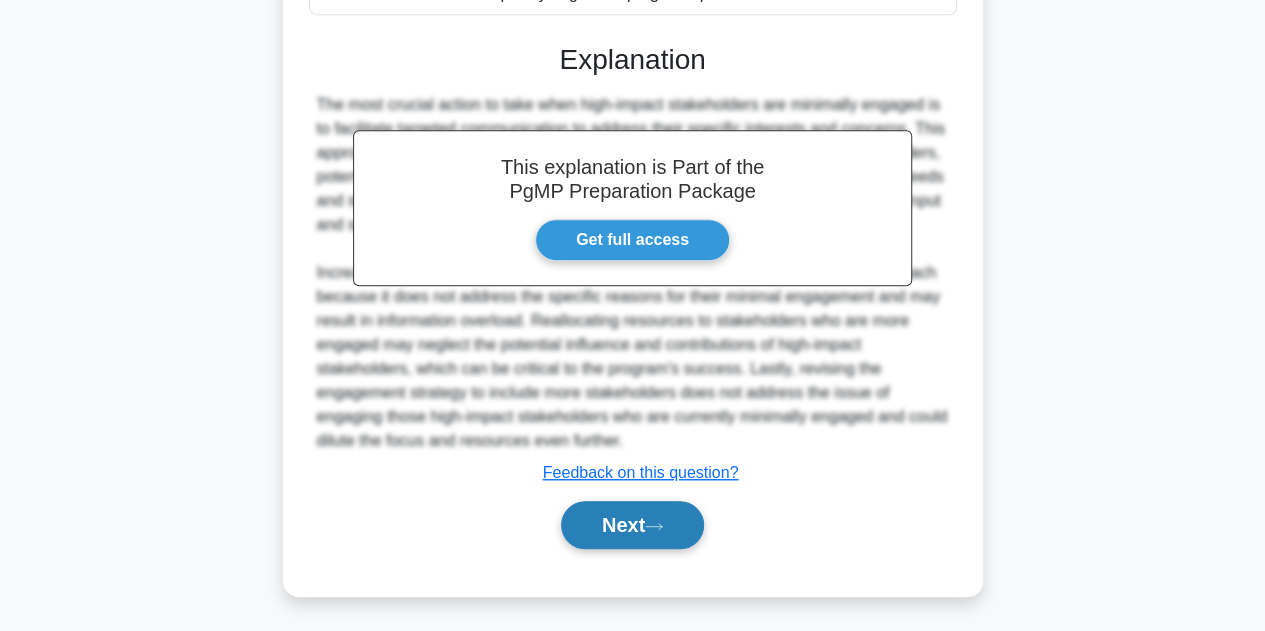 click on "Next" at bounding box center [632, 525] 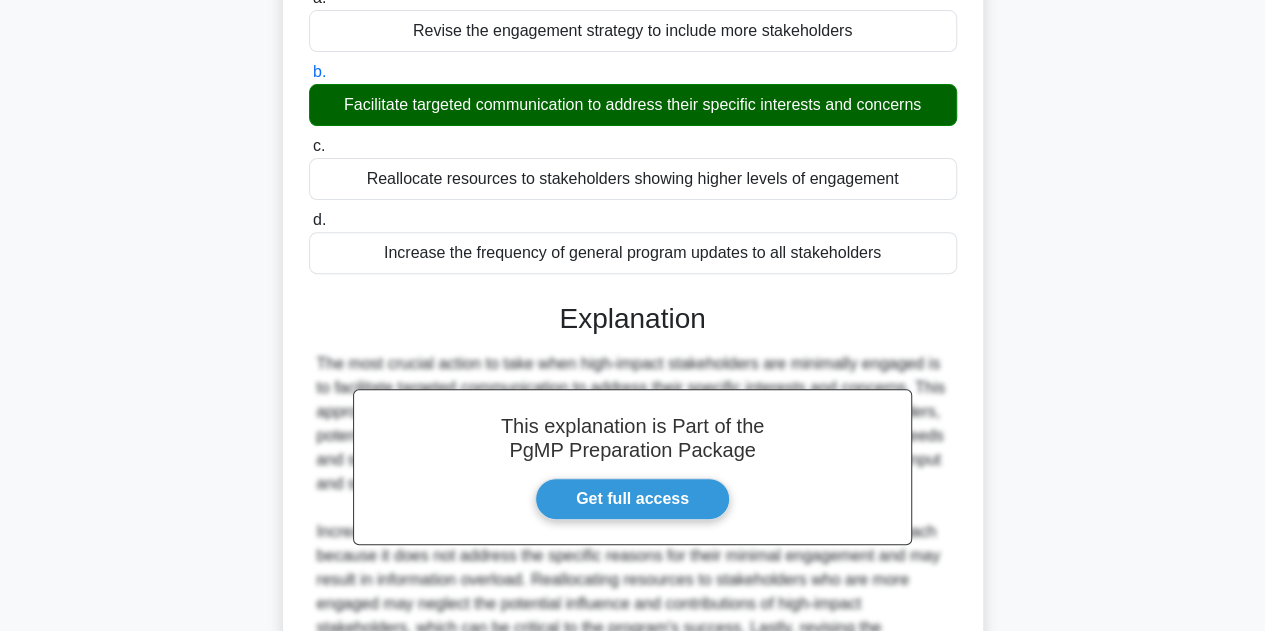 scroll, scrollTop: 0, scrollLeft: 0, axis: both 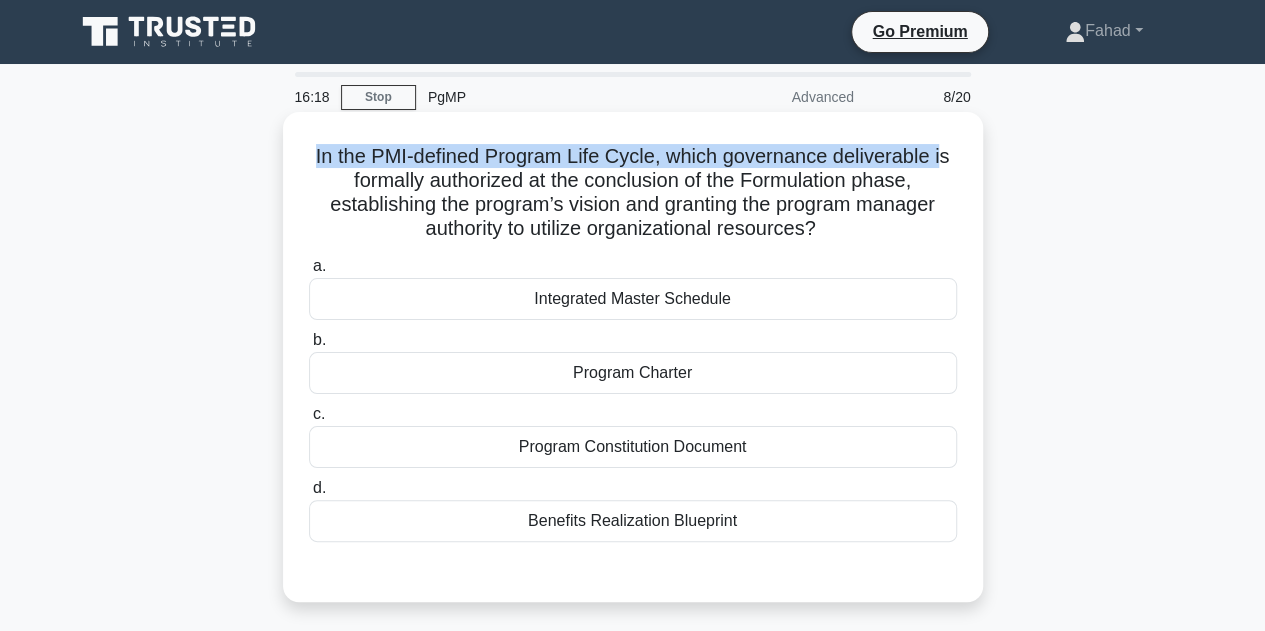 drag, startPoint x: 308, startPoint y: 151, endPoint x: 950, endPoint y: 167, distance: 642.19934 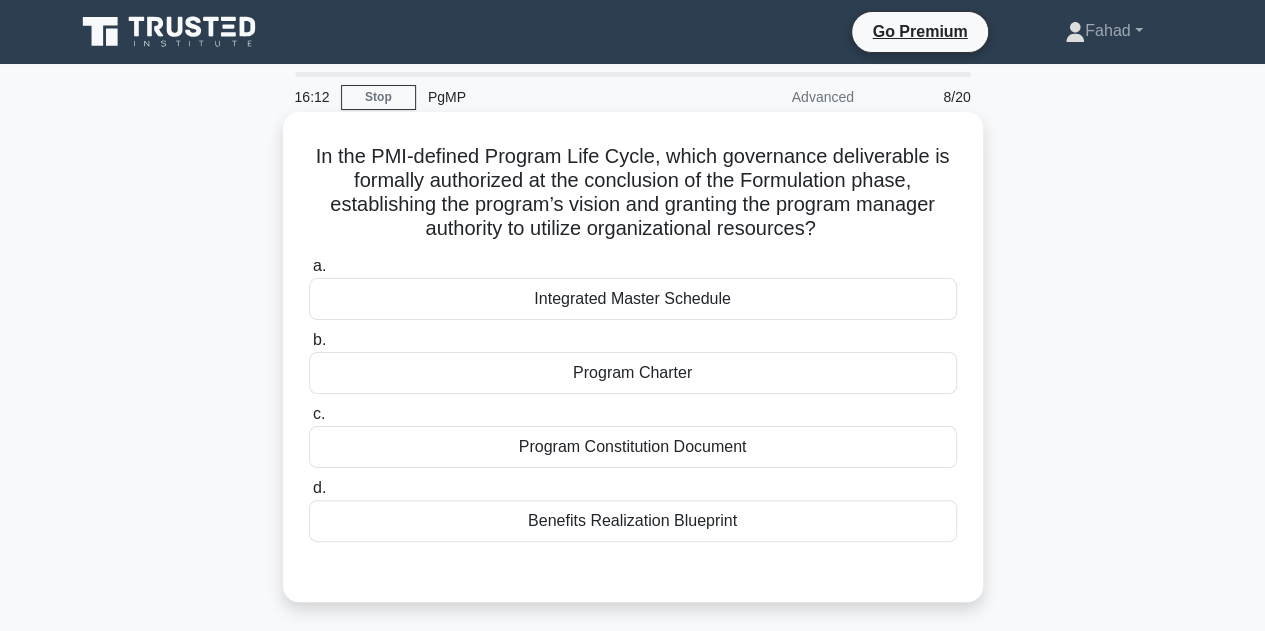 click on "Program Charter" at bounding box center [633, 373] 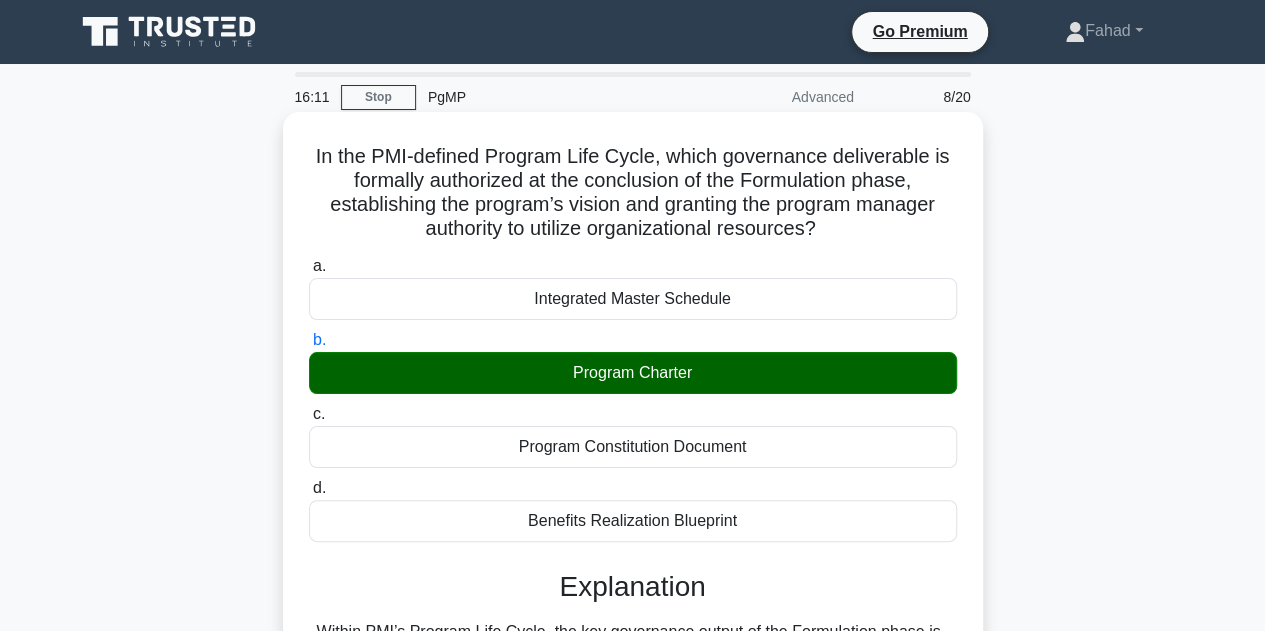 scroll, scrollTop: 449, scrollLeft: 0, axis: vertical 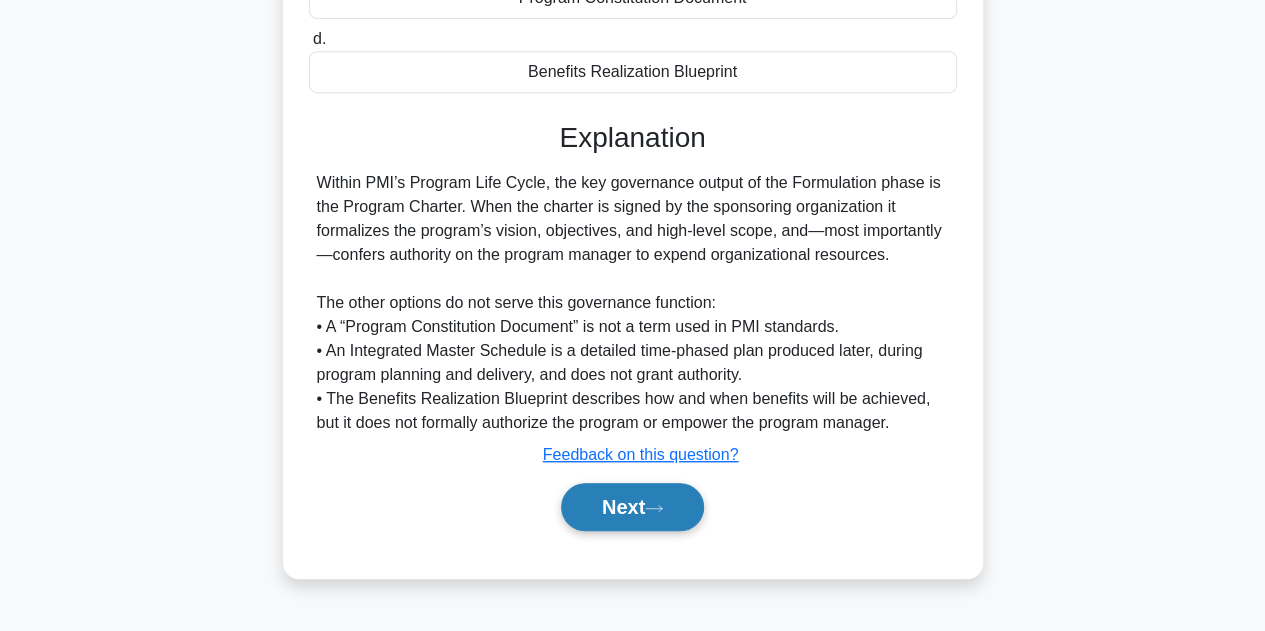 click on "Next" at bounding box center (632, 507) 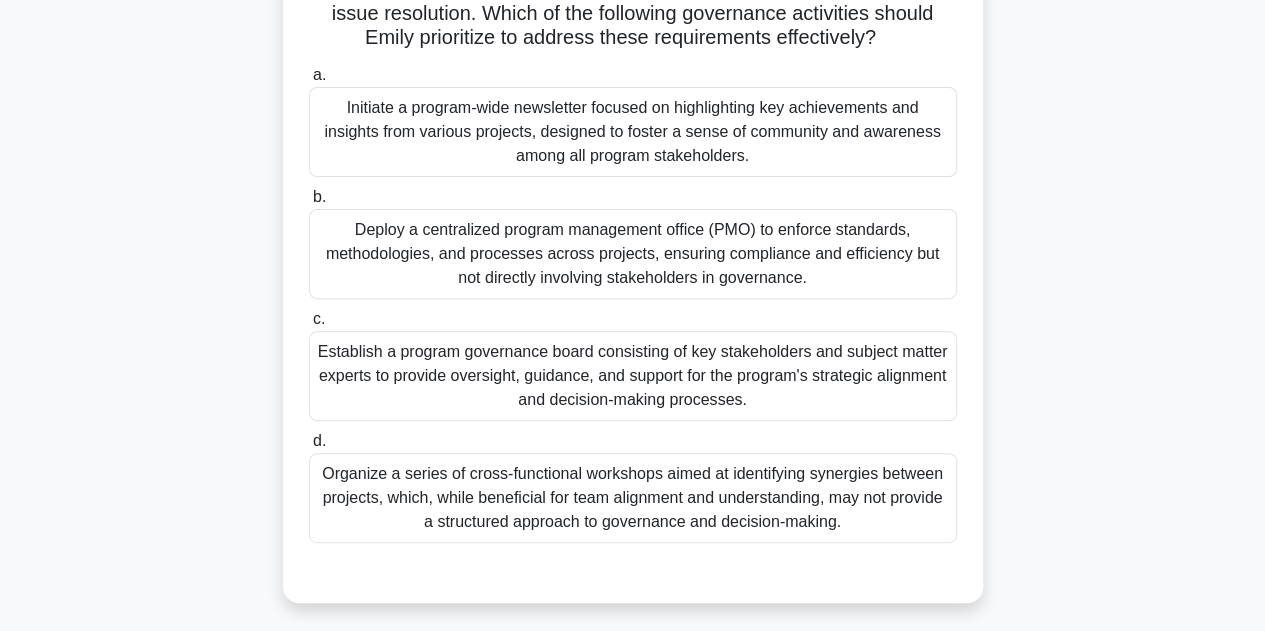 scroll, scrollTop: 249, scrollLeft: 0, axis: vertical 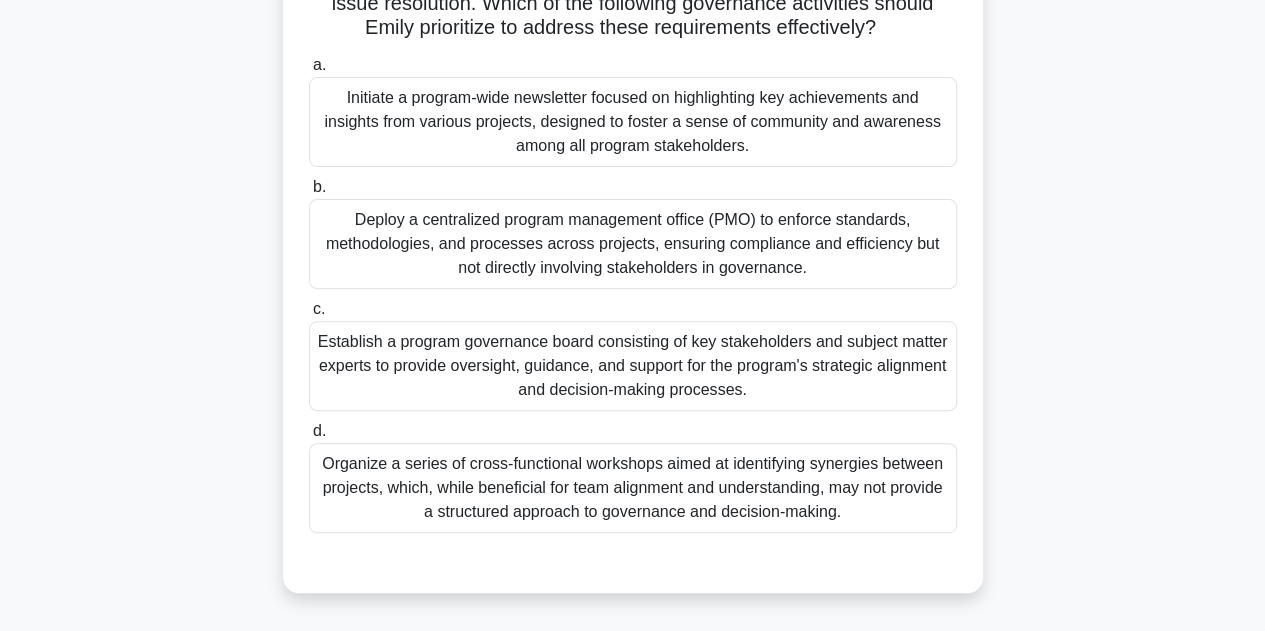 click on "Establish a program governance board consisting of key stakeholders and subject matter experts to provide oversight, guidance, and support for the program's strategic alignment and decision-making processes." at bounding box center [633, 366] 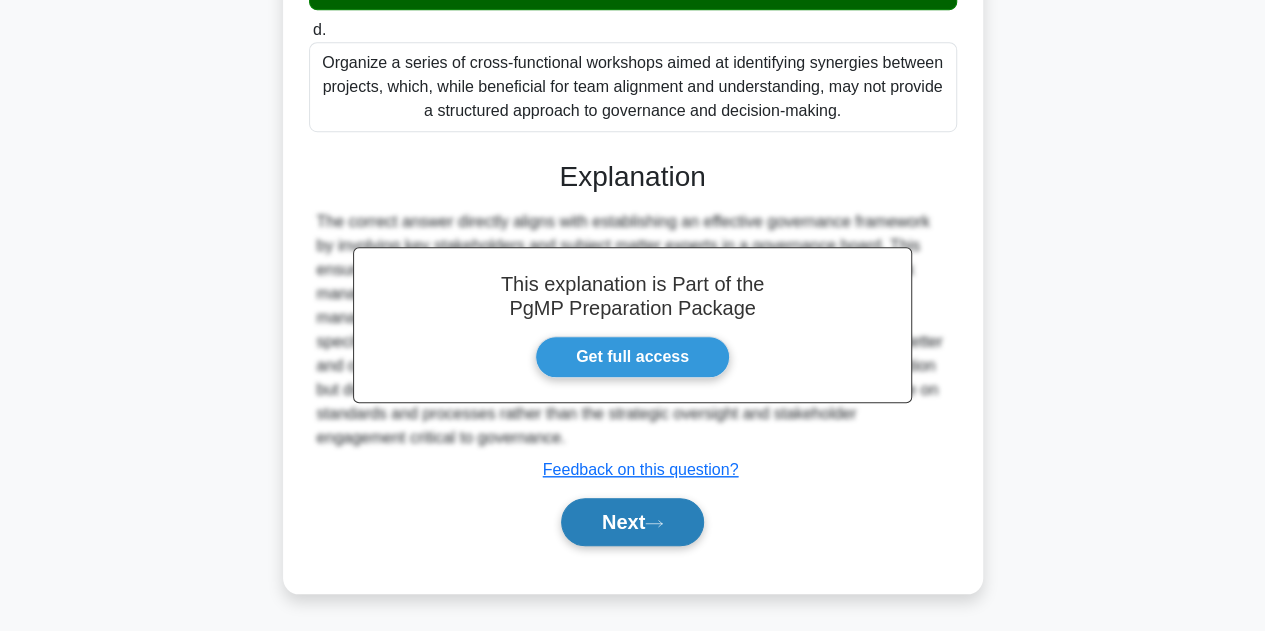 click on "Next" at bounding box center [632, 522] 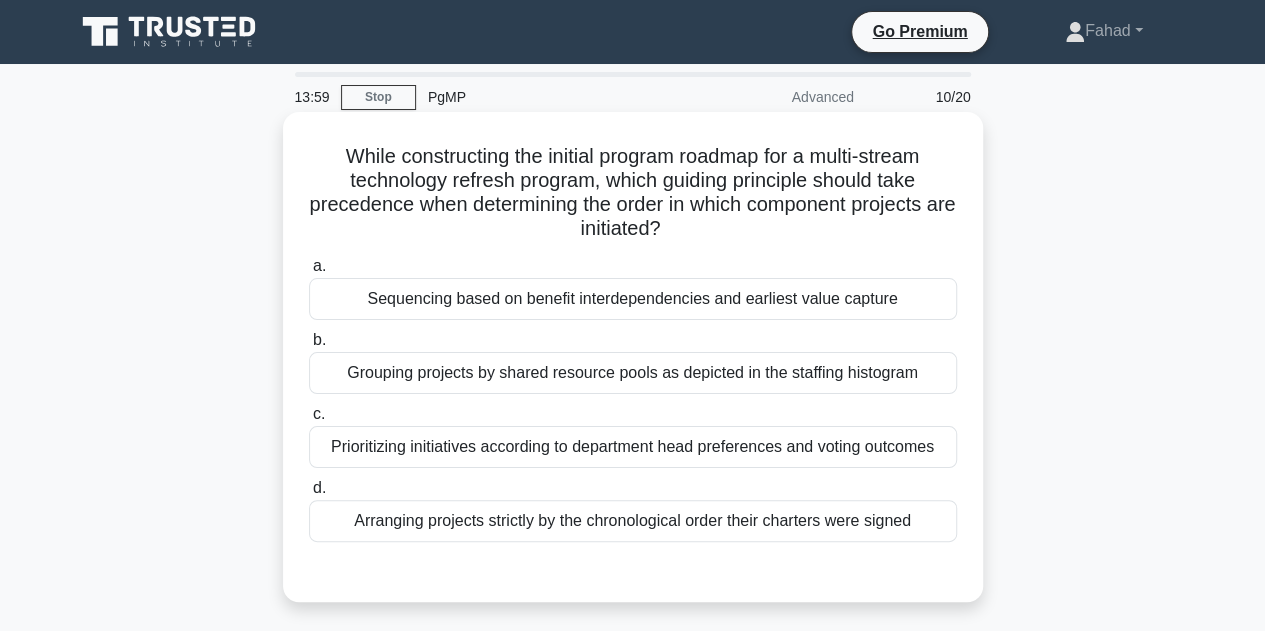 click on "Sequencing based on benefit interdependencies and earliest value capture" at bounding box center [633, 299] 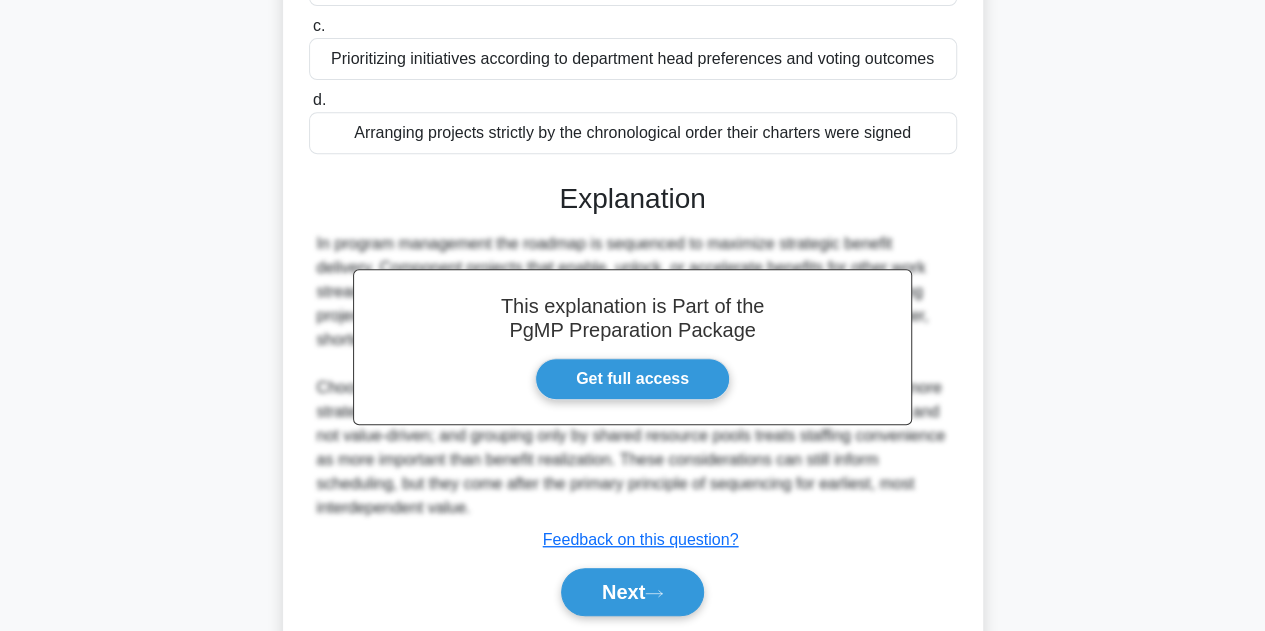 scroll, scrollTop: 400, scrollLeft: 0, axis: vertical 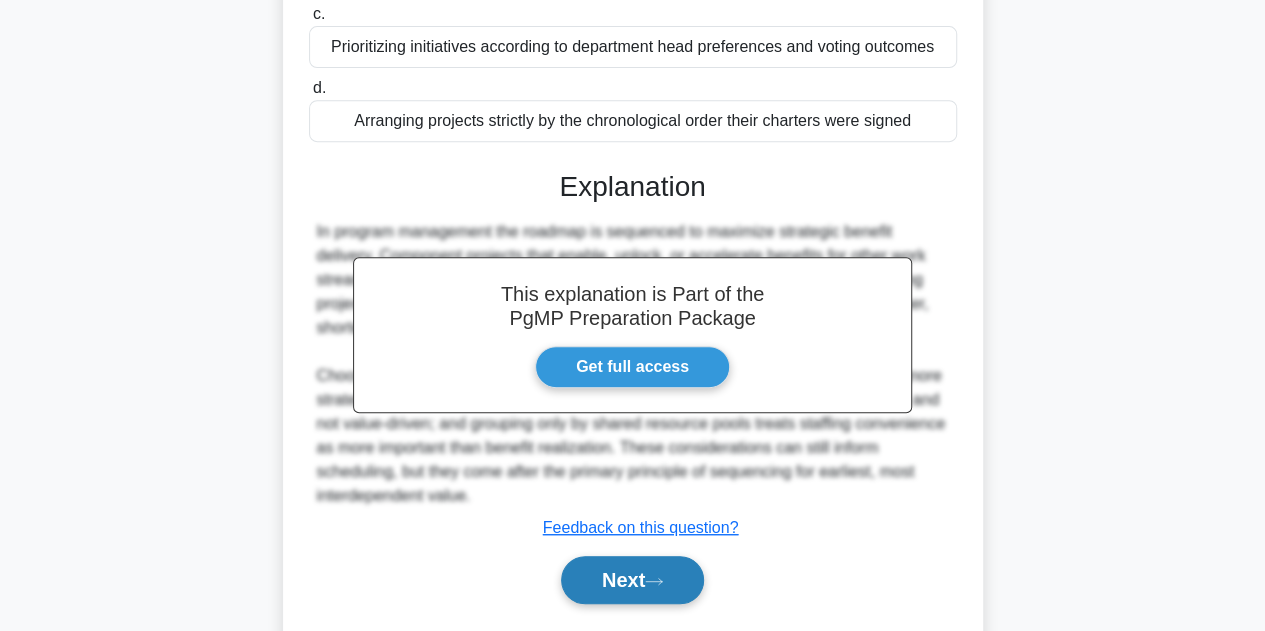 click on "Next" at bounding box center (632, 580) 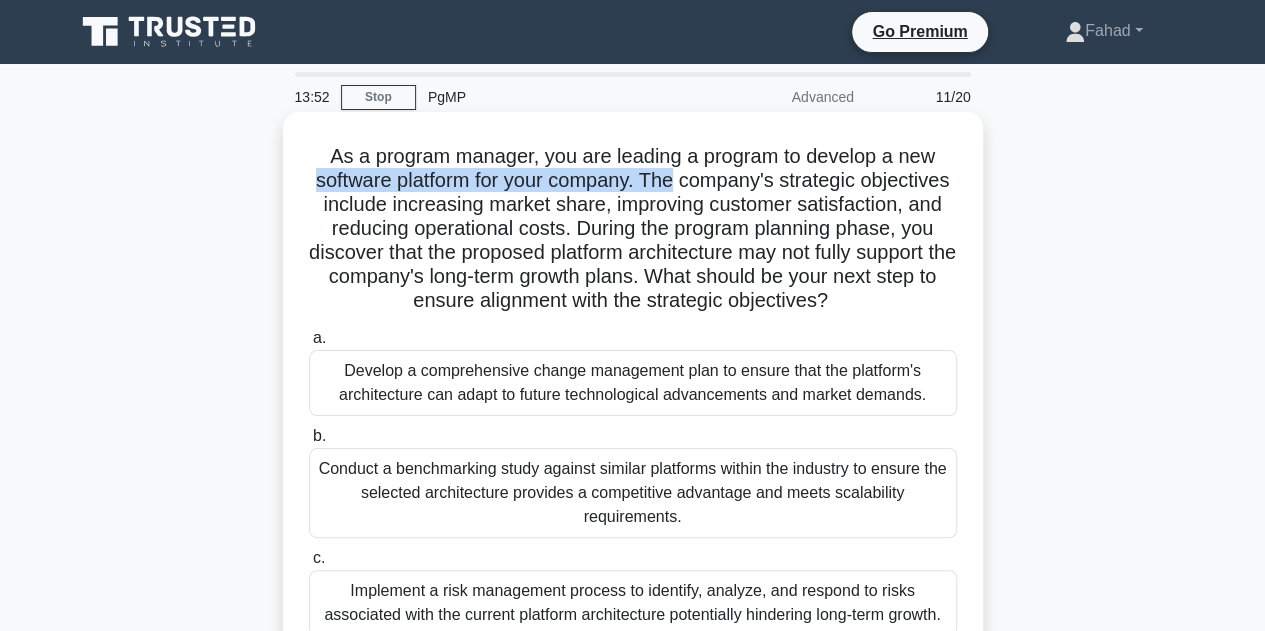 drag, startPoint x: 342, startPoint y: 181, endPoint x: 722, endPoint y: 190, distance: 380.10657 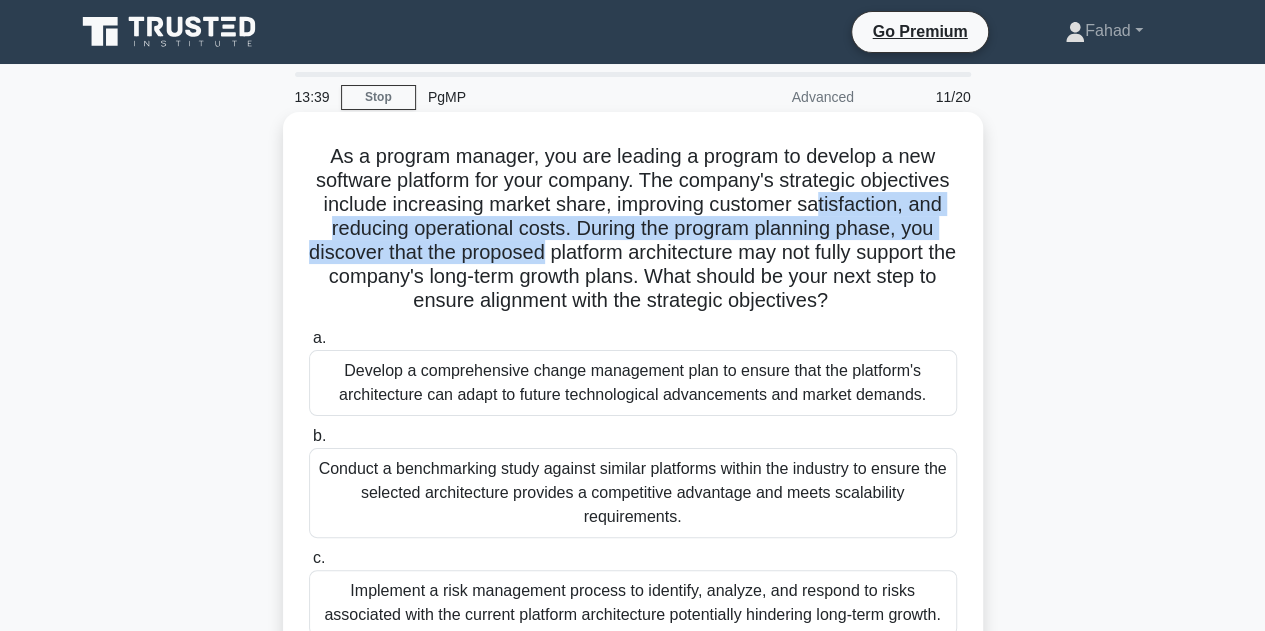 drag, startPoint x: 359, startPoint y: 236, endPoint x: 745, endPoint y: 252, distance: 386.33145 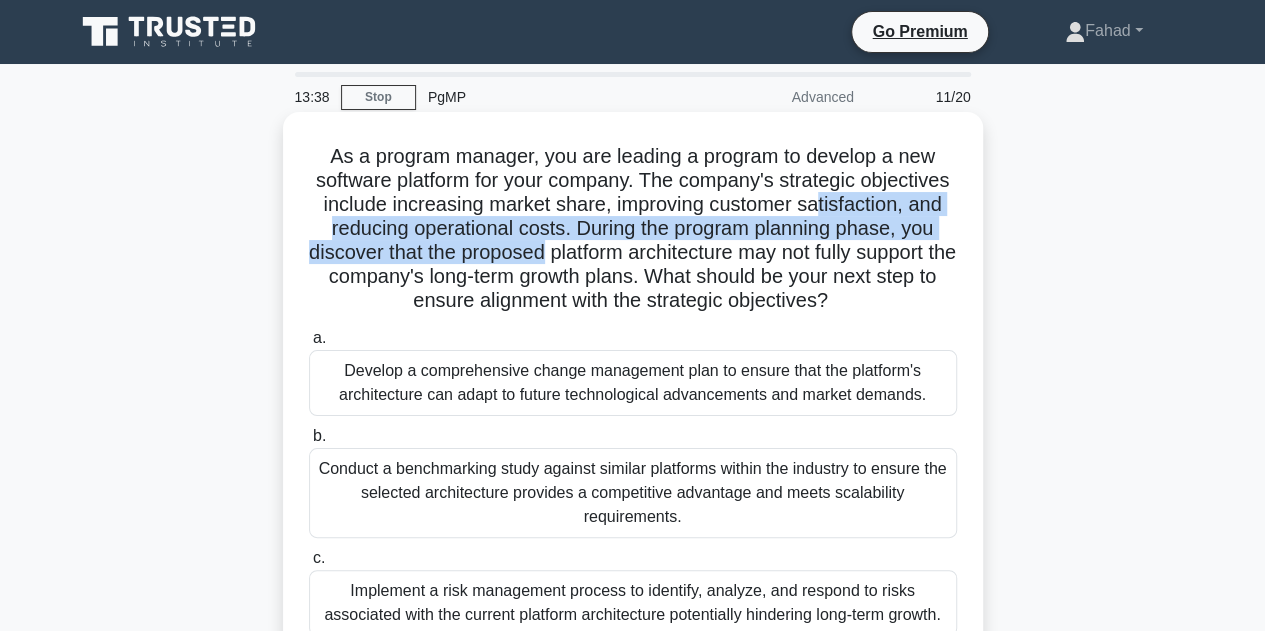 click on "As a program manager, you are leading a program to develop a new software platform for your company. The company's strategic objectives include increasing market share, improving customer satisfaction, and reducing operational costs. During the program planning phase, you discover that the proposed platform architecture may not fully support the company's long-term growth plans. What should be your next step to ensure alignment with the strategic objectives?
.spinner_0XTQ{transform-origin:center;animation:spinner_y6GP .75s linear infinite}@keyframes spinner_y6GP{100%{transform:rotate(360deg)}}" at bounding box center [633, 229] 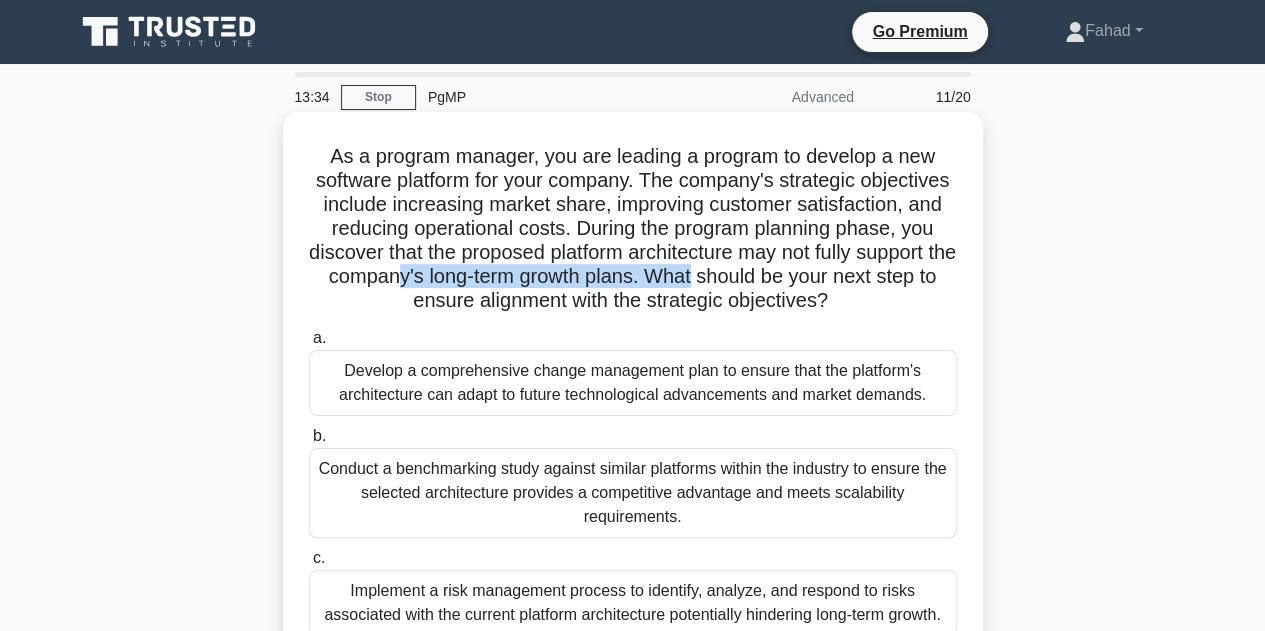 drag, startPoint x: 640, startPoint y: 267, endPoint x: 948, endPoint y: 275, distance: 308.10388 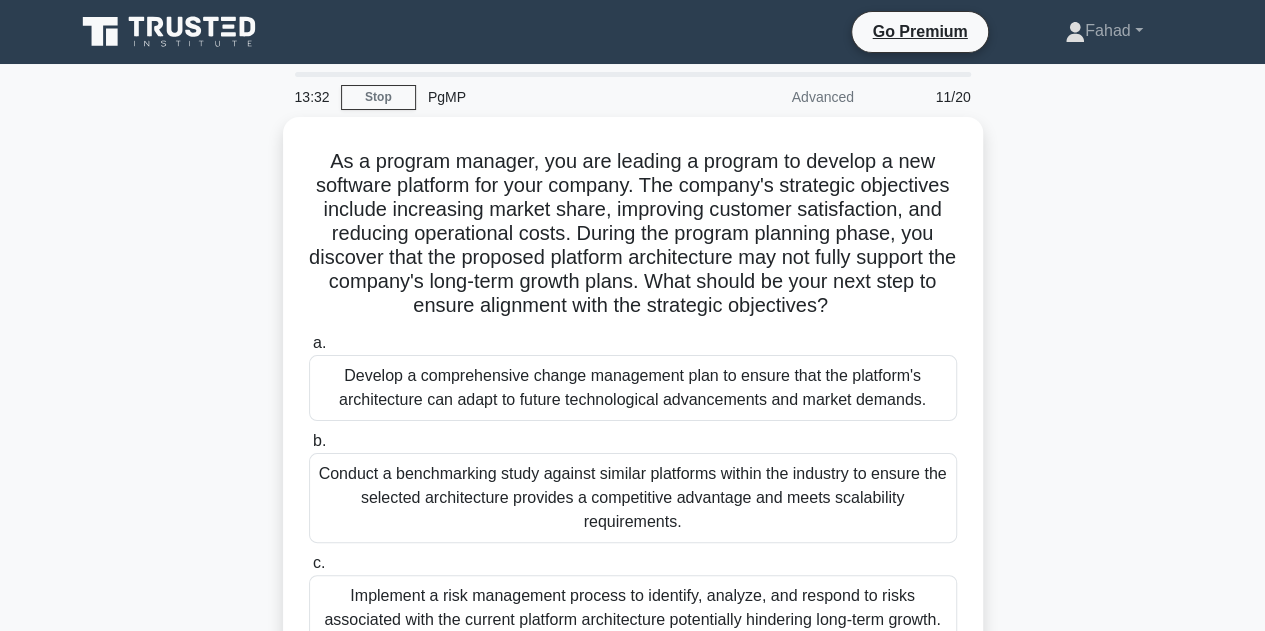 click on "As a program manager, you are leading a program to develop a new software platform for your company. The company's strategic objectives include increasing market share, improving customer satisfaction, and reducing operational costs. During the program planning phase, you discover that the proposed platform architecture may not fully support the company's long-term growth plans. What should be your next step to ensure alignment with the strategic objectives?
.spinner_0XTQ{transform-origin:center;animation:spinner_y6GP .75s linear infinite}@keyframes spinner_y6GP{100%{transform:rotate(360deg)}}
a. b. c. d." at bounding box center [633, 470] 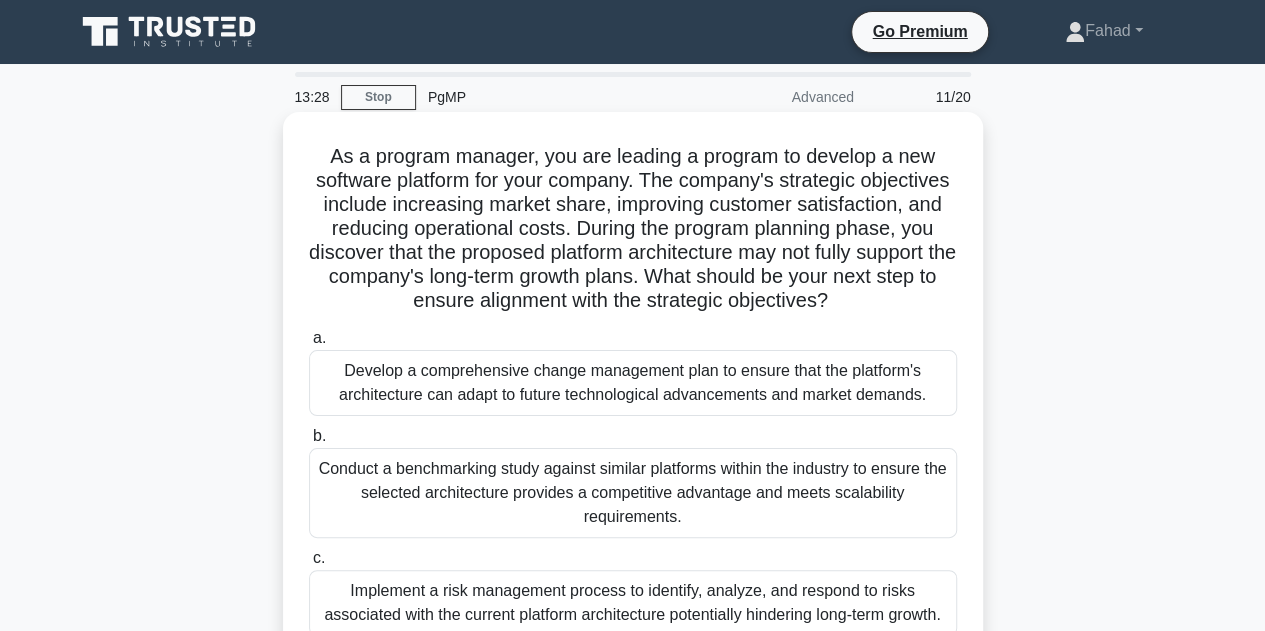 click on "As a program manager, you are leading a program to develop a new software platform for your company. The company's strategic objectives include increasing market share, improving customer satisfaction, and reducing operational costs. During the program planning phase, you discover that the proposed platform architecture may not fully support the company's long-term growth plans. What should be your next step to ensure alignment with the strategic objectives?
.spinner_0XTQ{transform-origin:center;animation:spinner_y6GP .75s linear infinite}@keyframes spinner_y6GP{100%{transform:rotate(360deg)}}" at bounding box center [633, 229] 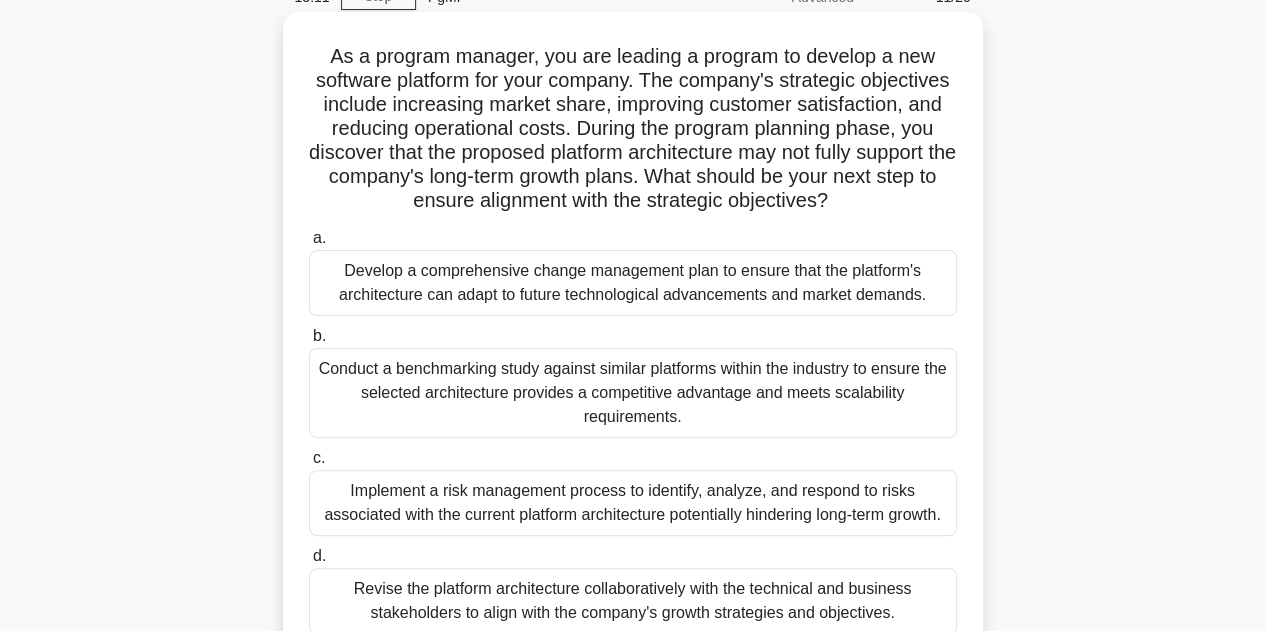 scroll, scrollTop: 200, scrollLeft: 0, axis: vertical 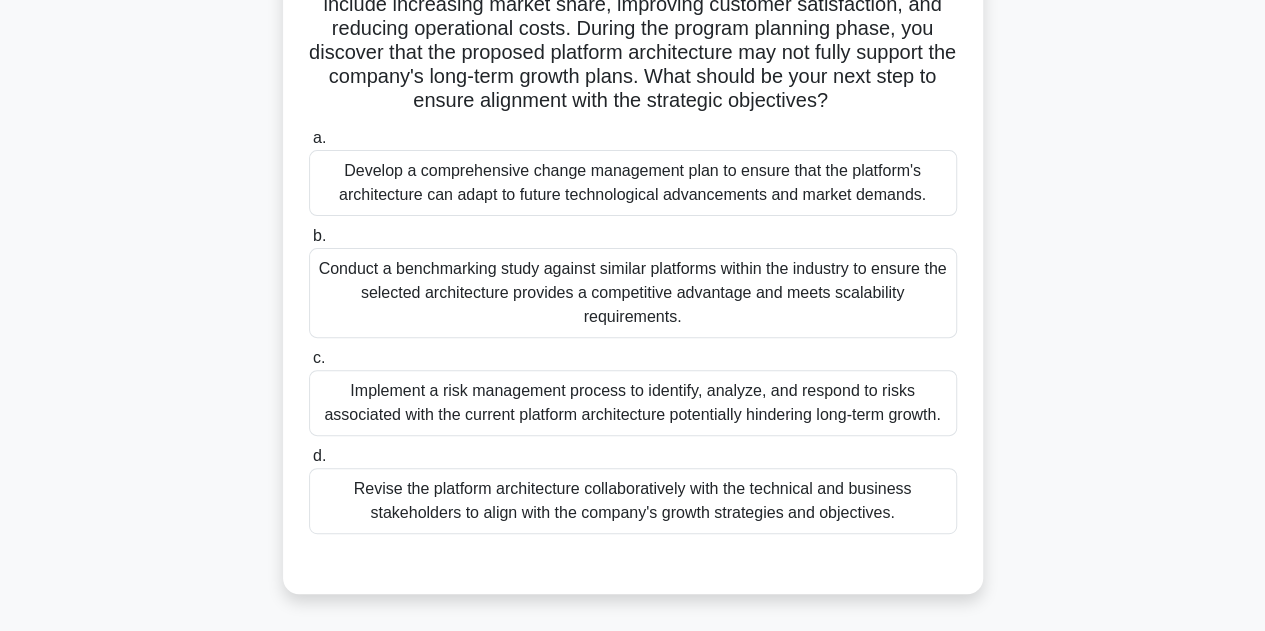 click on "Conduct a benchmarking study against similar platforms within the industry to ensure the selected architecture provides a competitive advantage and meets scalability requirements." at bounding box center [633, 293] 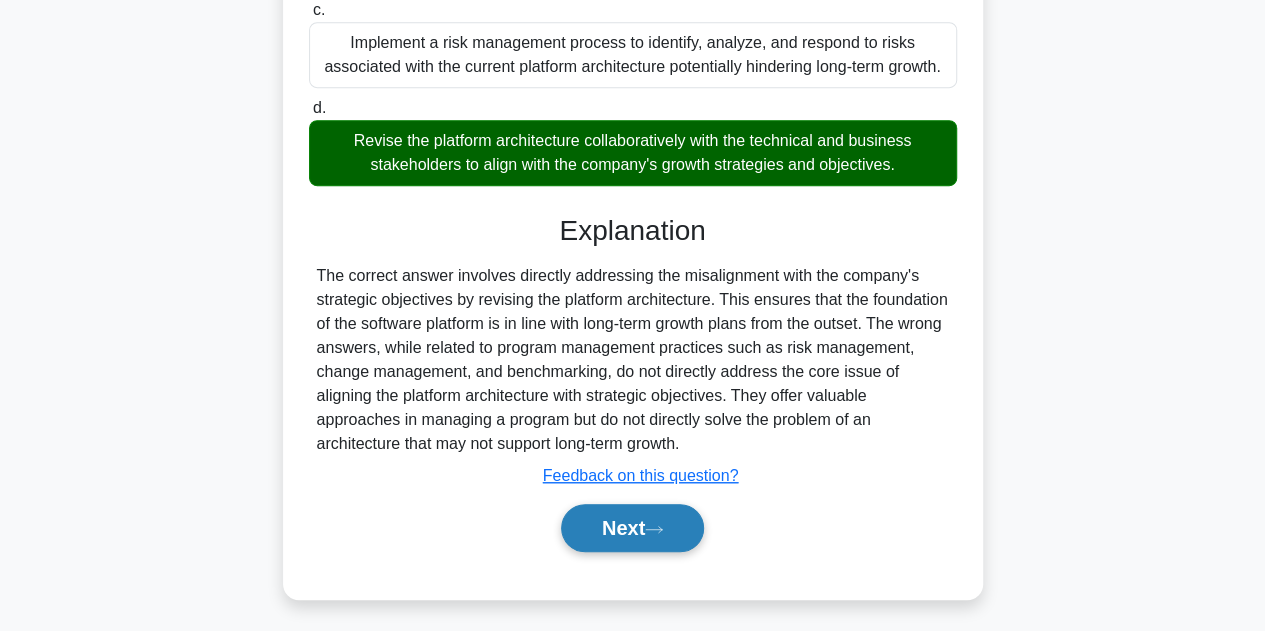 scroll, scrollTop: 578, scrollLeft: 0, axis: vertical 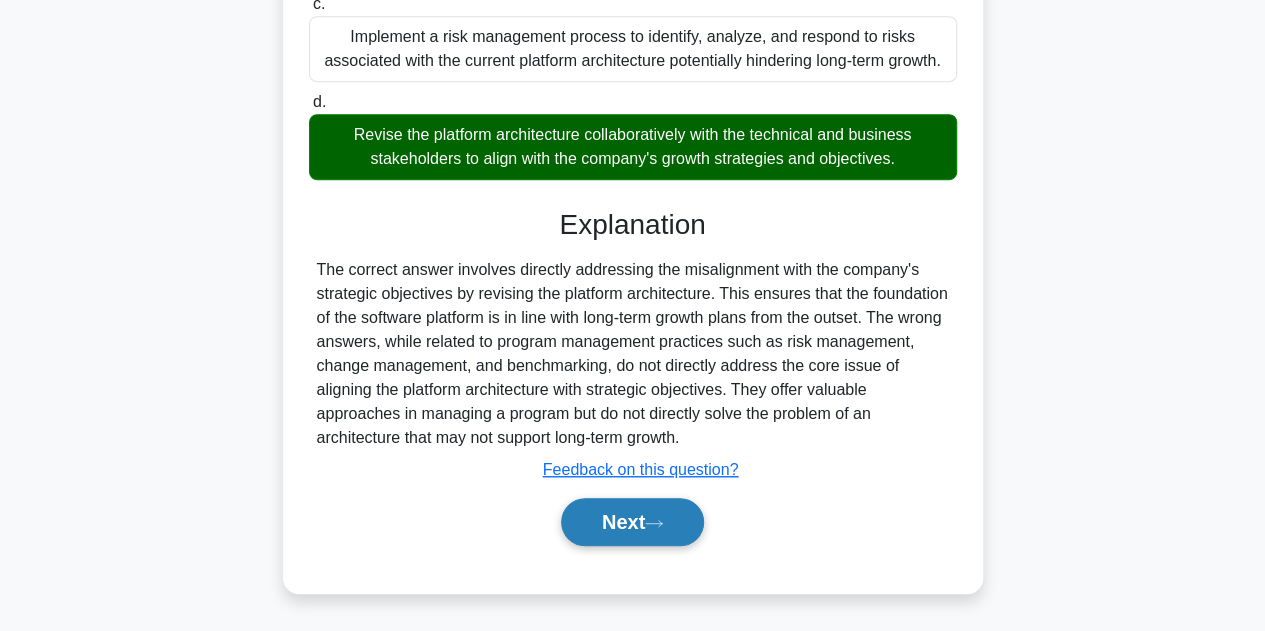 click on "Next" at bounding box center (632, 522) 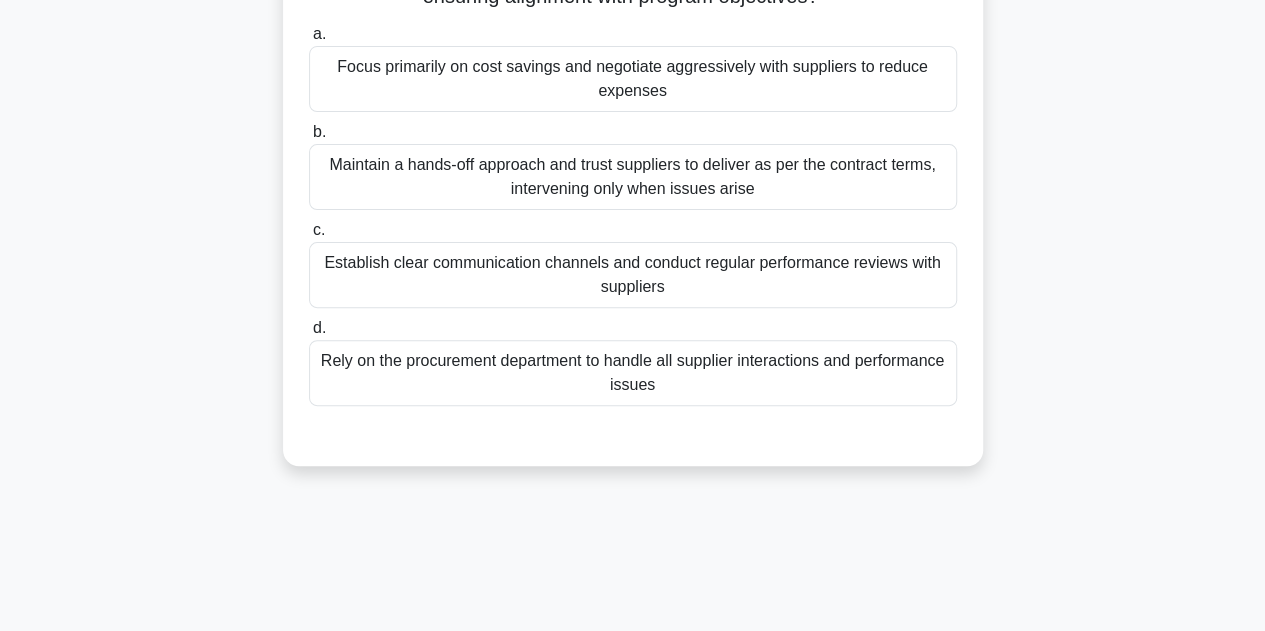 scroll, scrollTop: 0, scrollLeft: 0, axis: both 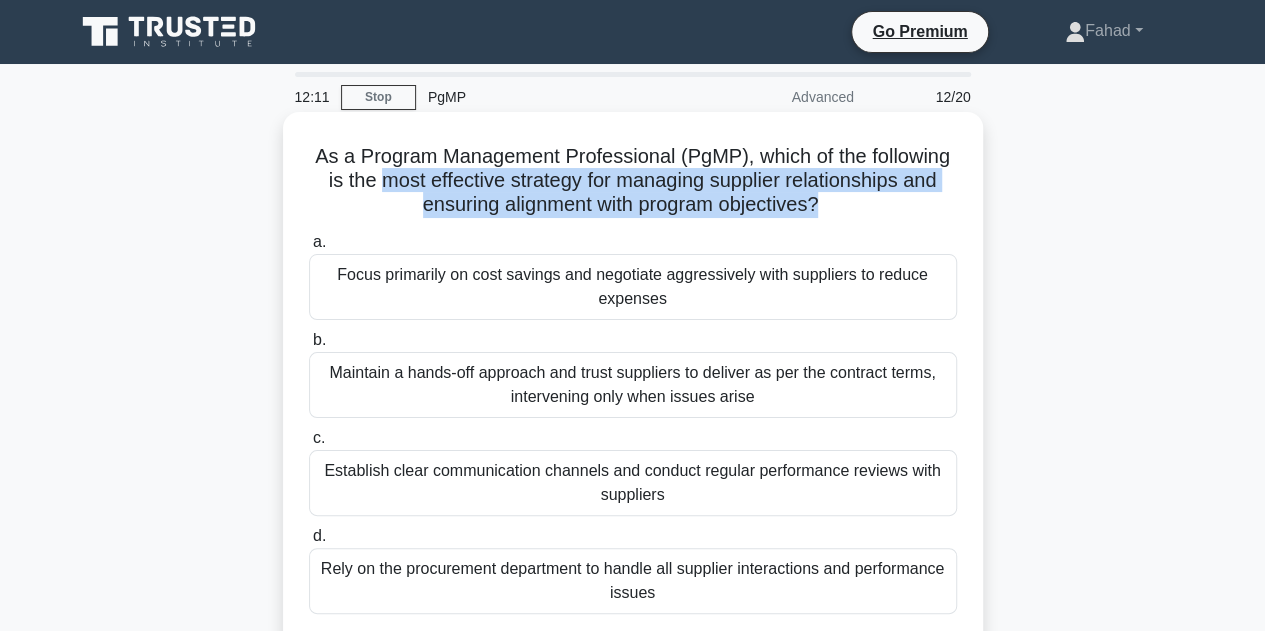 drag, startPoint x: 386, startPoint y: 185, endPoint x: 825, endPoint y: 203, distance: 439.36887 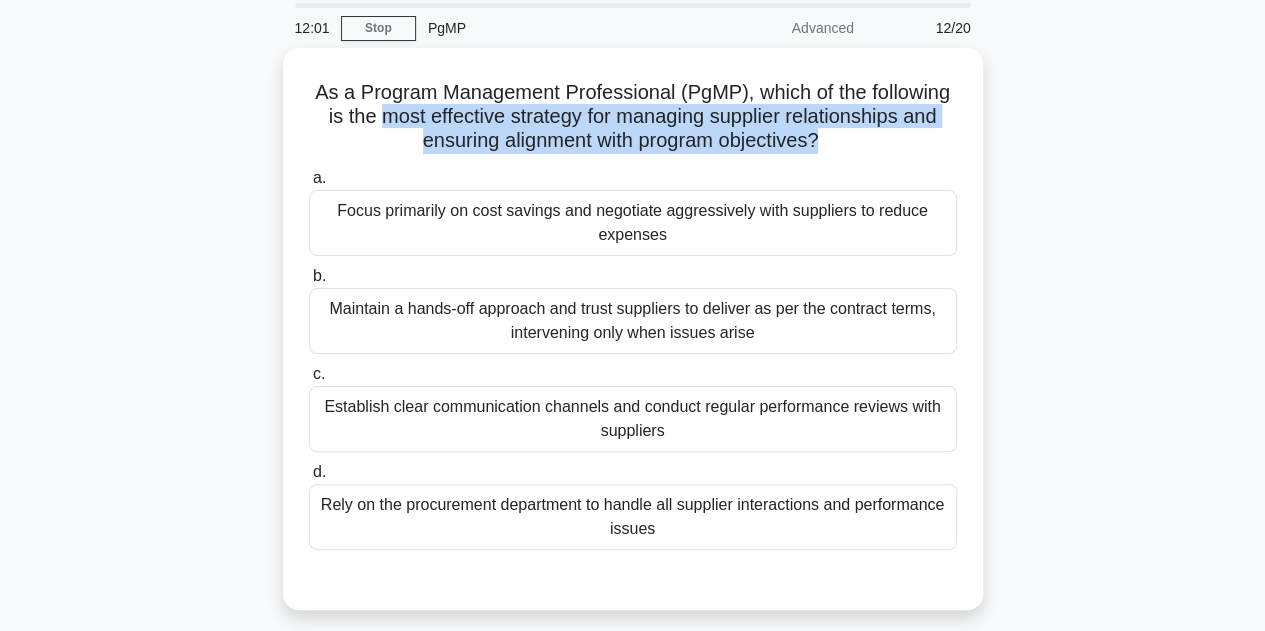 scroll, scrollTop: 100, scrollLeft: 0, axis: vertical 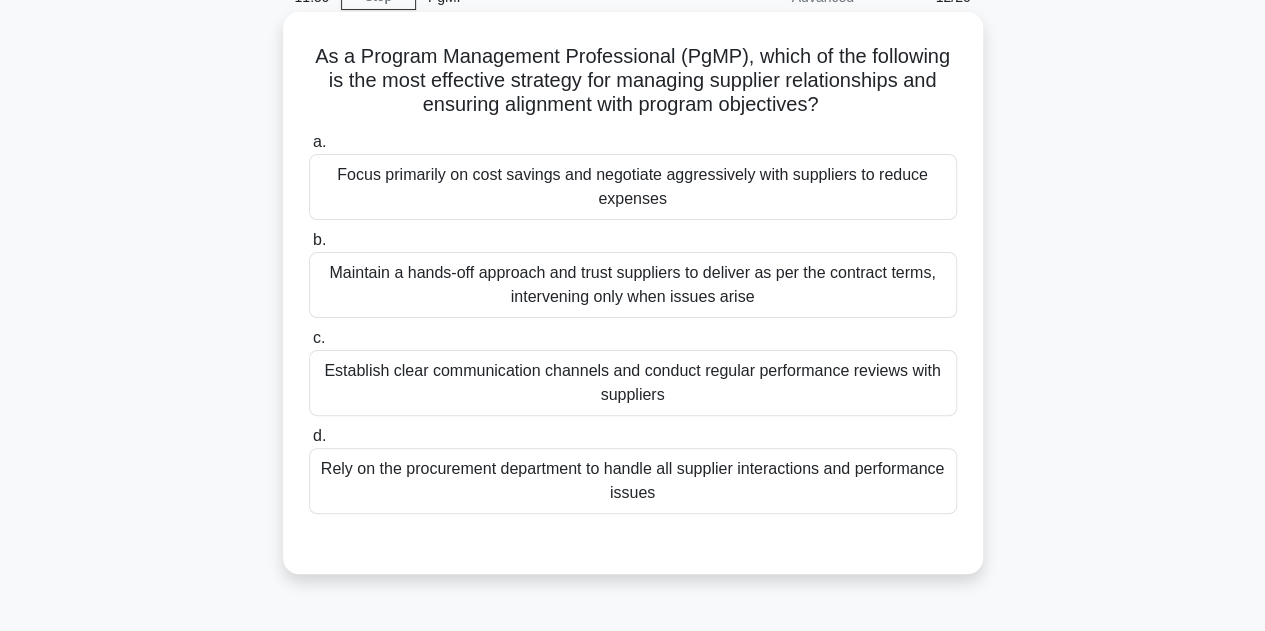 click on "Establish clear communication channels and conduct regular performance reviews with suppliers" at bounding box center [633, 383] 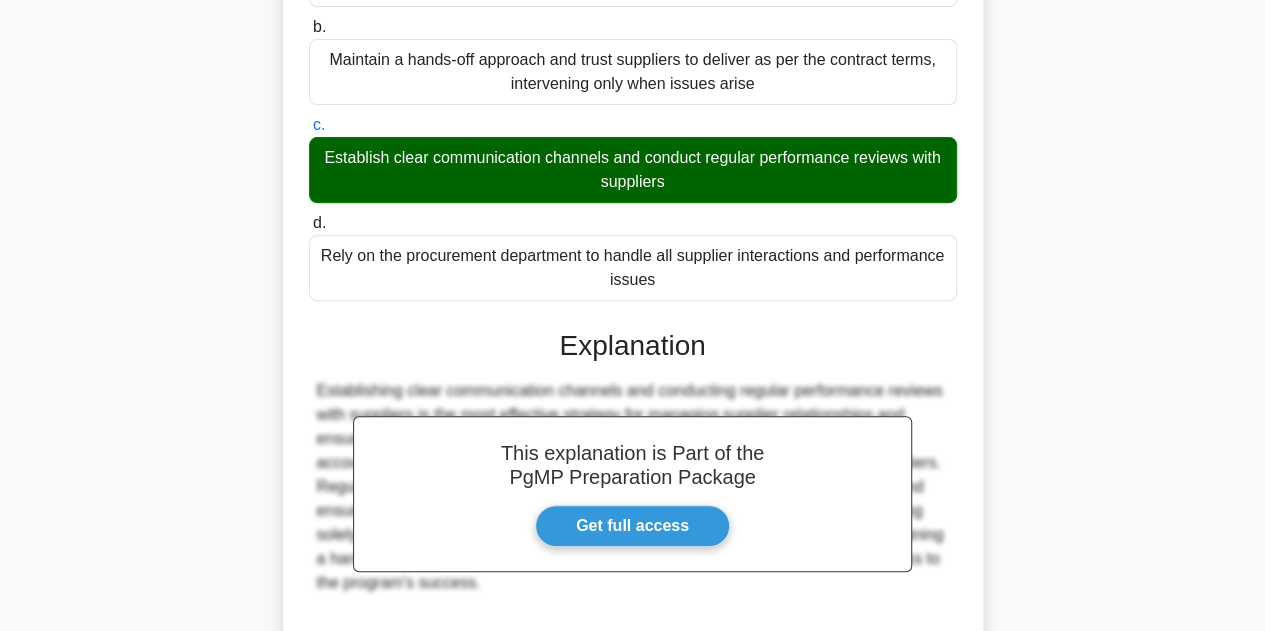scroll, scrollTop: 479, scrollLeft: 0, axis: vertical 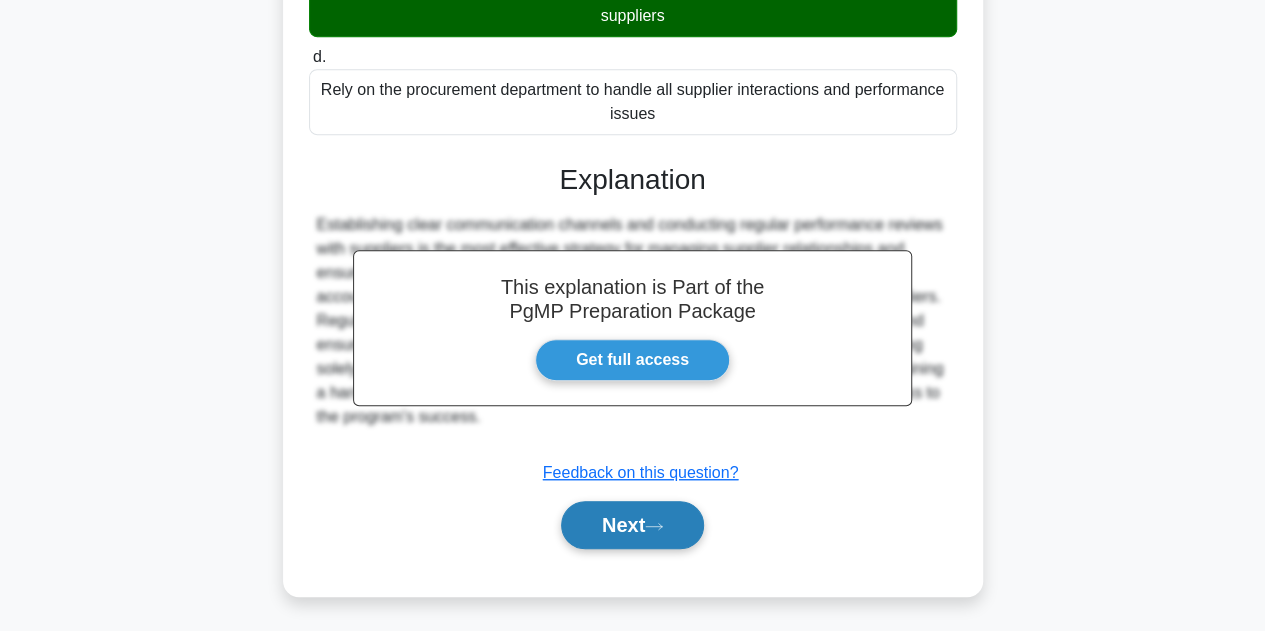 click on "Next" at bounding box center [632, 525] 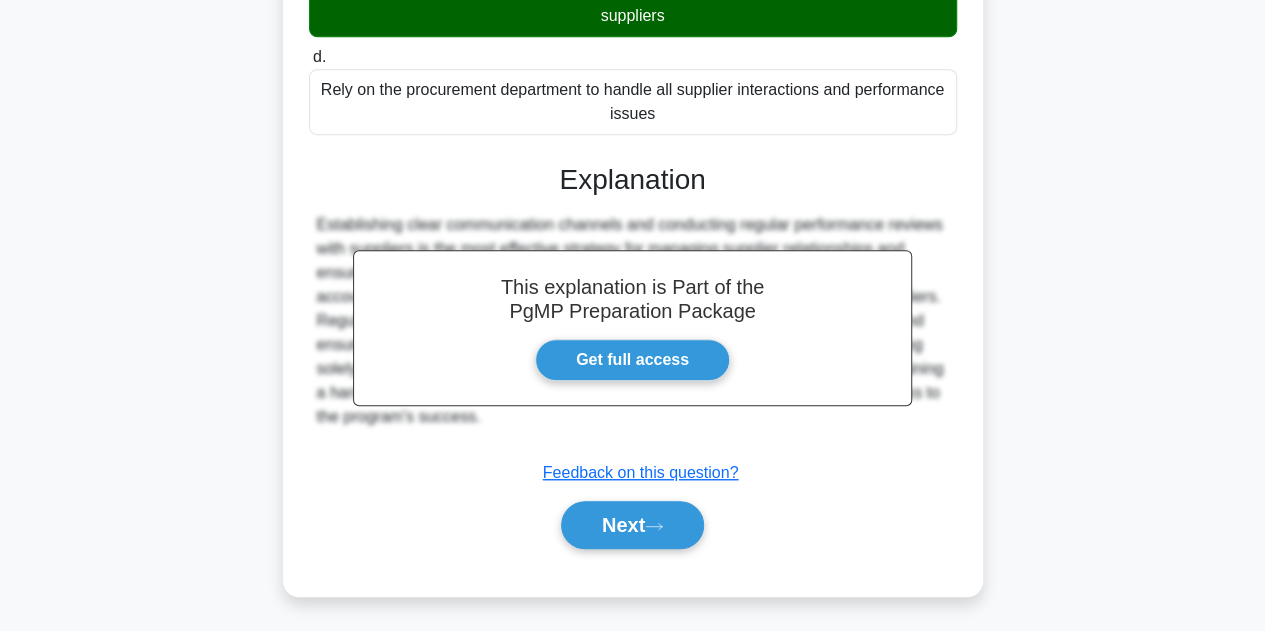 scroll, scrollTop: 0, scrollLeft: 0, axis: both 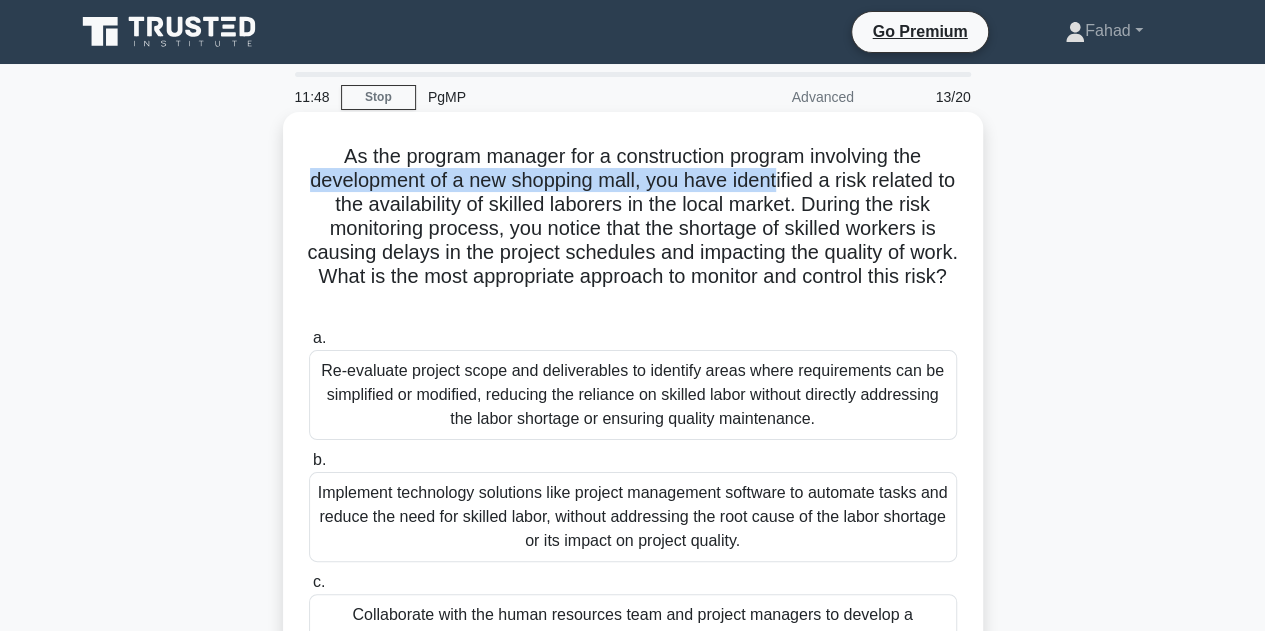 drag, startPoint x: 310, startPoint y: 177, endPoint x: 793, endPoint y: 185, distance: 483.06625 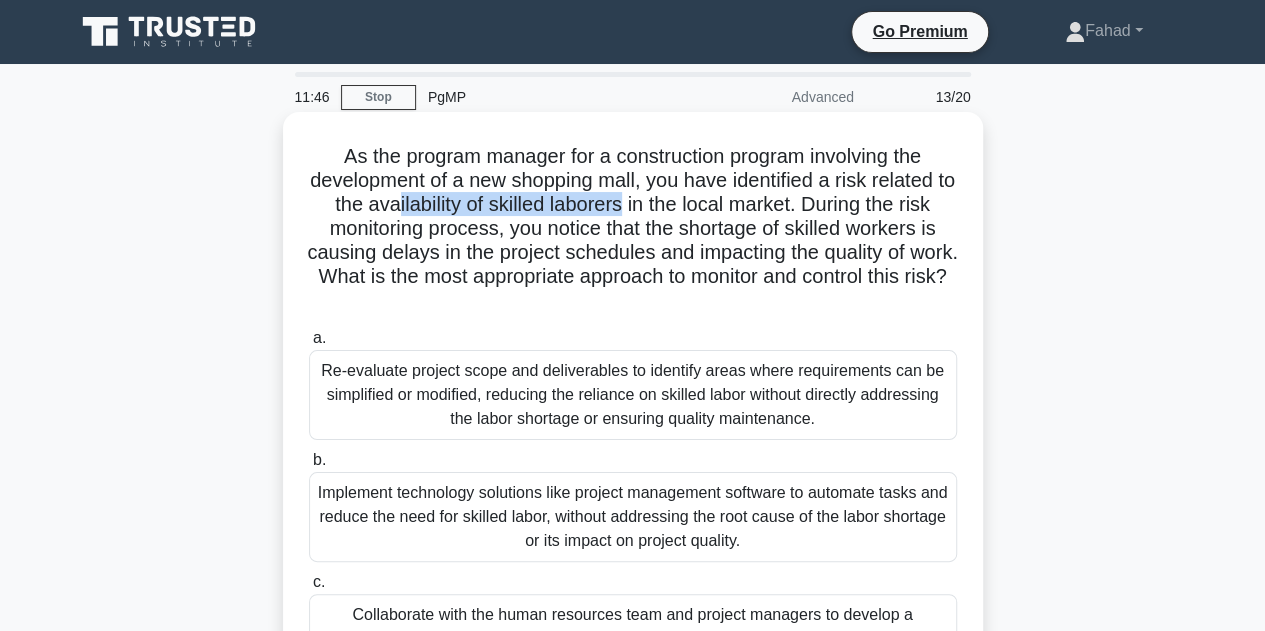 drag, startPoint x: 400, startPoint y: 201, endPoint x: 632, endPoint y: 204, distance: 232.0194 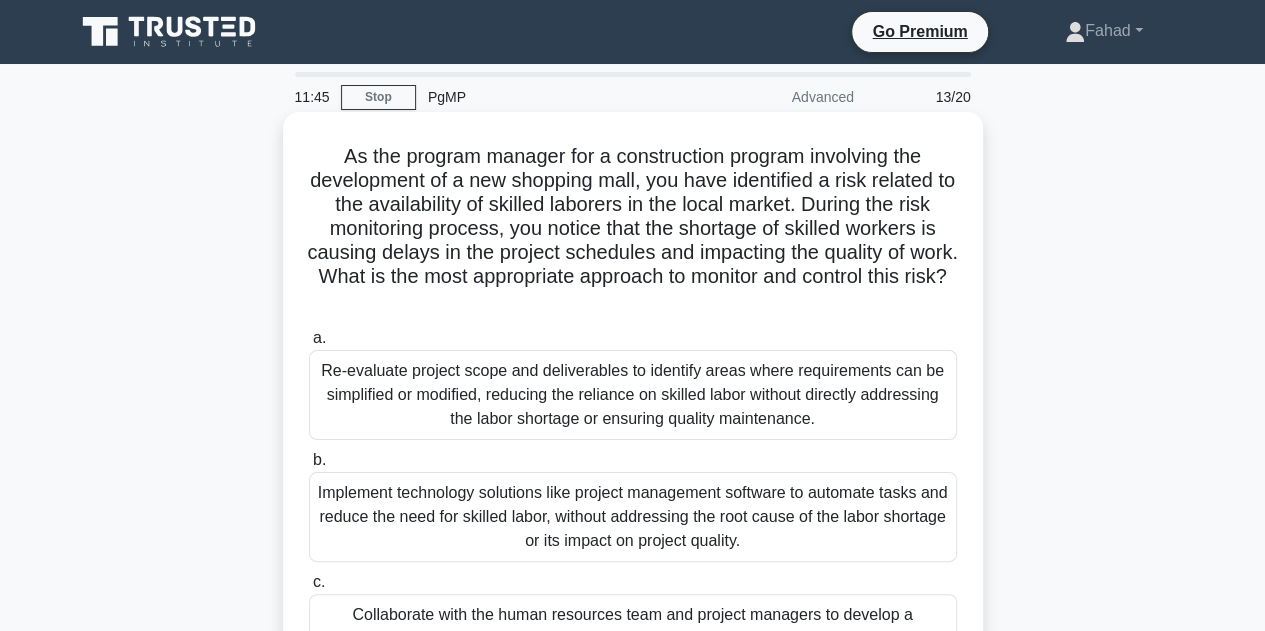 click on "As the program manager for a construction program involving the development of a new shopping mall, you have identified a risk related to the availability of skilled laborers in the local market. During the risk monitoring process, you notice that the shortage of skilled workers is causing delays in the project schedules and impacting the quality of work. What is the most appropriate approach to monitor and control this risk?
.spinner_0XTQ{transform-origin:center;animation:spinner_y6GP .75s linear infinite}@keyframes spinner_y6GP{100%{transform:rotate(360deg)}}" at bounding box center [633, 229] 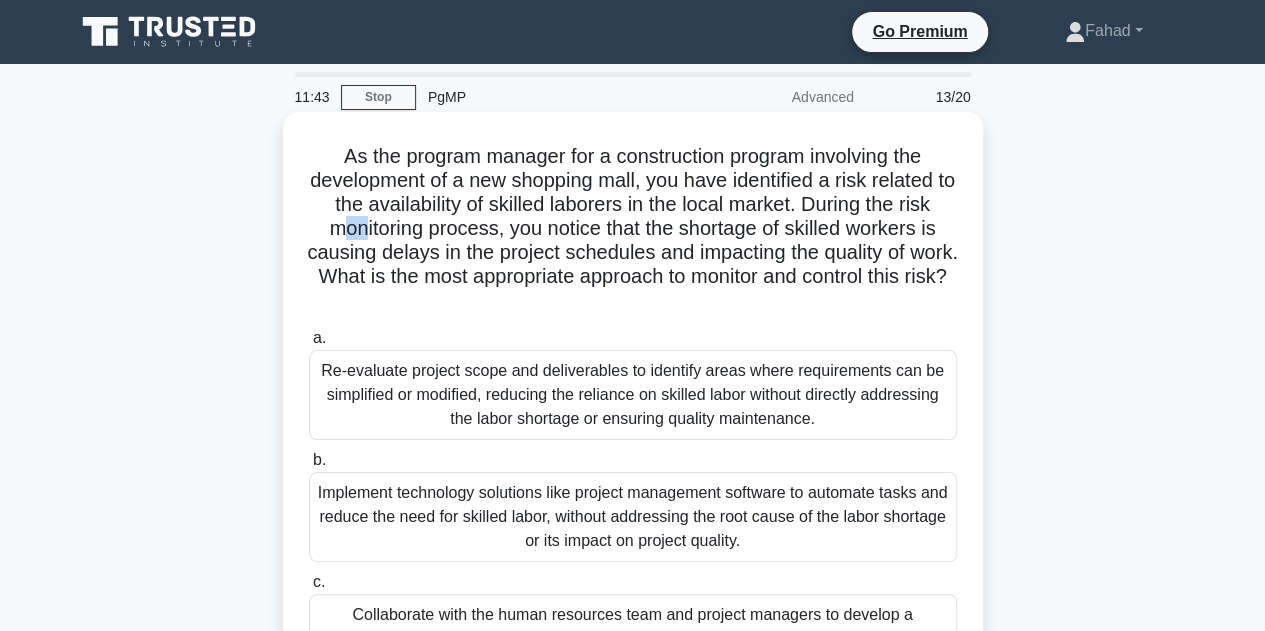 drag, startPoint x: 337, startPoint y: 231, endPoint x: 356, endPoint y: 231, distance: 19 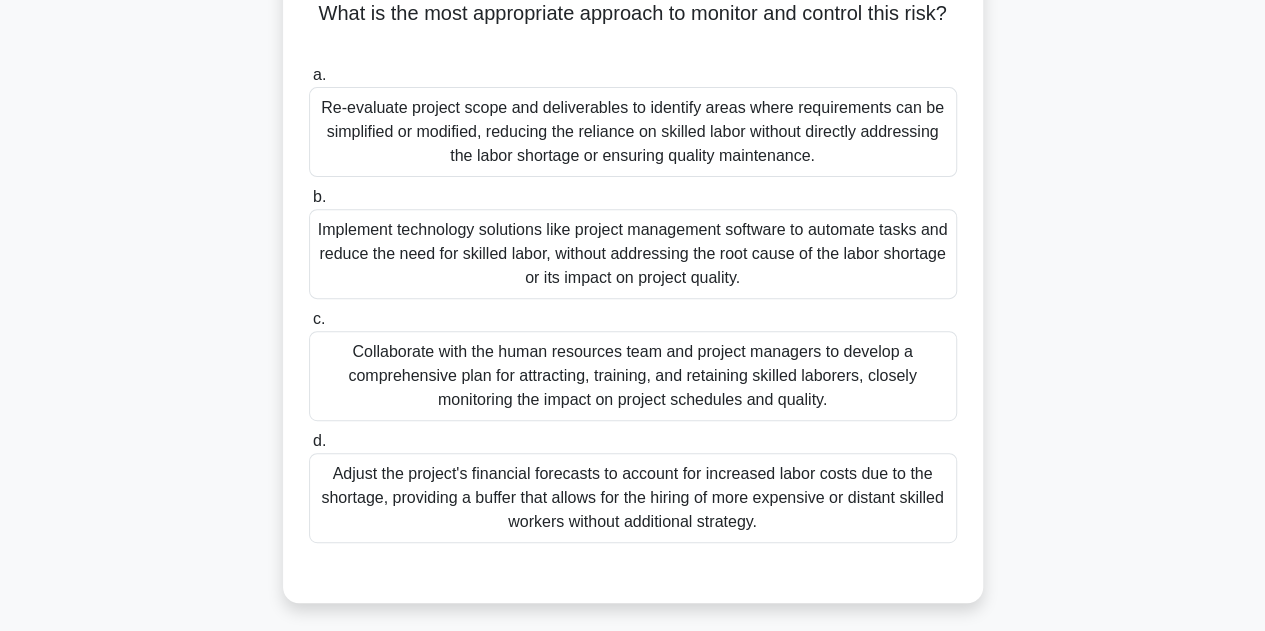 scroll, scrollTop: 300, scrollLeft: 0, axis: vertical 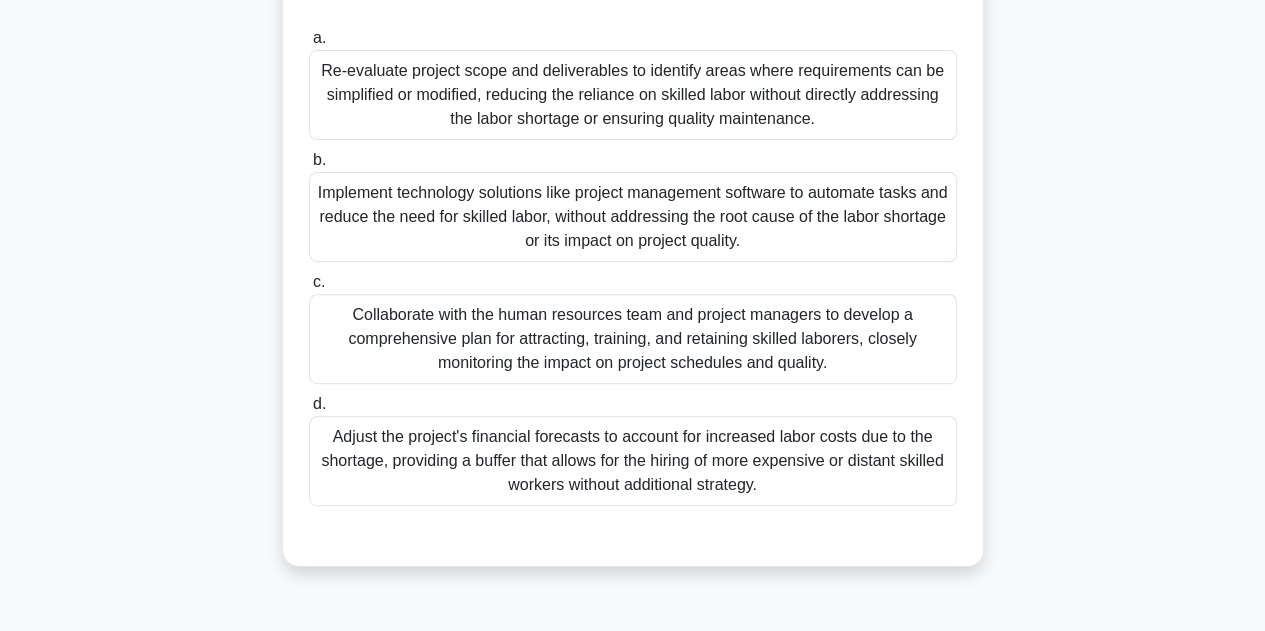 click on "Collaborate with the human resources team and project managers to develop a comprehensive plan for attracting, training, and retaining skilled laborers, closely monitoring the impact on project schedules and quality." at bounding box center (633, 339) 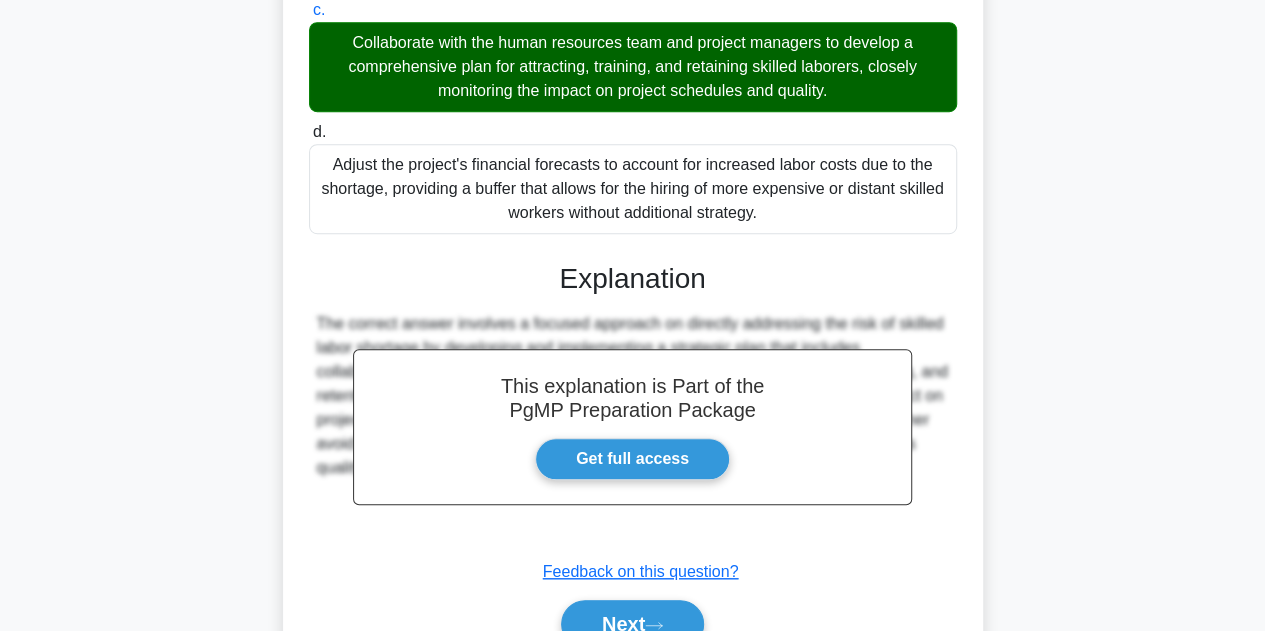 scroll, scrollTop: 671, scrollLeft: 0, axis: vertical 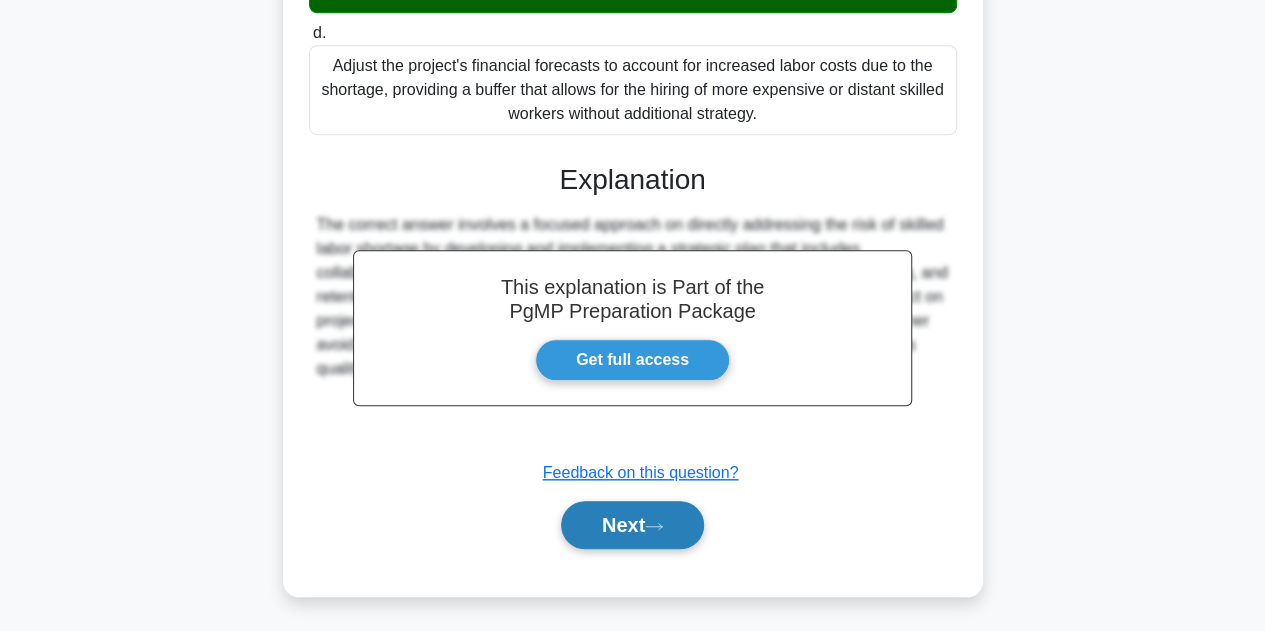 click on "Next" at bounding box center (632, 525) 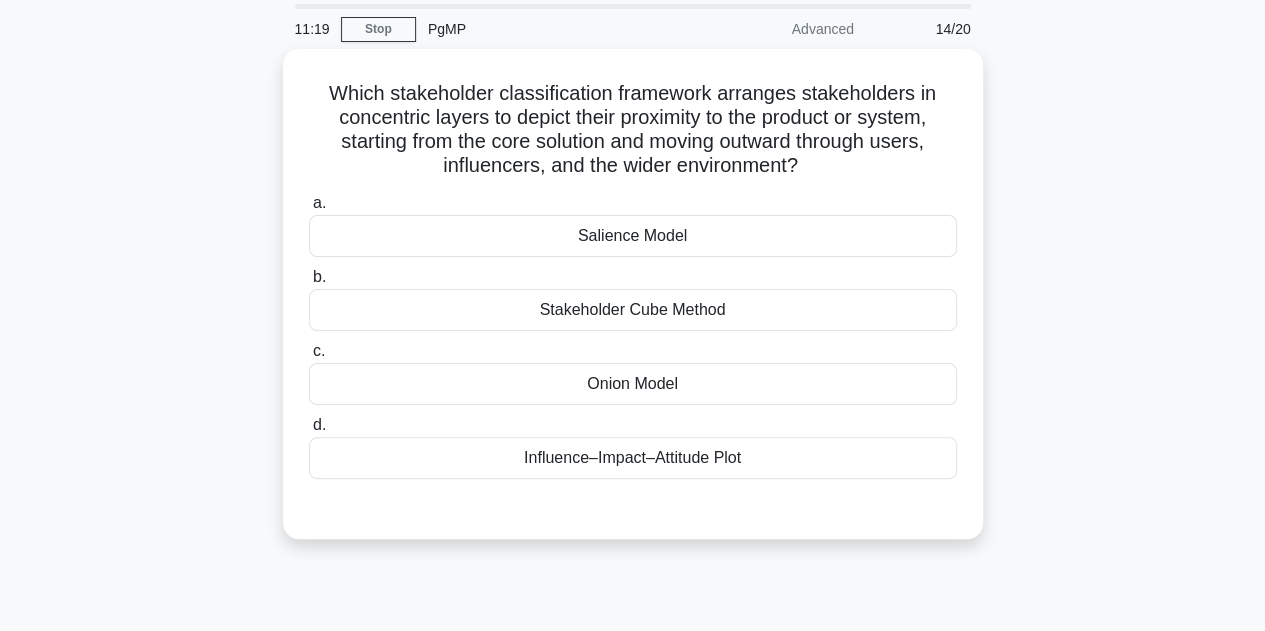 scroll, scrollTop: 0, scrollLeft: 0, axis: both 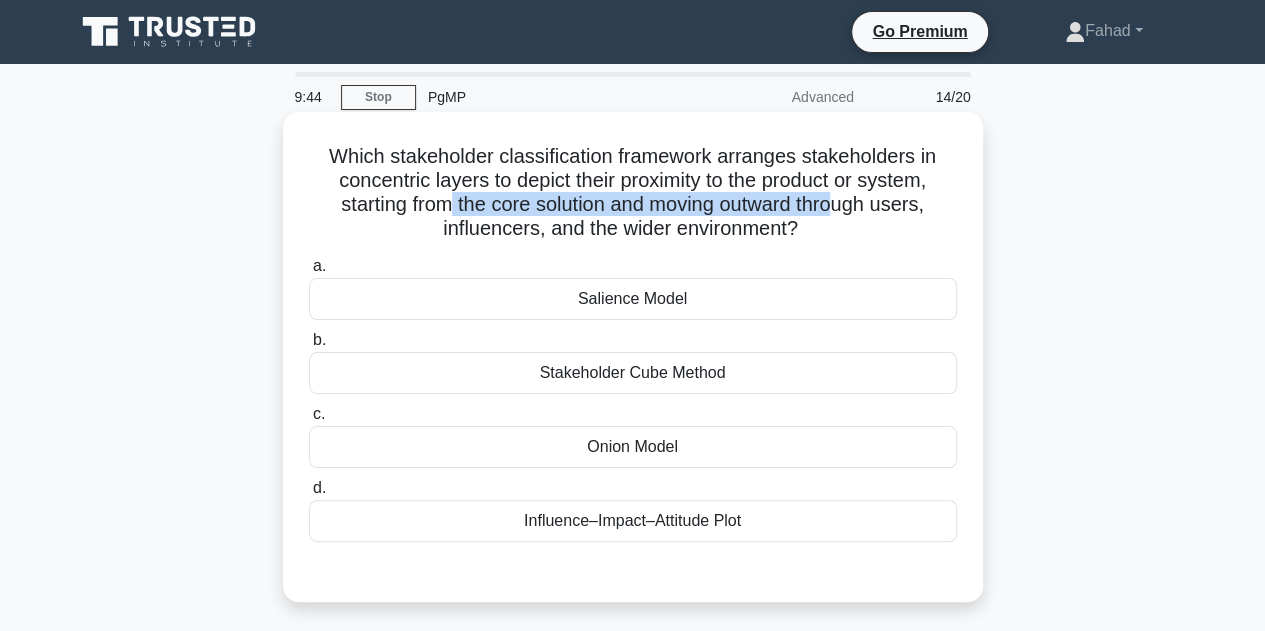 drag, startPoint x: 442, startPoint y: 199, endPoint x: 854, endPoint y: 224, distance: 412.7578 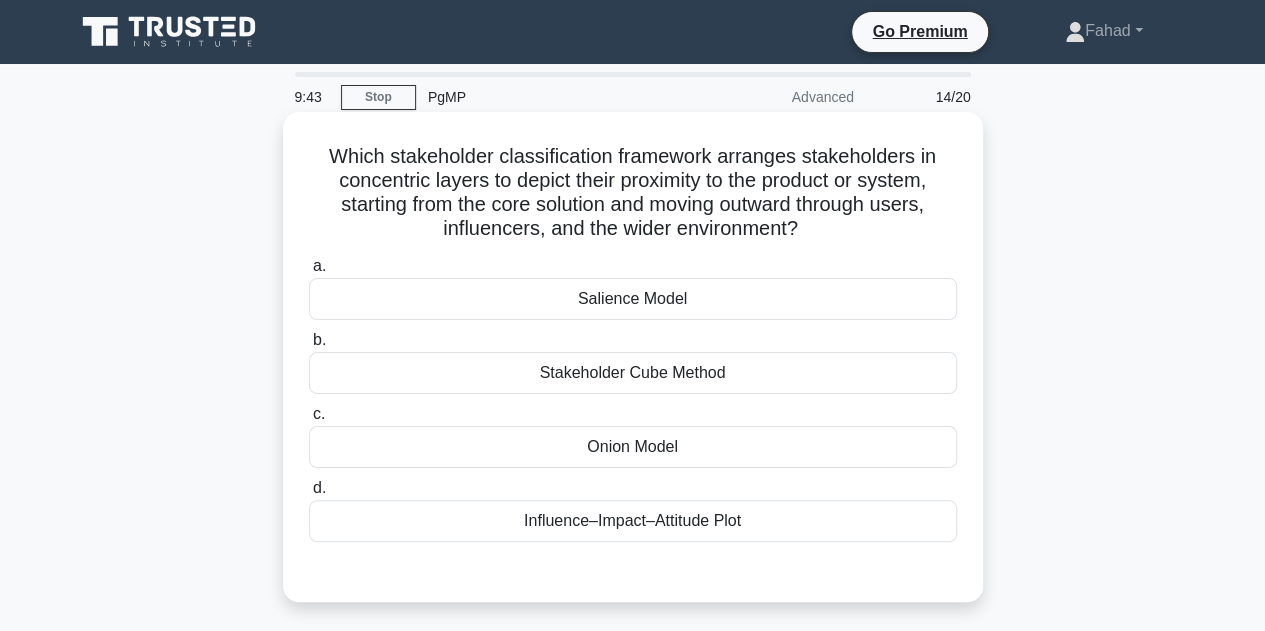click on "Onion Model" at bounding box center (633, 447) 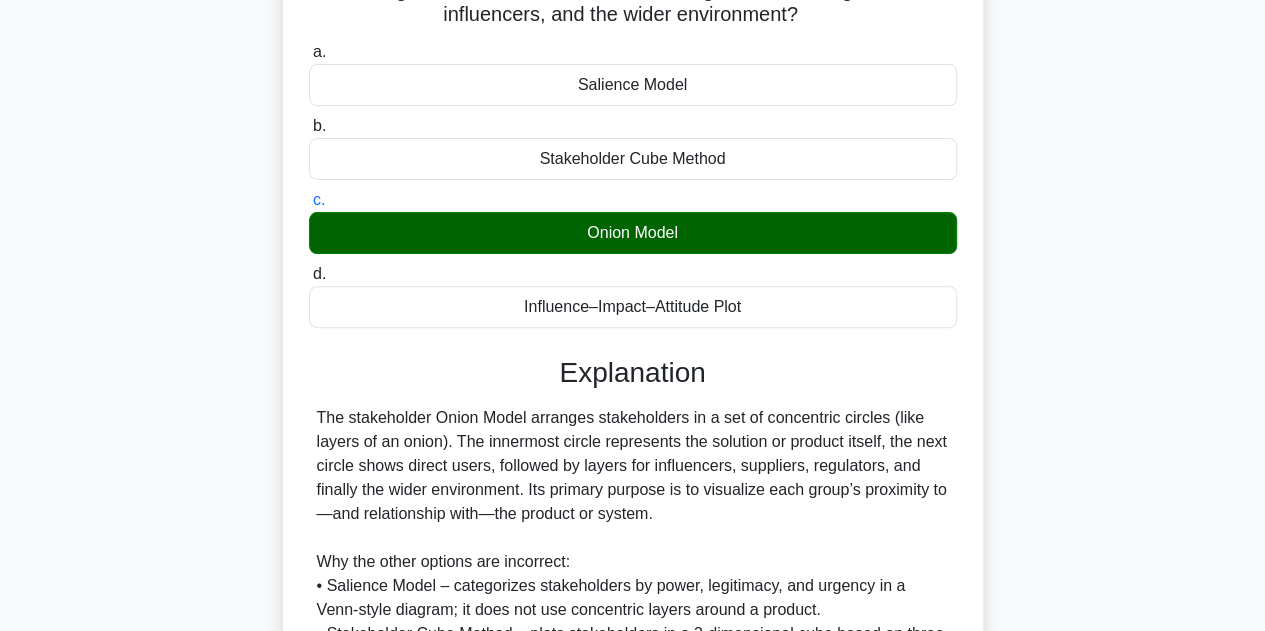 scroll, scrollTop: 400, scrollLeft: 0, axis: vertical 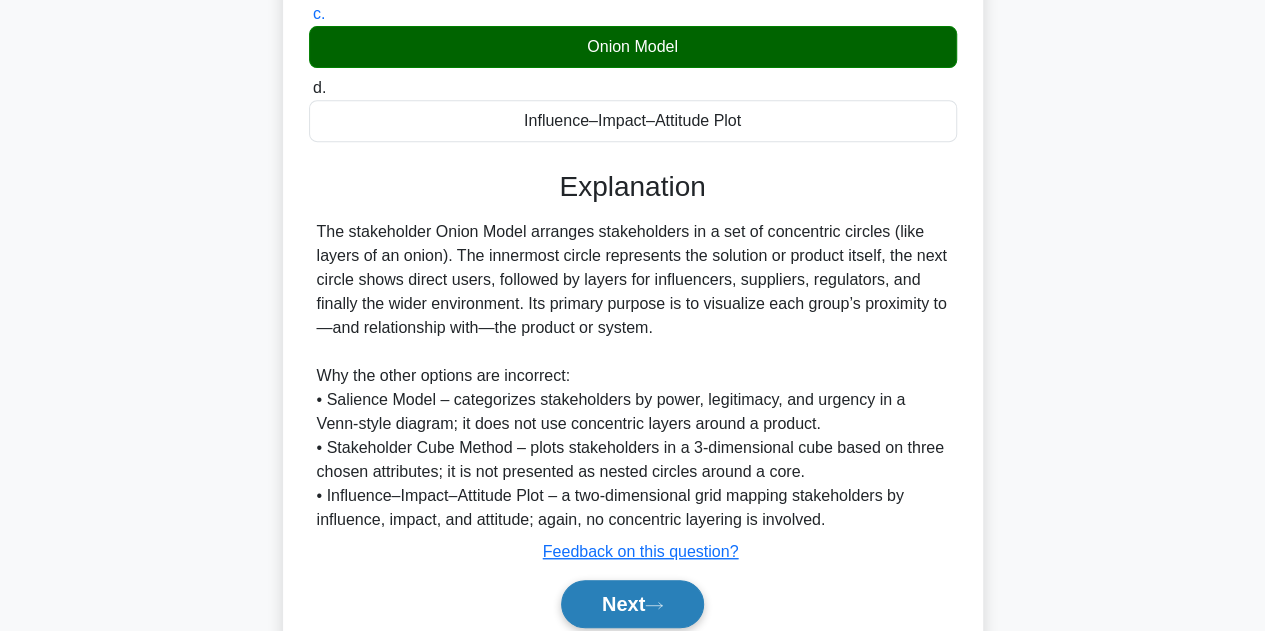 click on "Next" at bounding box center [632, 604] 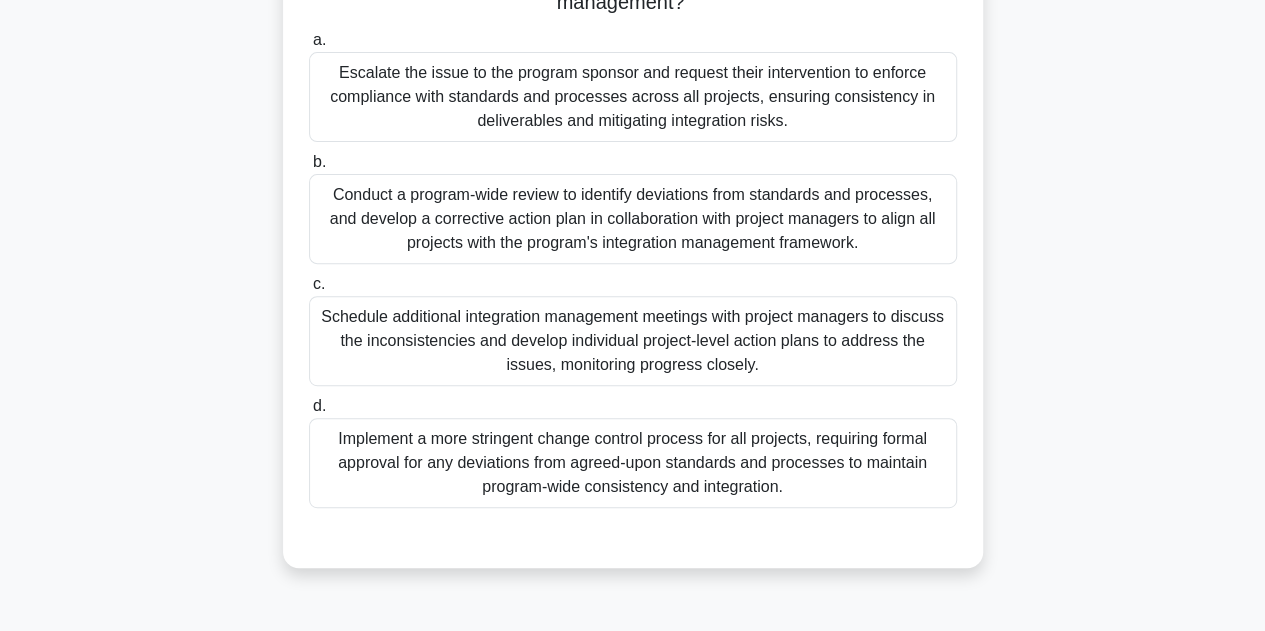 scroll, scrollTop: 300, scrollLeft: 0, axis: vertical 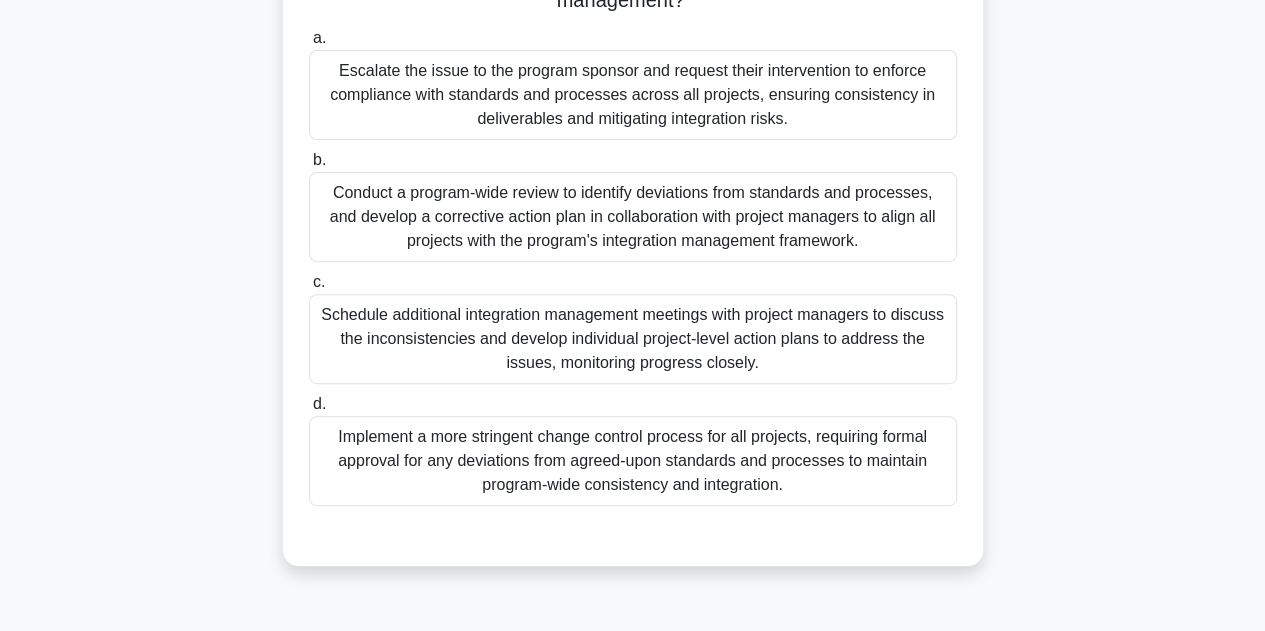 click on "Conduct a program-wide review to identify deviations from standards and processes, and develop a corrective action plan in collaboration with project managers to align all projects with the program's integration management framework." at bounding box center [633, 217] 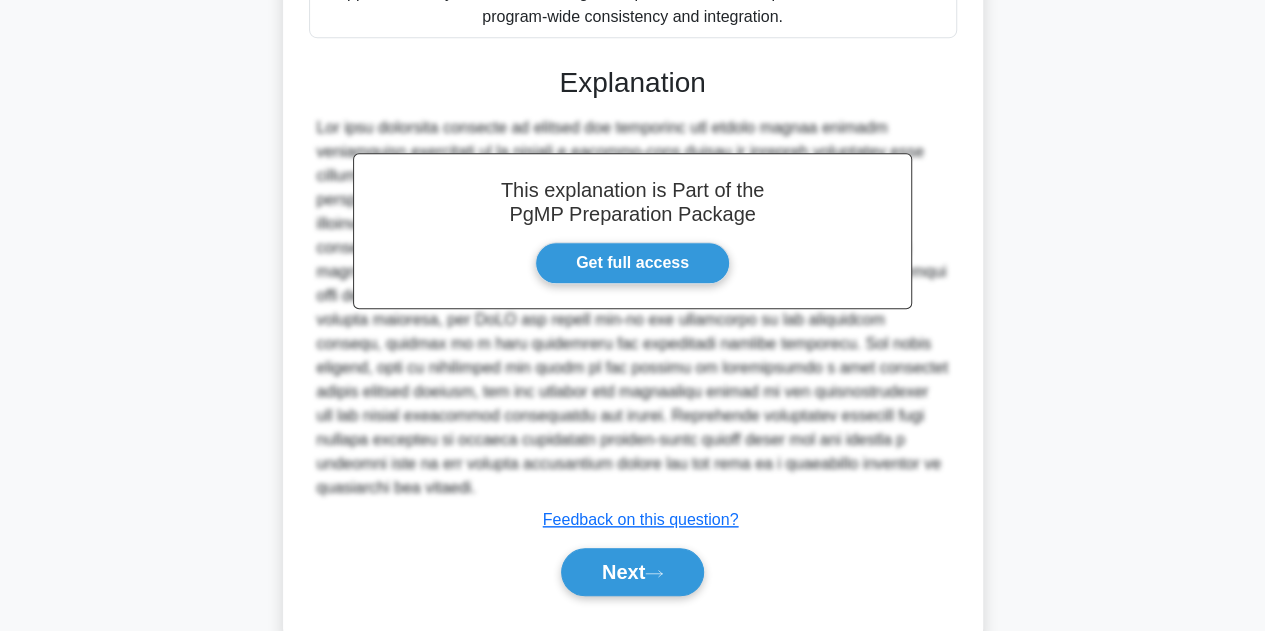 scroll, scrollTop: 800, scrollLeft: 0, axis: vertical 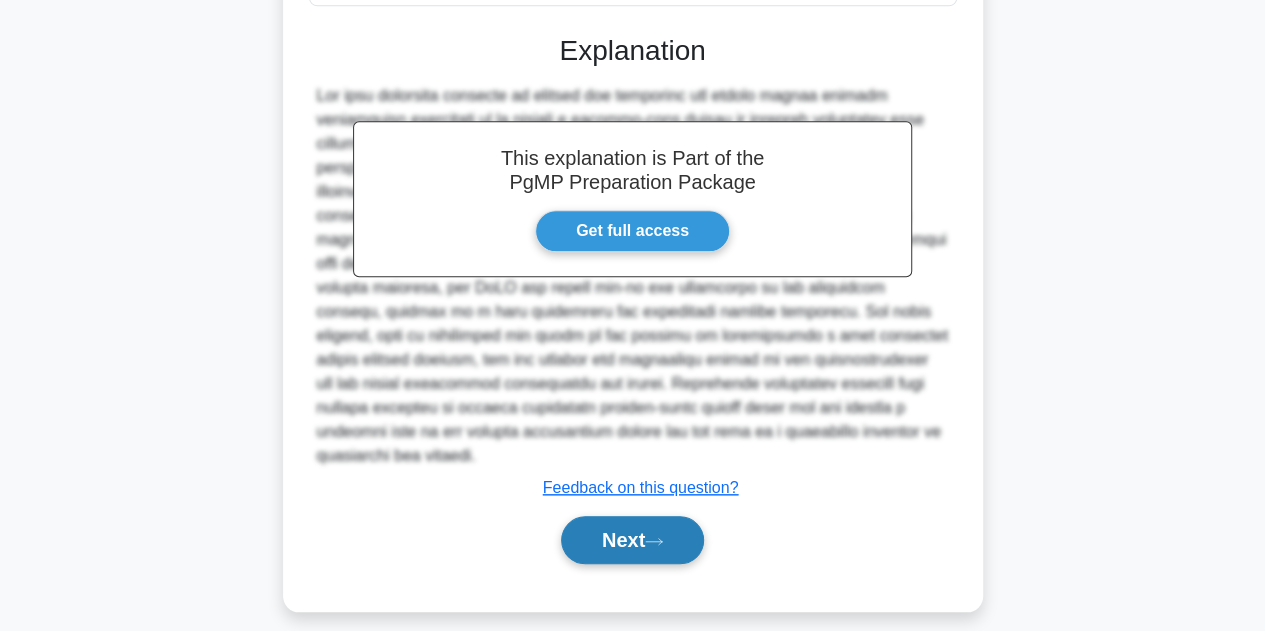 click on "Next" at bounding box center [632, 540] 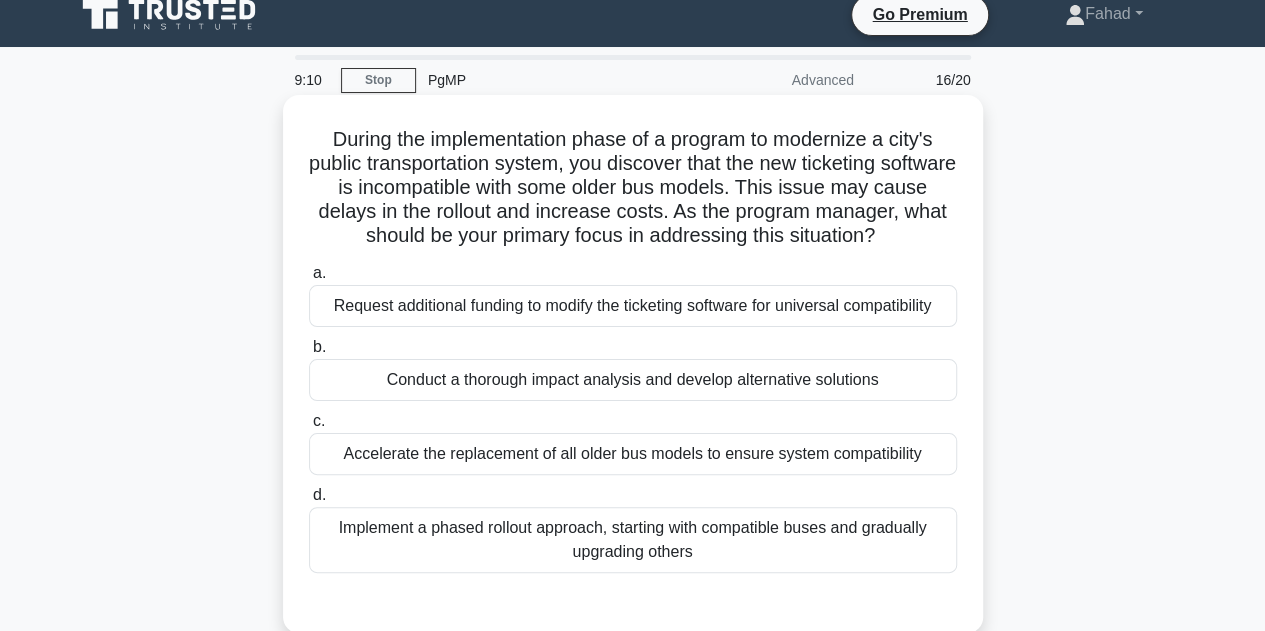 scroll, scrollTop: 0, scrollLeft: 0, axis: both 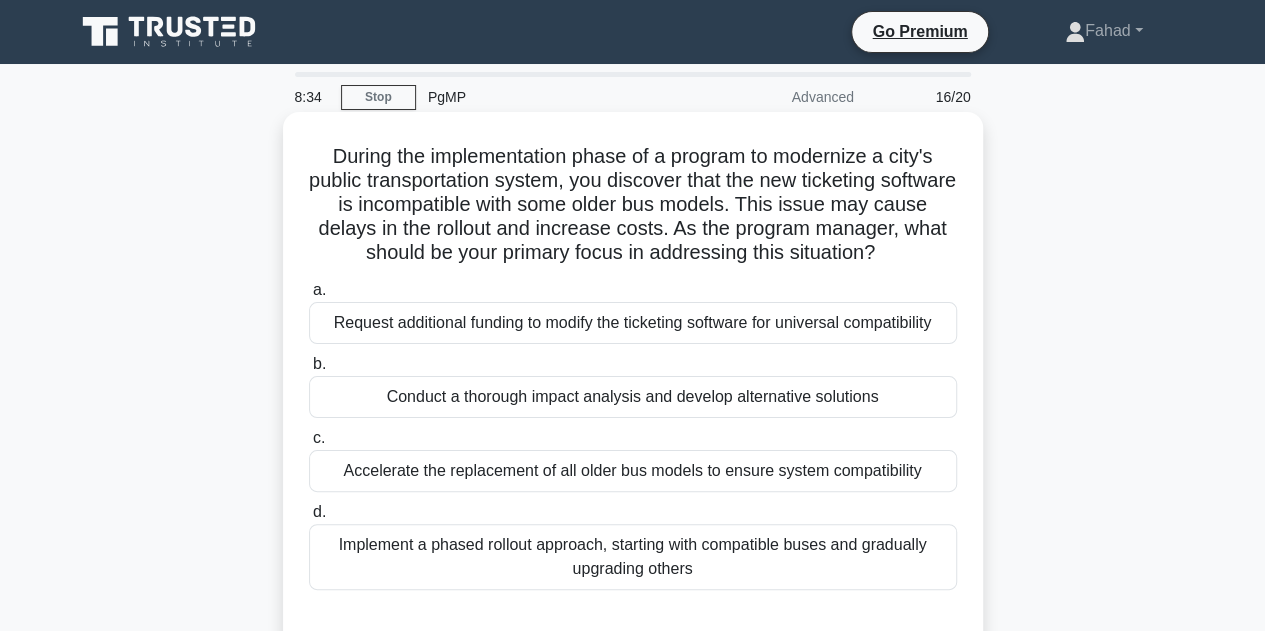 click on "Conduct a thorough impact analysis and develop alternative solutions" at bounding box center [633, 397] 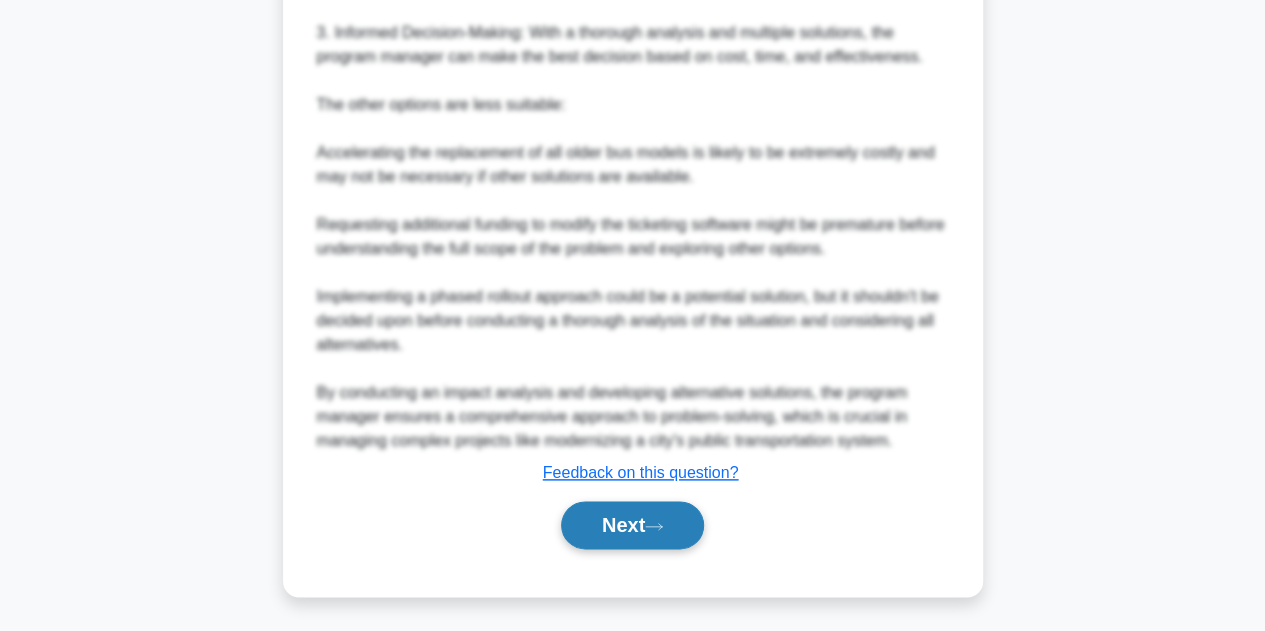 click on "Next" at bounding box center [632, 525] 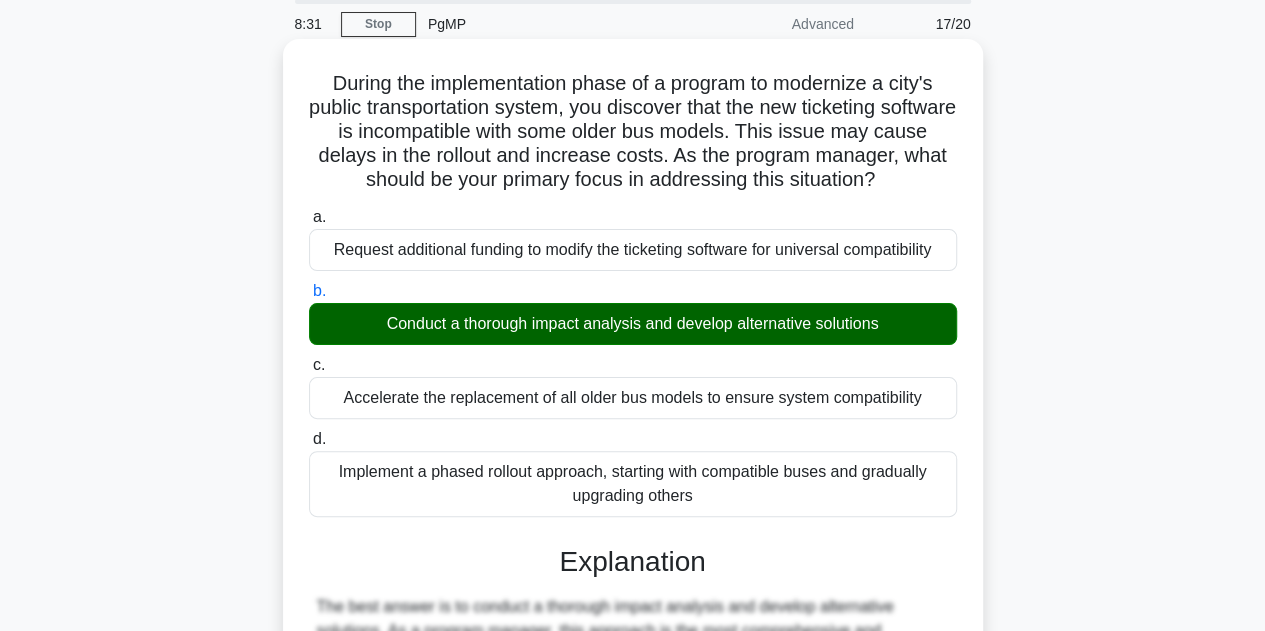 scroll, scrollTop: 0, scrollLeft: 0, axis: both 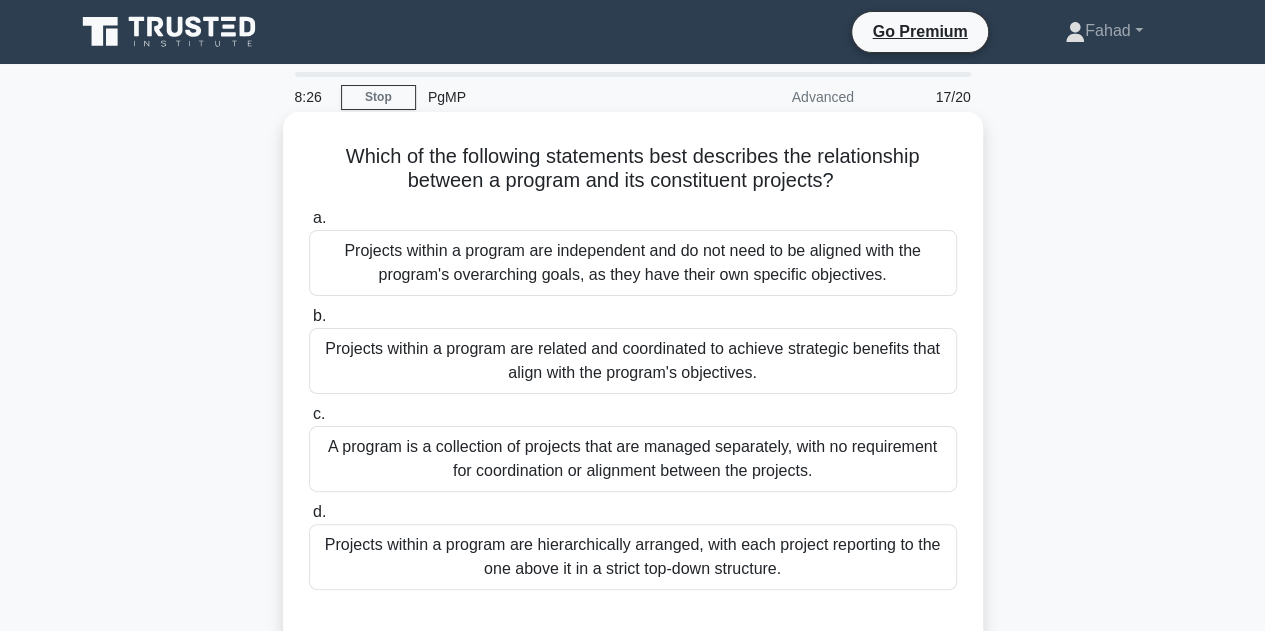 drag, startPoint x: 677, startPoint y: 163, endPoint x: 890, endPoint y: 182, distance: 213.84573 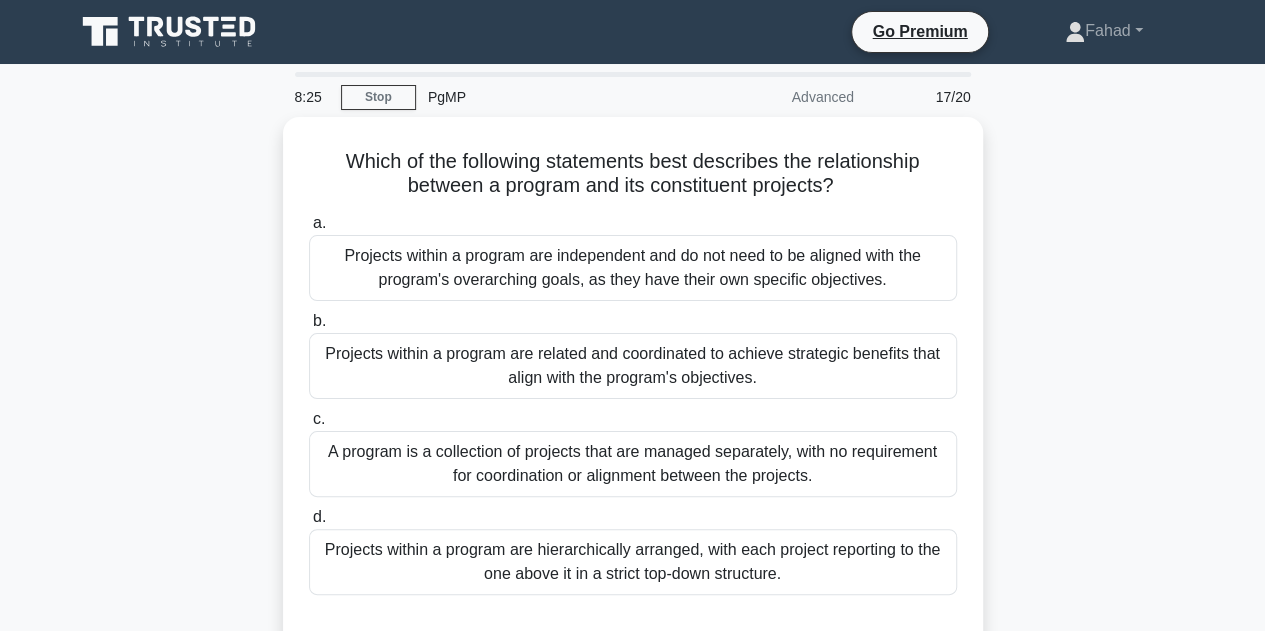 click on "Which of the following statements best describes the relationship between a program and its constituent projects?
.spinner_0XTQ{transform-origin:center;animation:spinner_y6GP .75s linear infinite}@keyframes spinner_y6GP{100%{transform:rotate(360deg)}}
a.
b.
c." at bounding box center [633, 398] 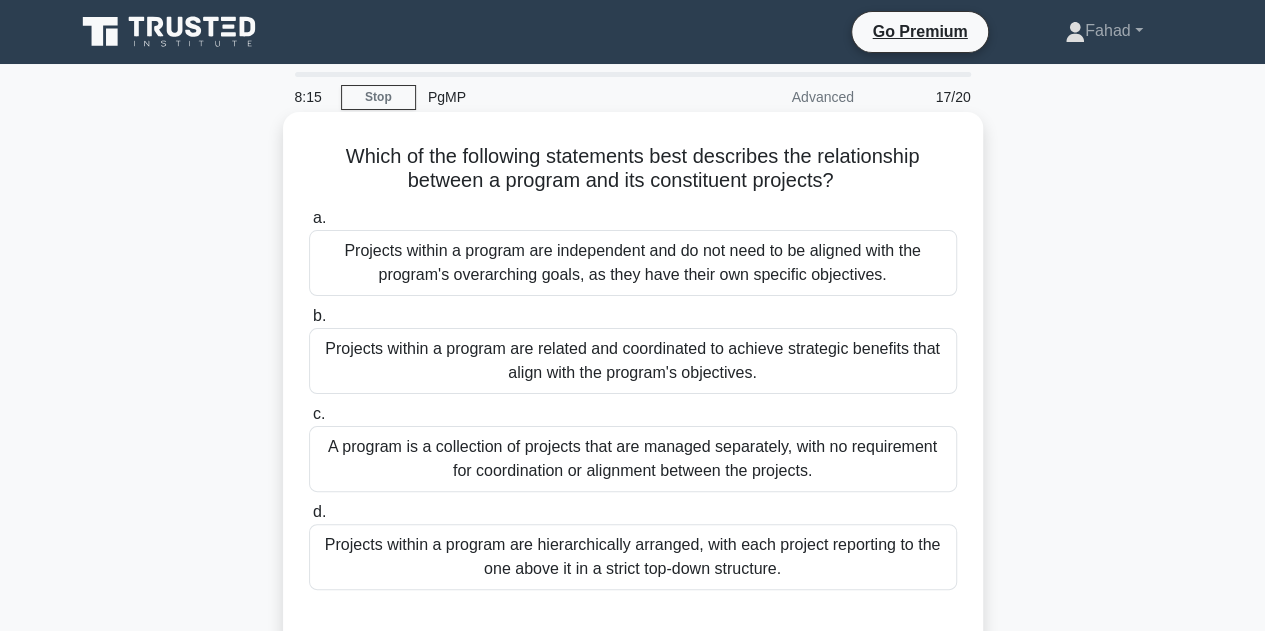 click on "Projects within a program are related and coordinated to achieve strategic benefits that align with the program's objectives." at bounding box center (633, 361) 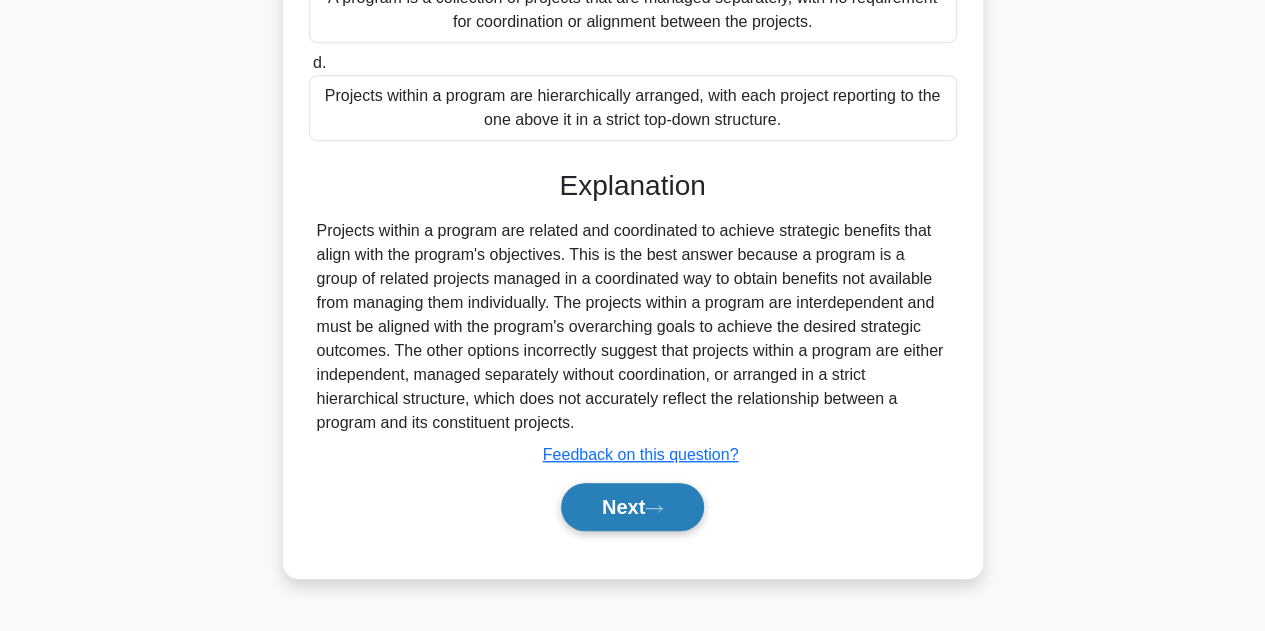 click on "Next" at bounding box center (632, 507) 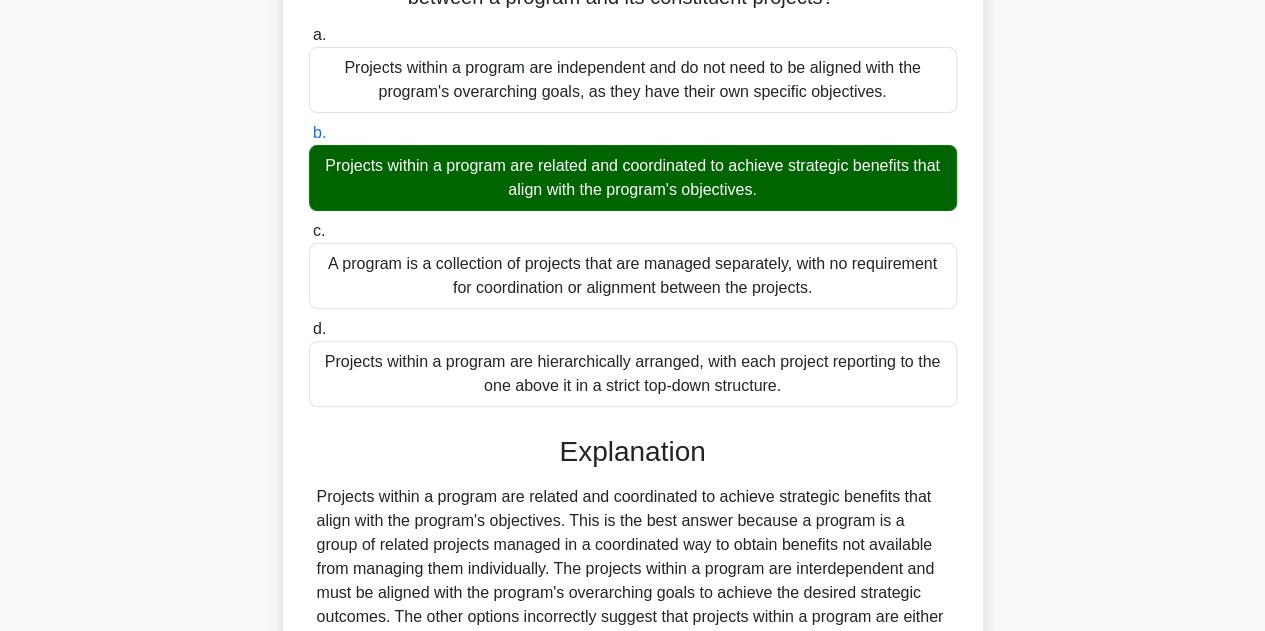 scroll, scrollTop: 0, scrollLeft: 0, axis: both 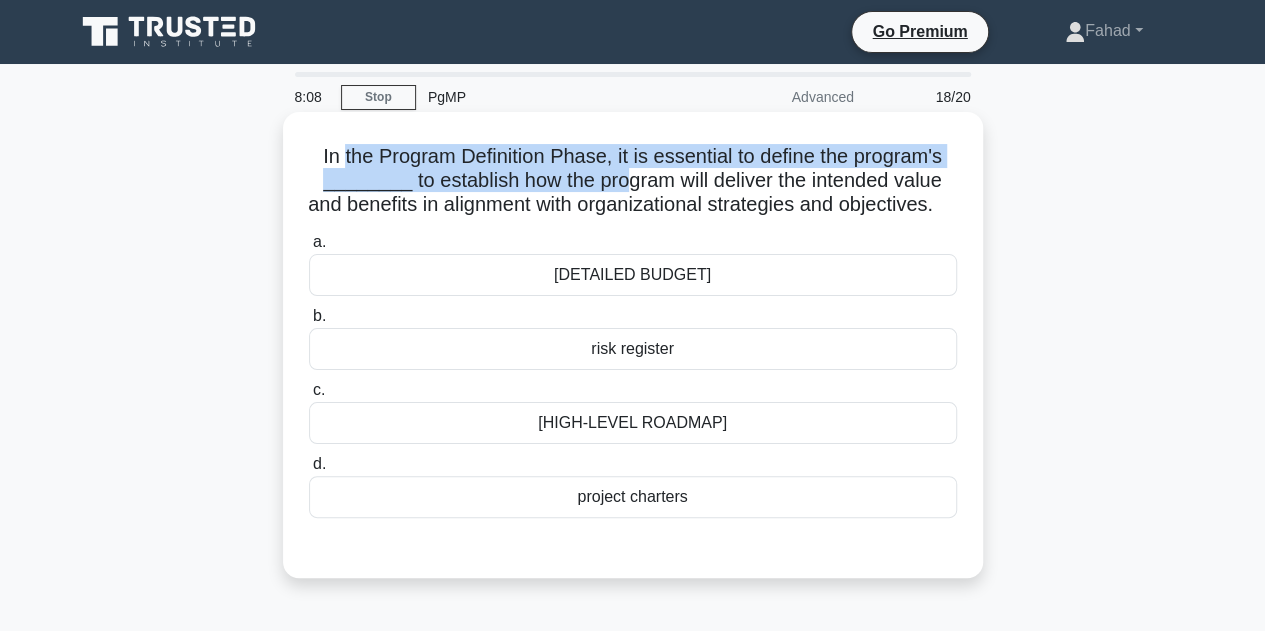 drag, startPoint x: 340, startPoint y: 161, endPoint x: 612, endPoint y: 171, distance: 272.18375 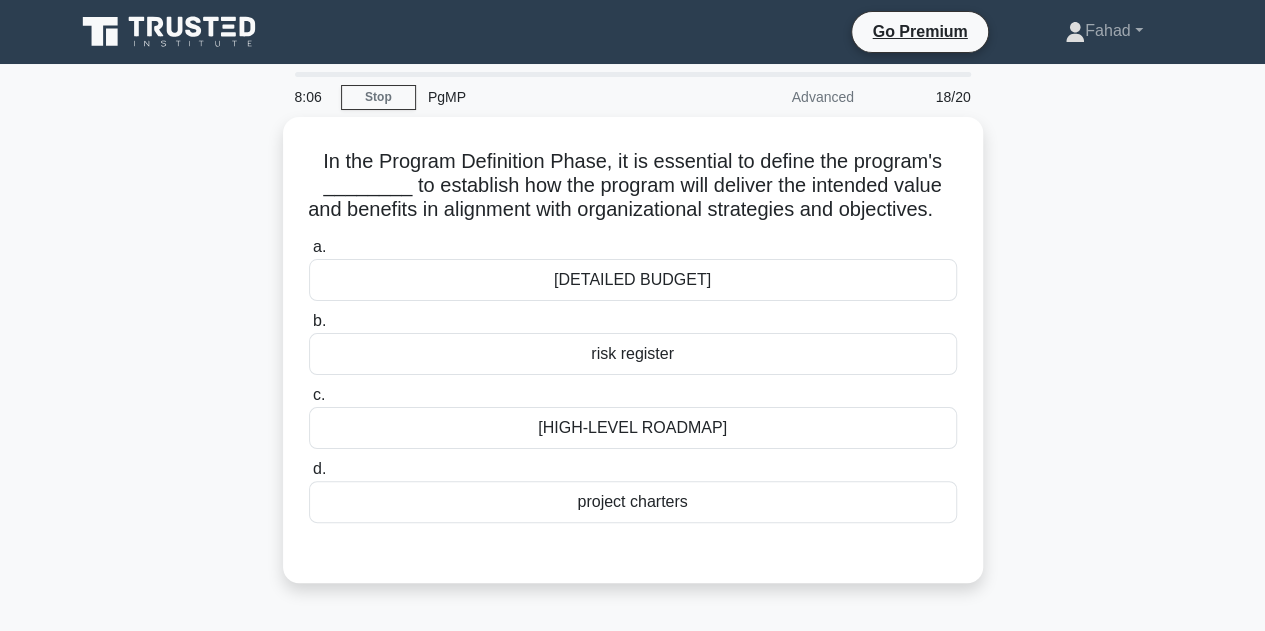 click on "In the Program Definition Phase, it is essential to define the program's ________ to establish how the program will deliver the intended value and benefits in alignment with organizational strategies and objectives.
.spinner_0XTQ{transform-origin:center;animation:spinner_y6GP .75s linear infinite}@keyframes spinner_y6GP{100%{transform:rotate(360deg)}}
a.
detailed budget" at bounding box center (633, 362) 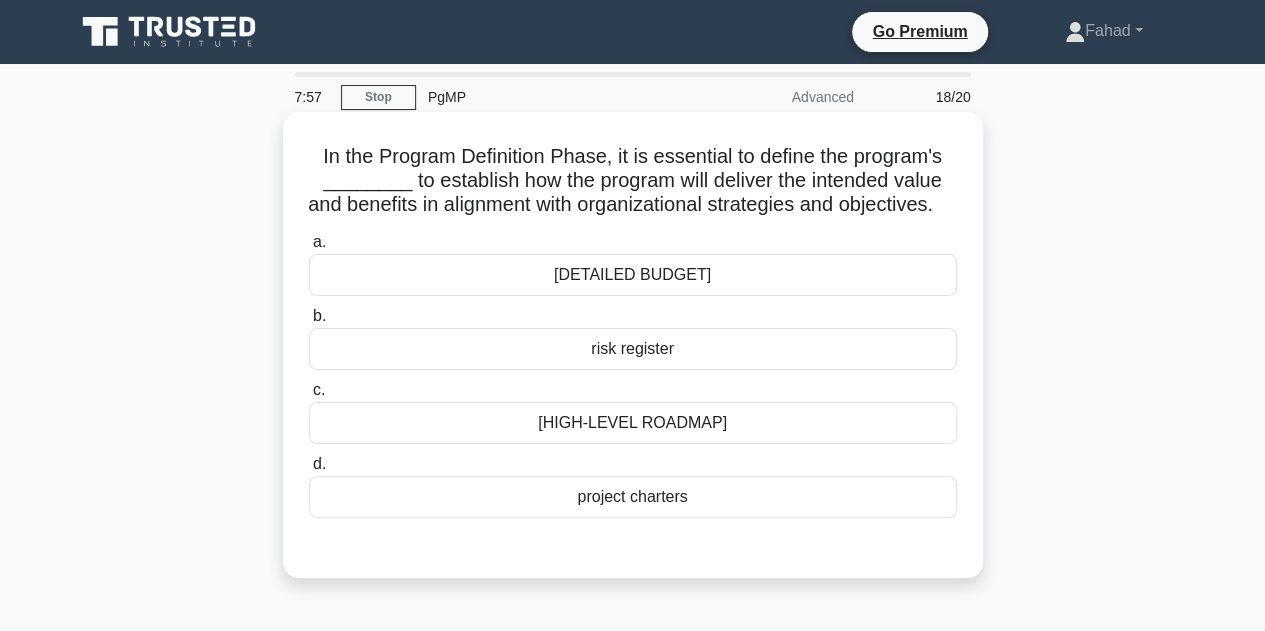 click on "high-level roadmap" at bounding box center [633, 423] 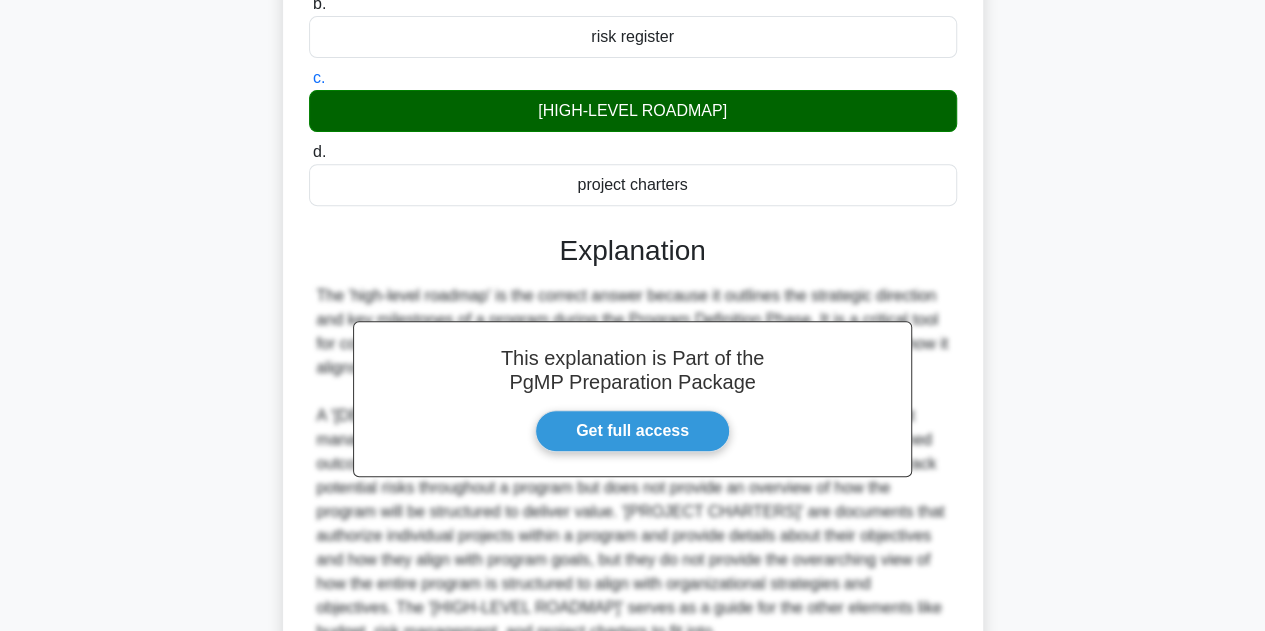 scroll, scrollTop: 527, scrollLeft: 0, axis: vertical 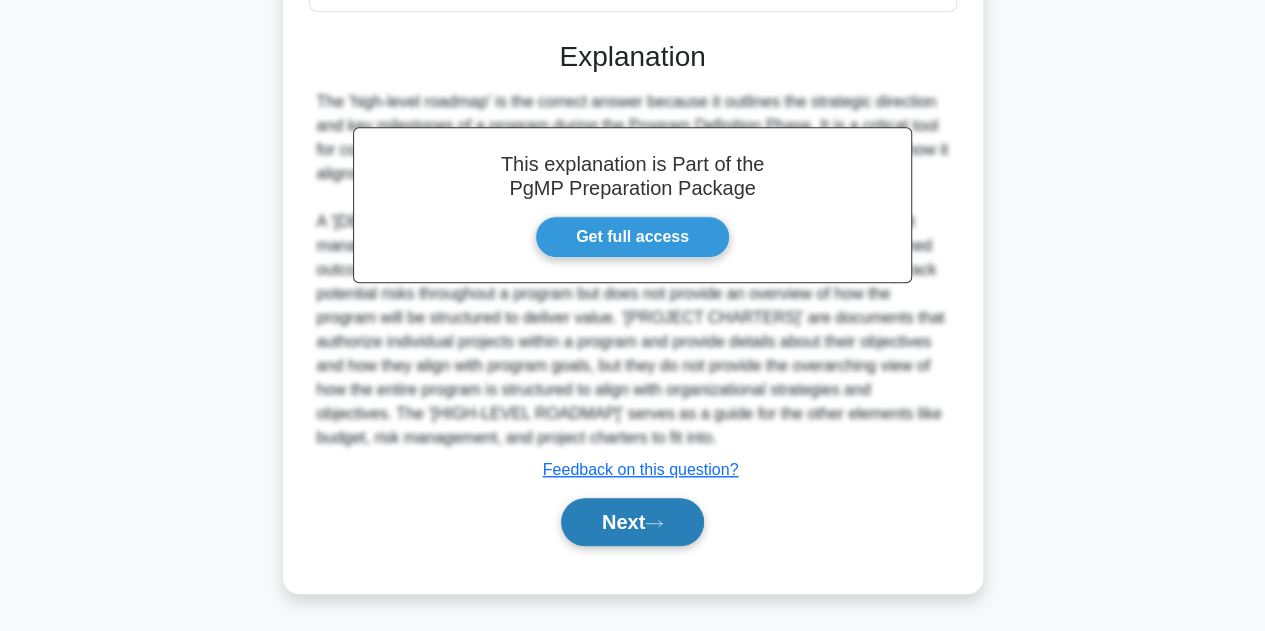 click on "Next" at bounding box center [632, 522] 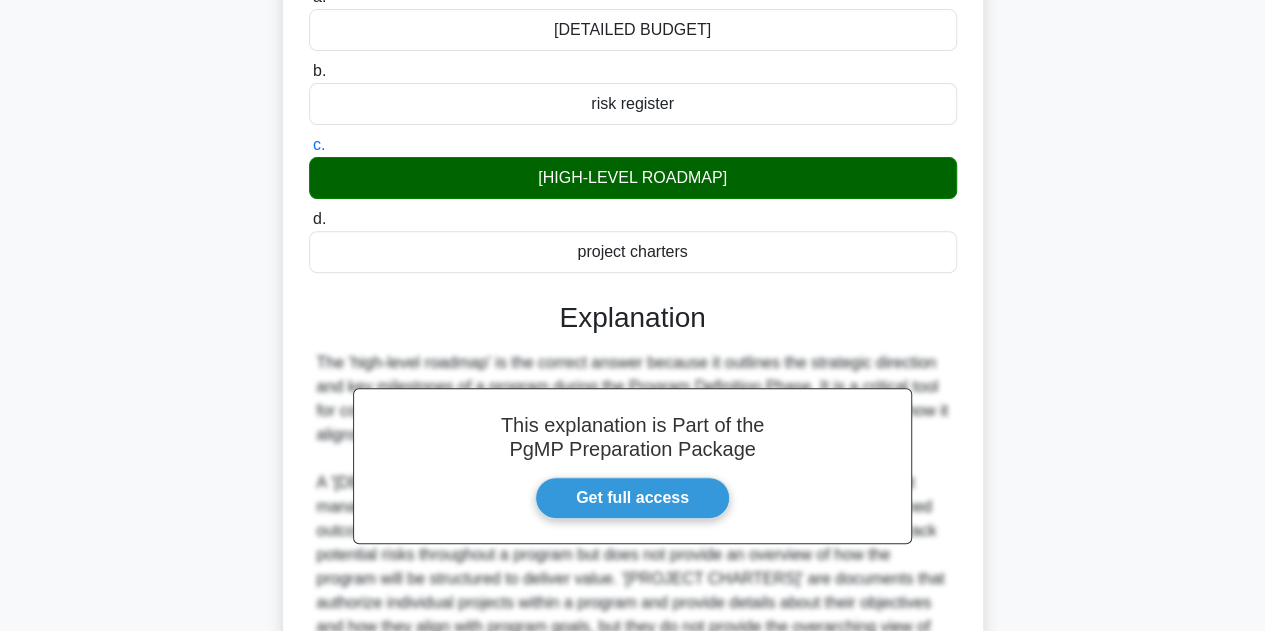 scroll, scrollTop: 27, scrollLeft: 0, axis: vertical 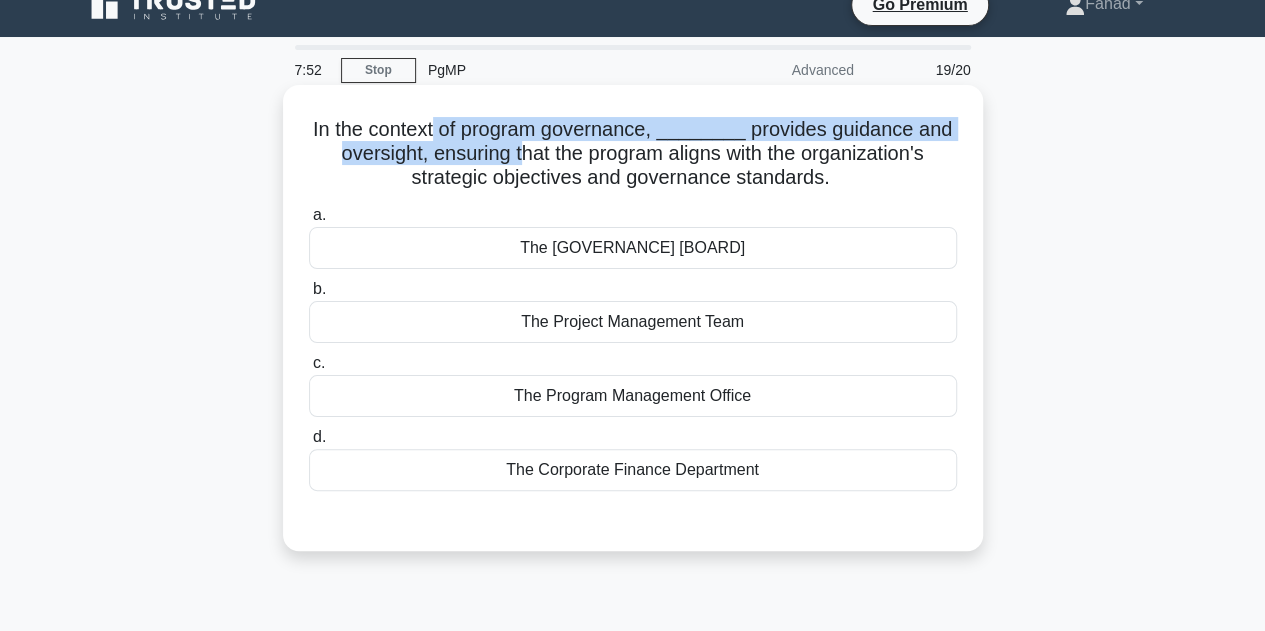 drag, startPoint x: 441, startPoint y: 137, endPoint x: 514, endPoint y: 148, distance: 73.82411 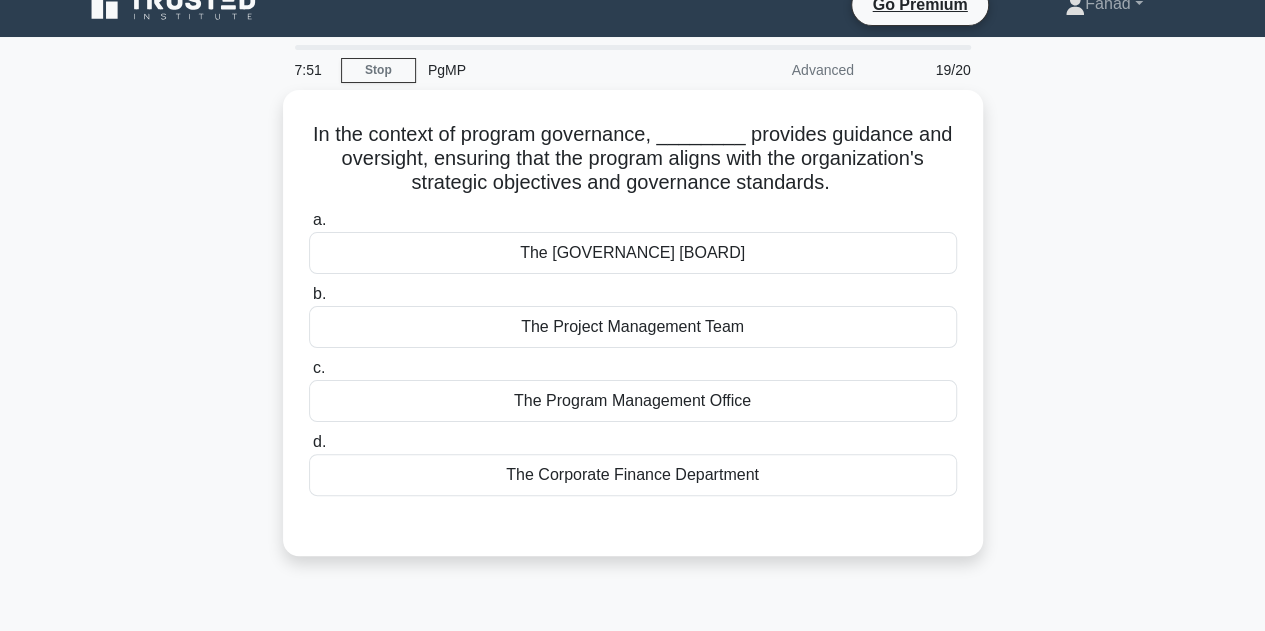 click on "In the context of program governance, ________ provides guidance and oversight, ensuring that the program aligns with the organization's strategic objectives and governance standards.
.spinner_0XTQ{transform-origin:center;animation:spinner_y6GP .75s linear infinite}@keyframes spinner_y6GP{100%{transform:rotate(360deg)}}
a.
The Program Governance Board
b. c. d." at bounding box center [633, 335] 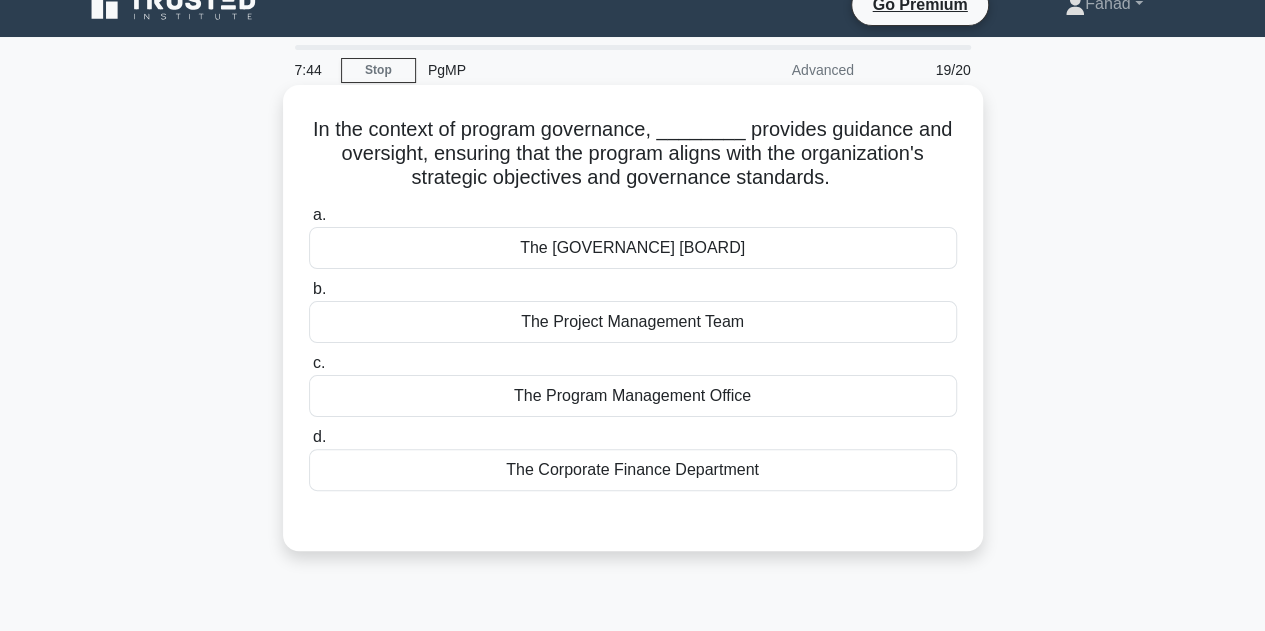 click on "The Program Governance Board" at bounding box center [633, 248] 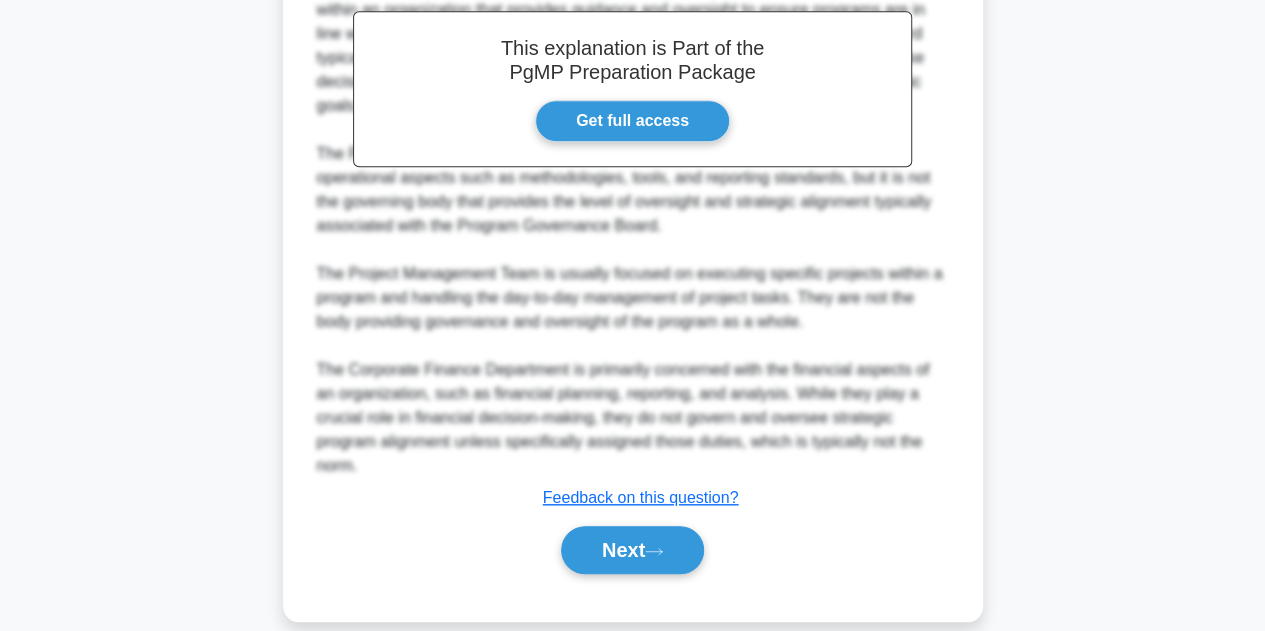 scroll, scrollTop: 623, scrollLeft: 0, axis: vertical 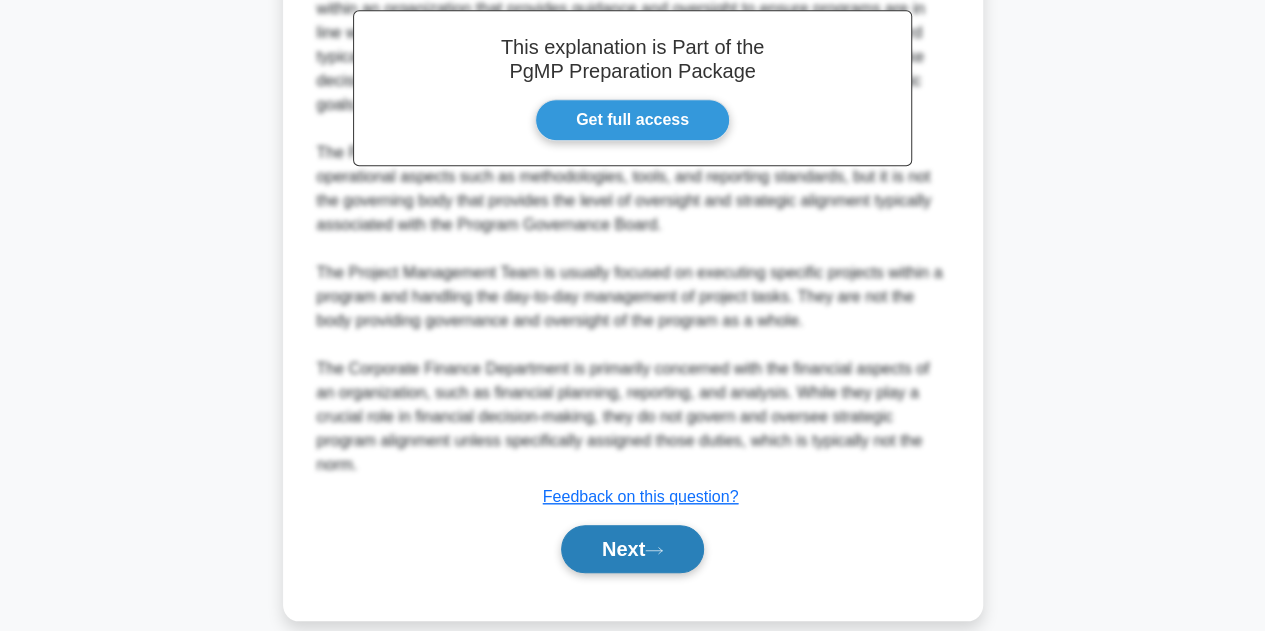 click on "Next" at bounding box center [632, 549] 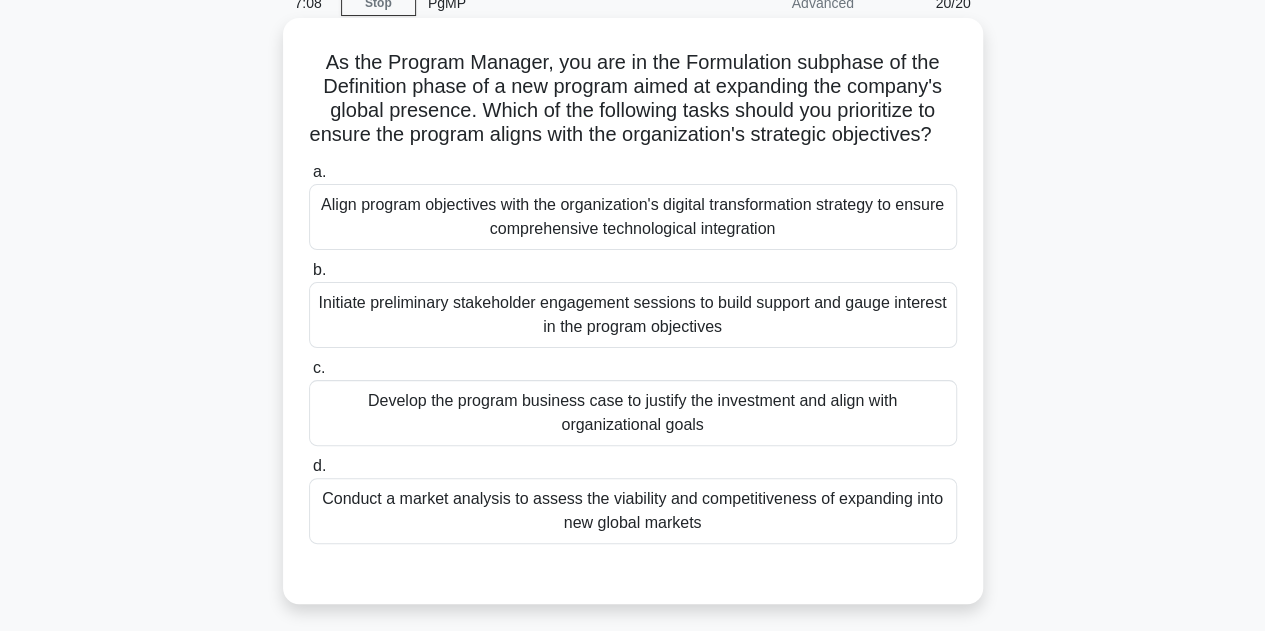 scroll, scrollTop: 94, scrollLeft: 0, axis: vertical 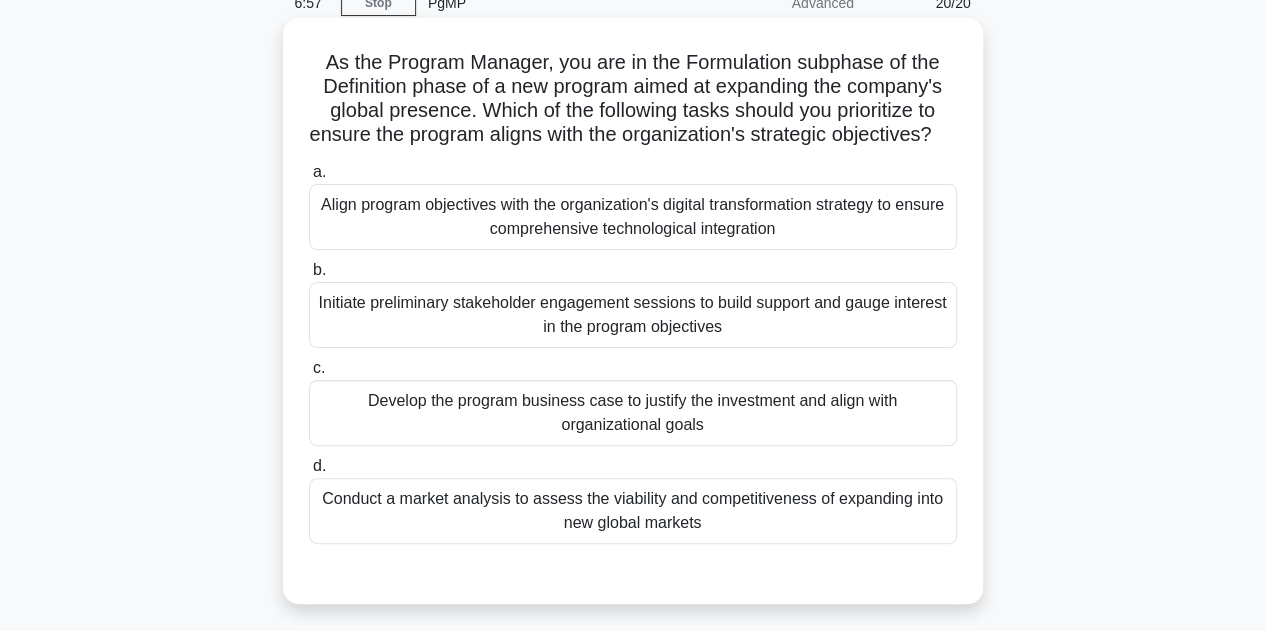 click on "Develop the program business case to justify the investment and align with organizational goals" at bounding box center [633, 413] 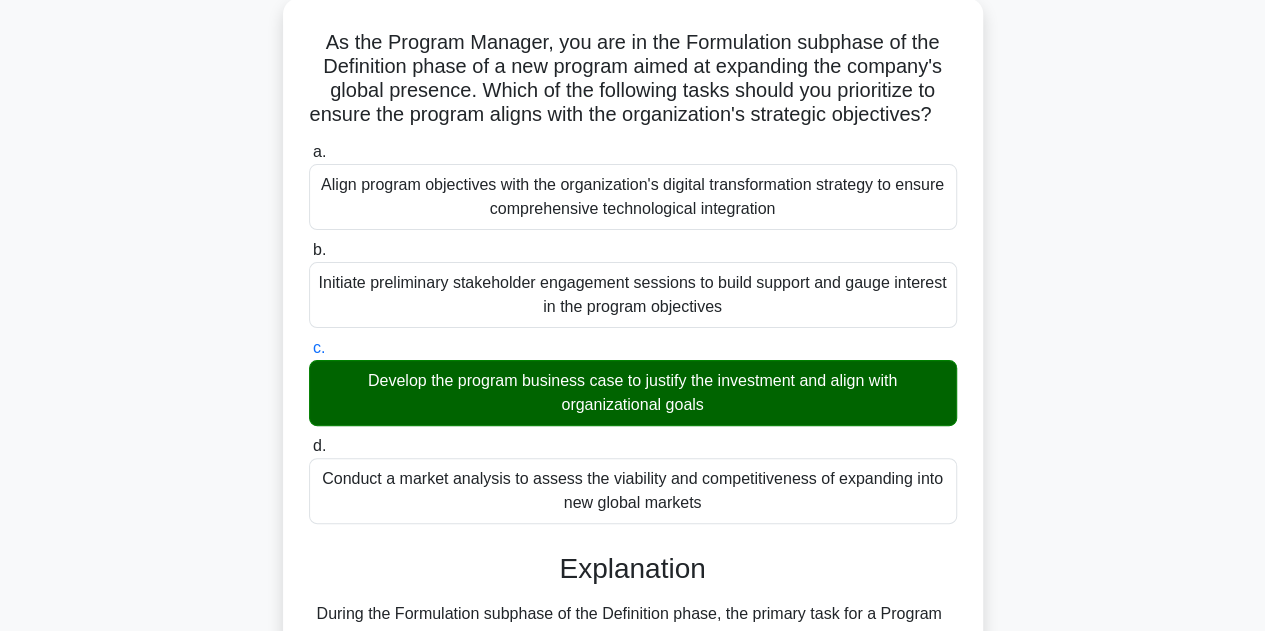scroll, scrollTop: 479, scrollLeft: 0, axis: vertical 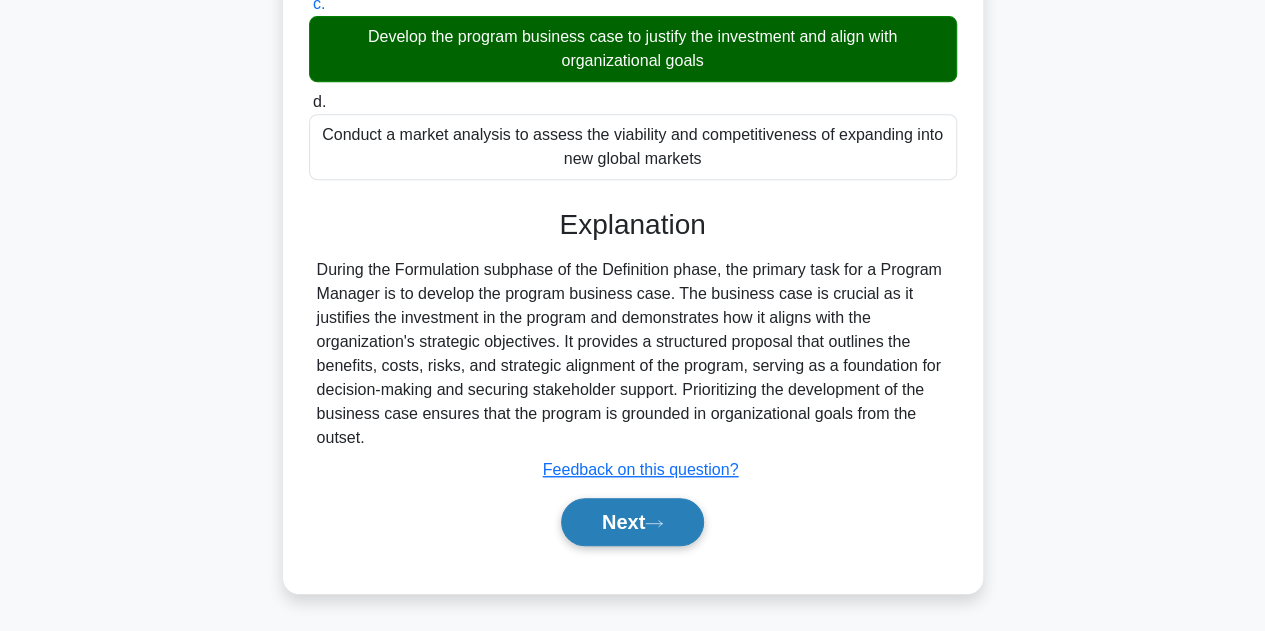 click on "Next" at bounding box center (632, 522) 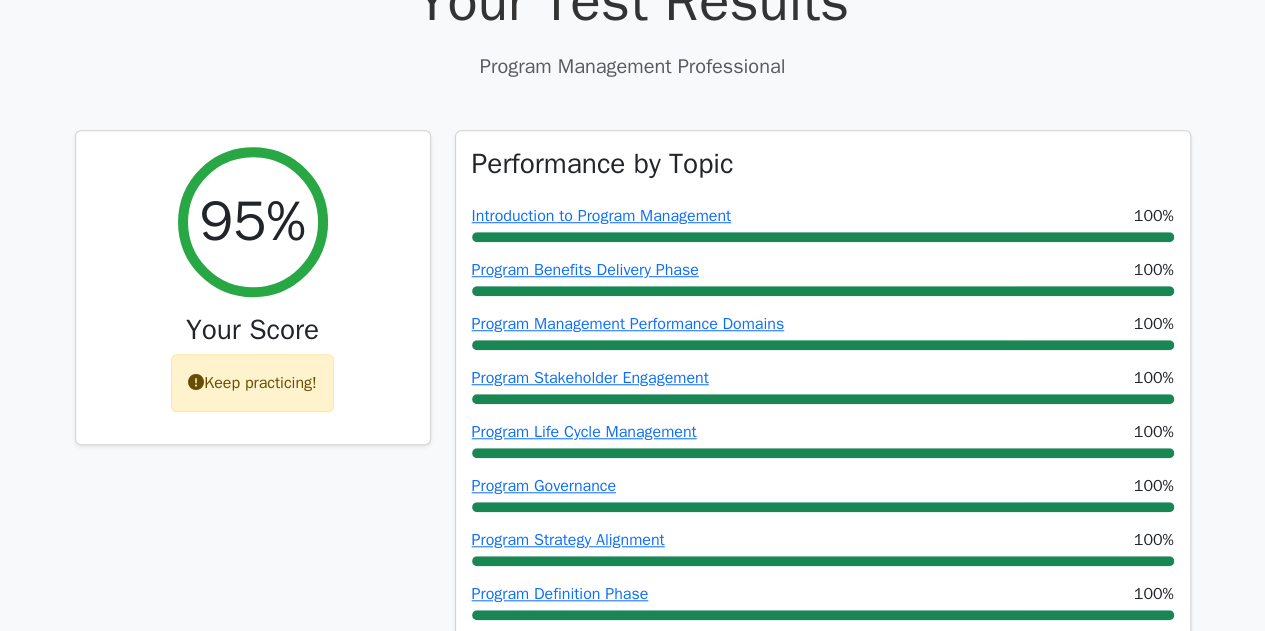 scroll, scrollTop: 1100, scrollLeft: 0, axis: vertical 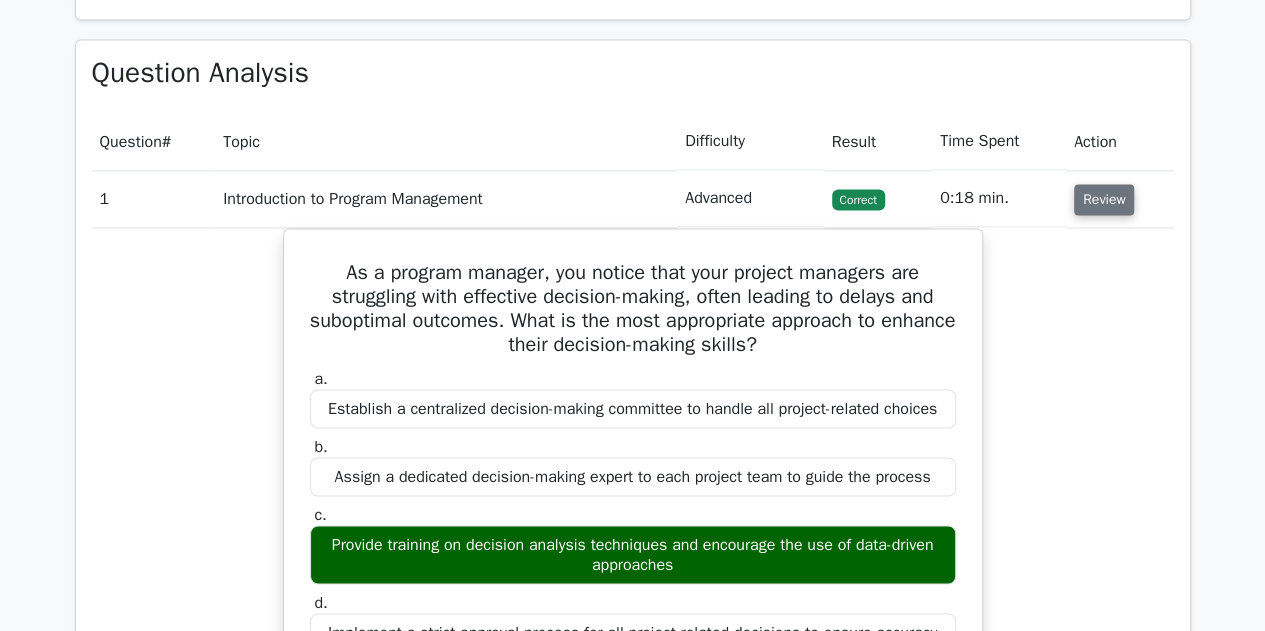 click on "Review" at bounding box center (1104, 199) 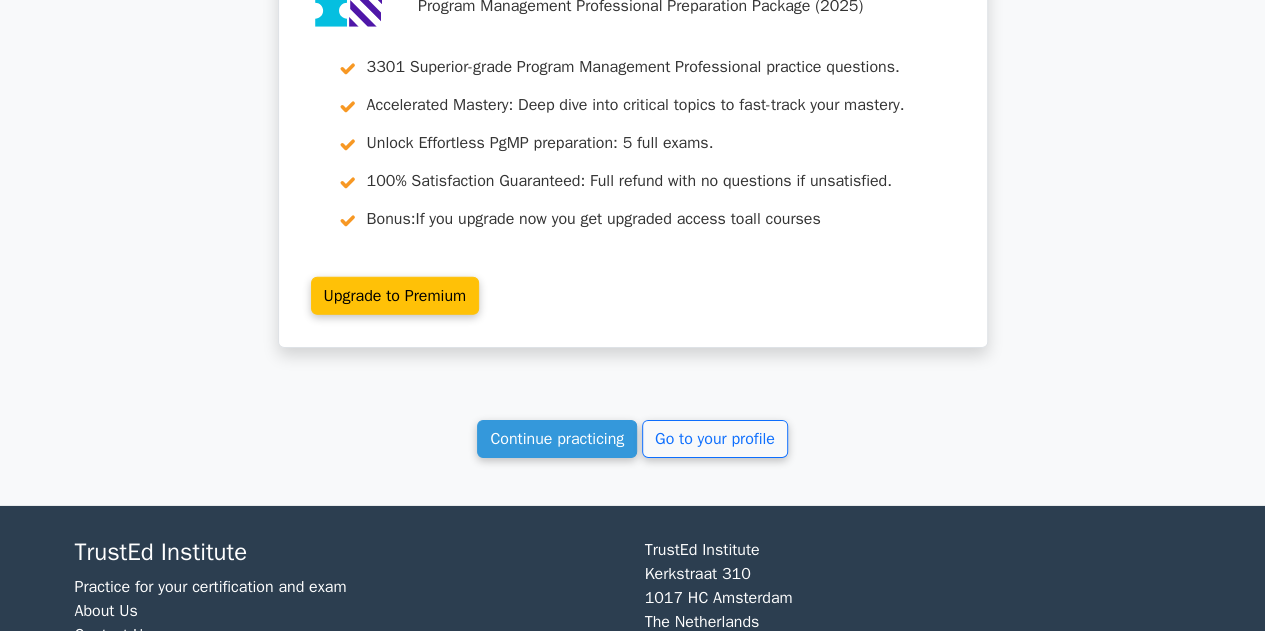 scroll, scrollTop: 3093, scrollLeft: 0, axis: vertical 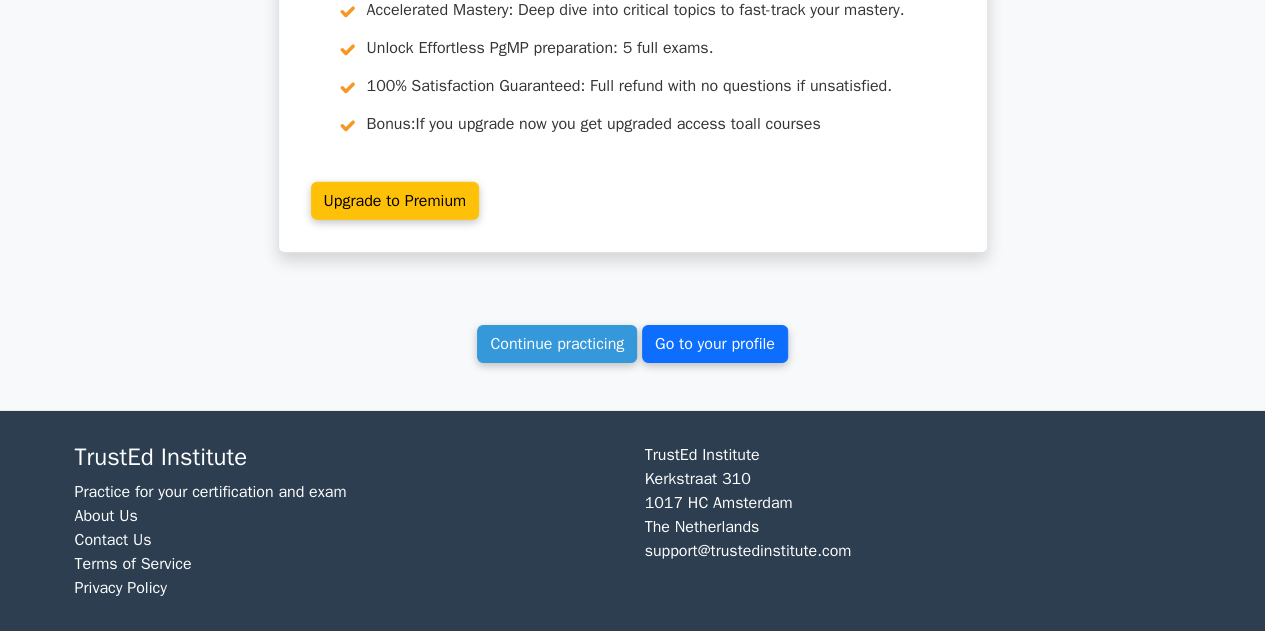 click on "Go to your profile" at bounding box center [715, 344] 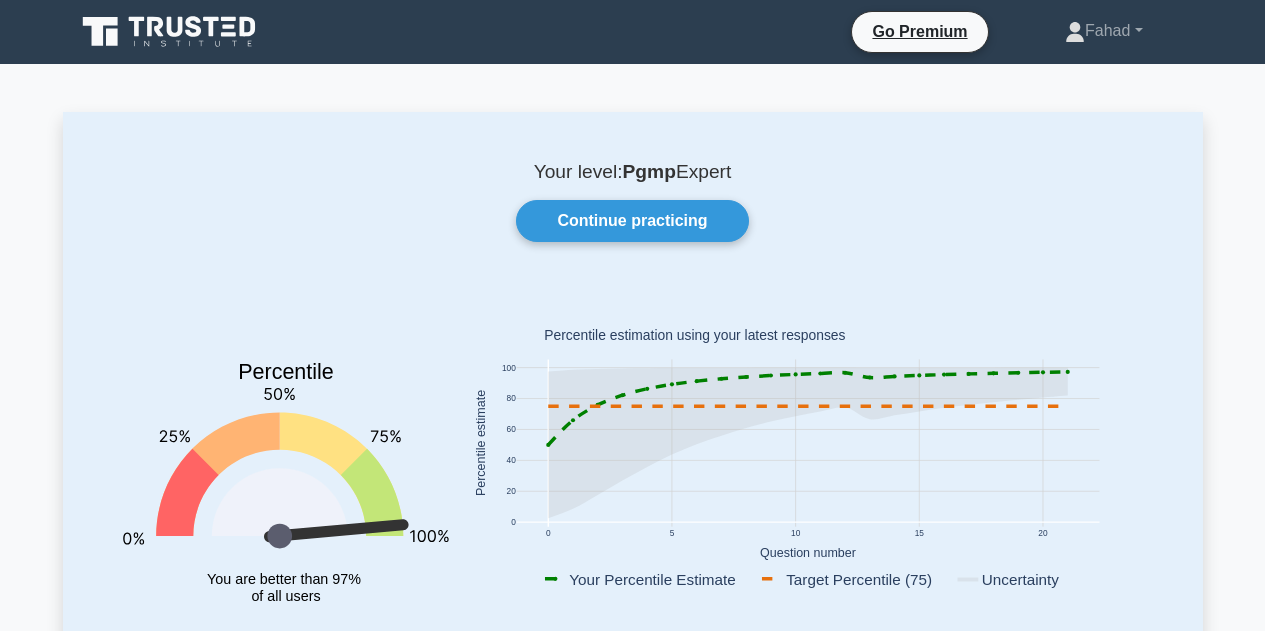 scroll, scrollTop: 0, scrollLeft: 0, axis: both 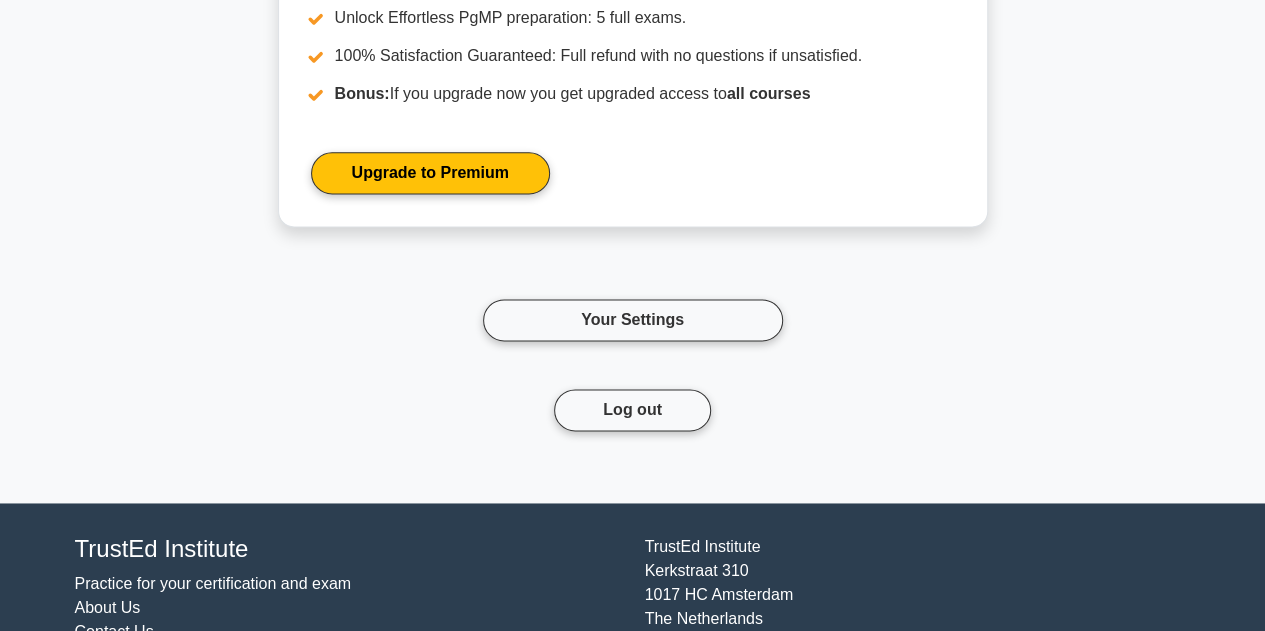 drag, startPoint x: 1264, startPoint y: 581, endPoint x: 1279, endPoint y: 53, distance: 528.213 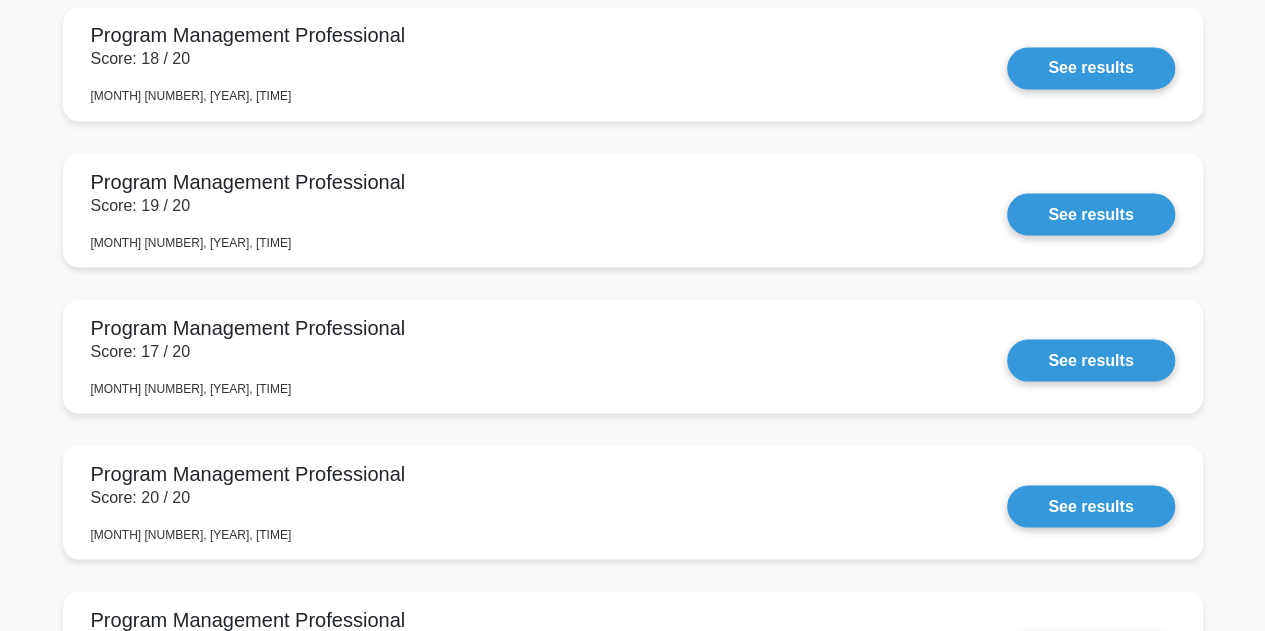 scroll, scrollTop: 0, scrollLeft: 0, axis: both 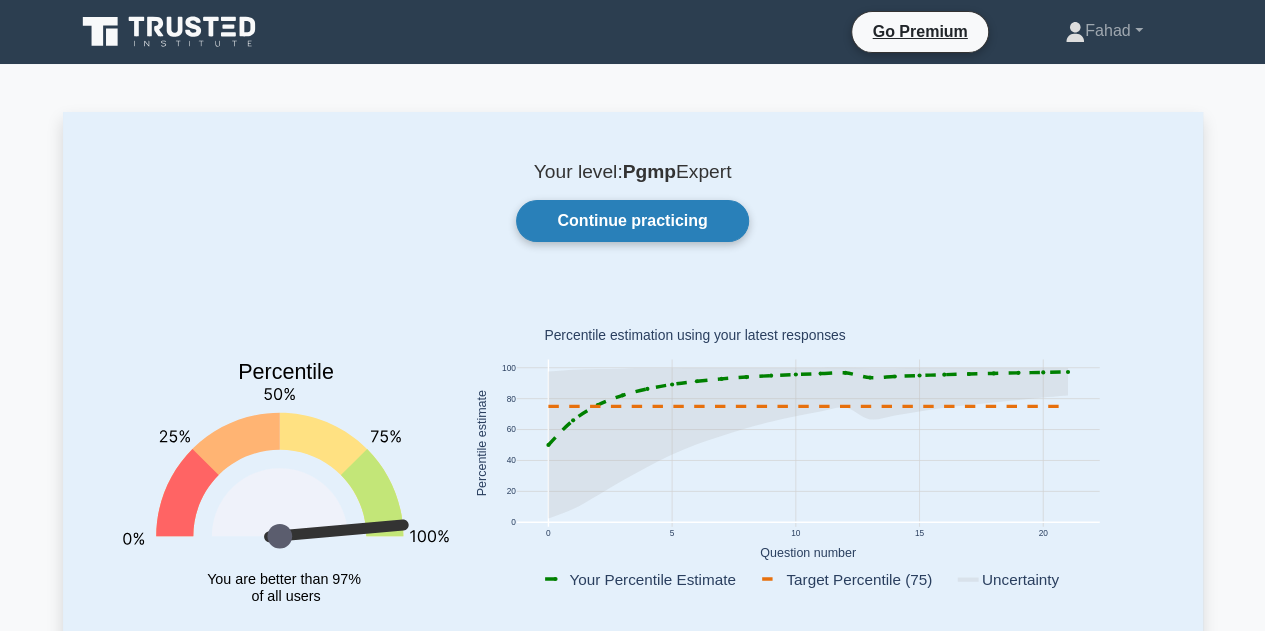 click on "Continue practicing" at bounding box center (632, 221) 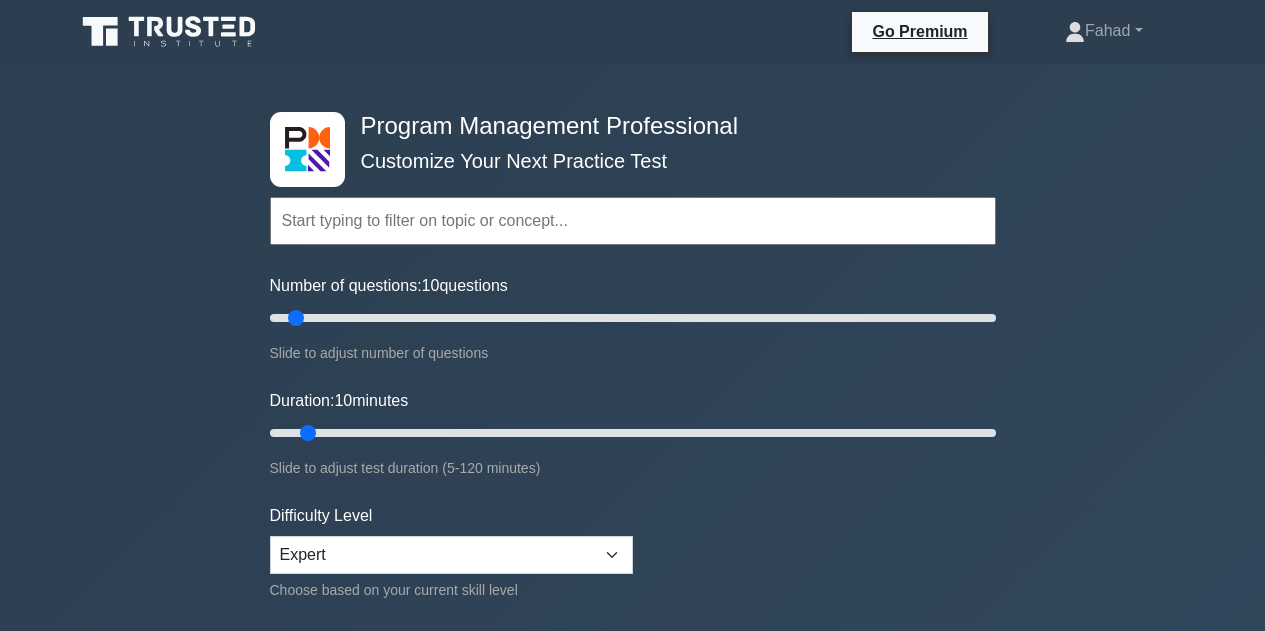 scroll, scrollTop: 0, scrollLeft: 0, axis: both 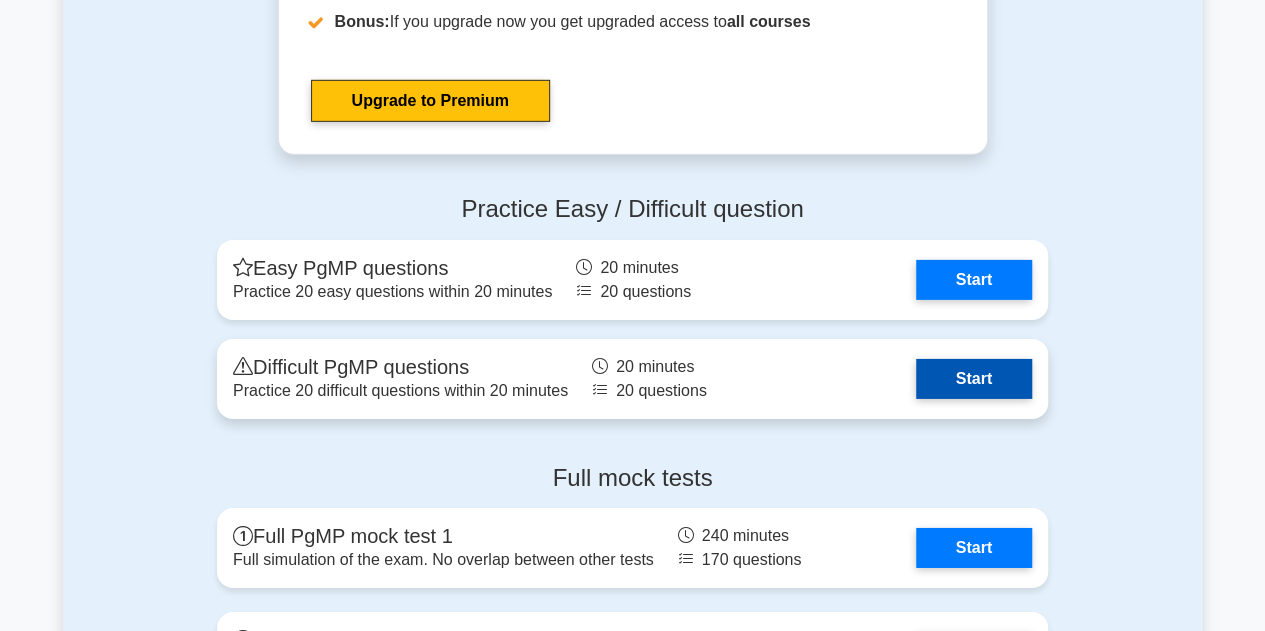 click on "Start" at bounding box center (974, 379) 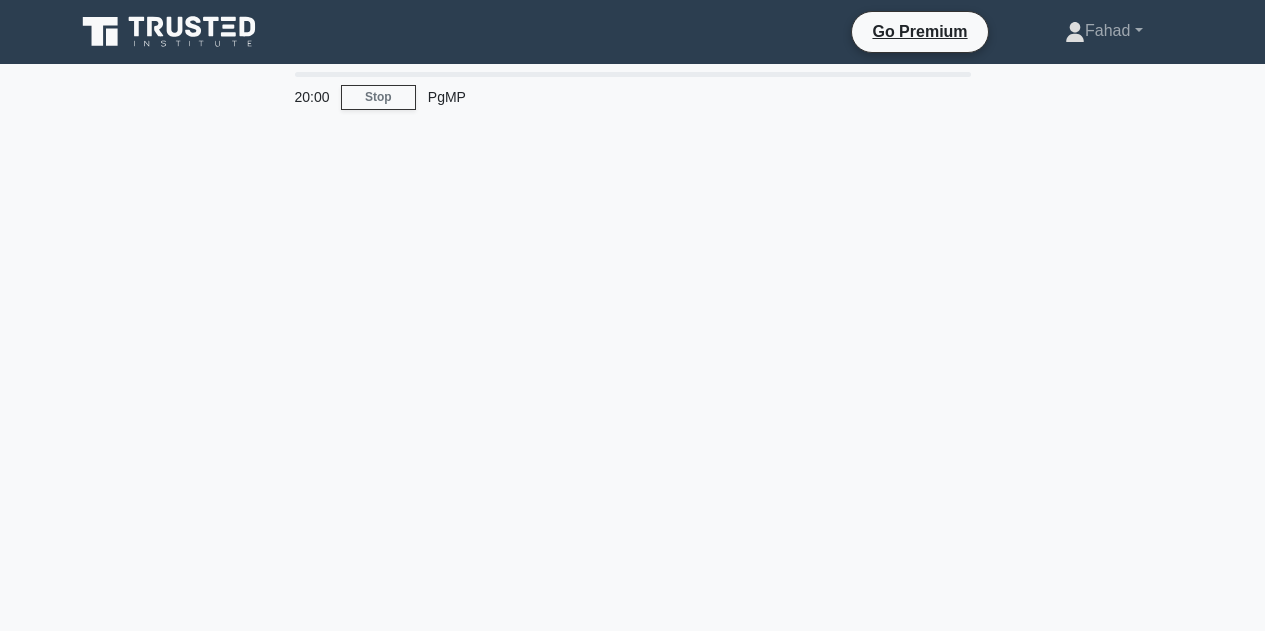 scroll, scrollTop: 0, scrollLeft: 0, axis: both 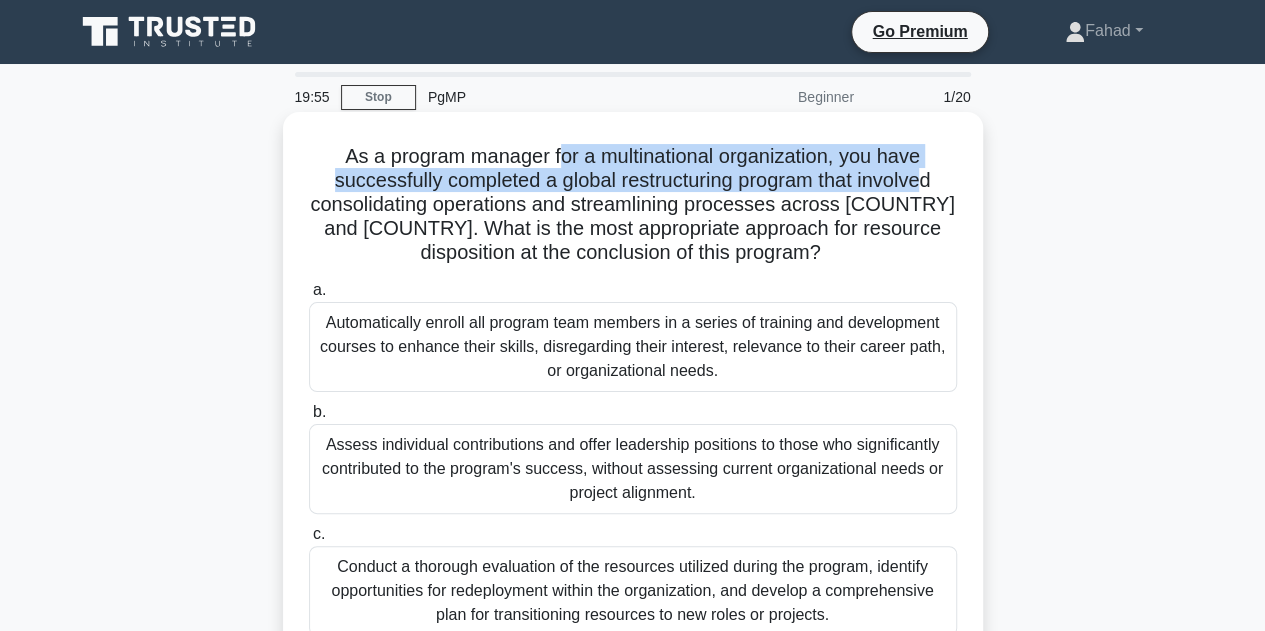 drag, startPoint x: 556, startPoint y: 157, endPoint x: 933, endPoint y: 171, distance: 377.25986 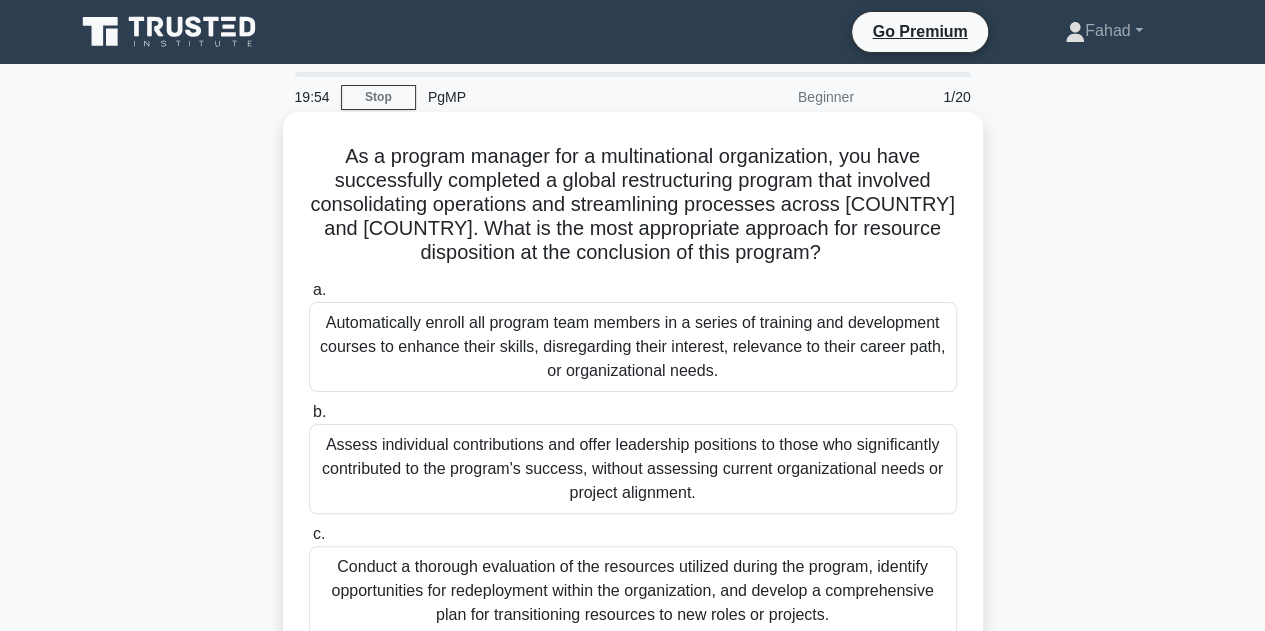 click on "As a program manager for a multinational organization, you have successfully completed a global restructuring program that involved consolidating operations and streamlining processes across multiple countries. What is the most appropriate approach for resource disposition at the conclusion of this program?
.spinner_0XTQ{transform-origin:center;animation:spinner_y6GP .75s linear infinite}@keyframes spinner_y6GP{100%{transform:rotate(360deg)}}" at bounding box center [633, 205] 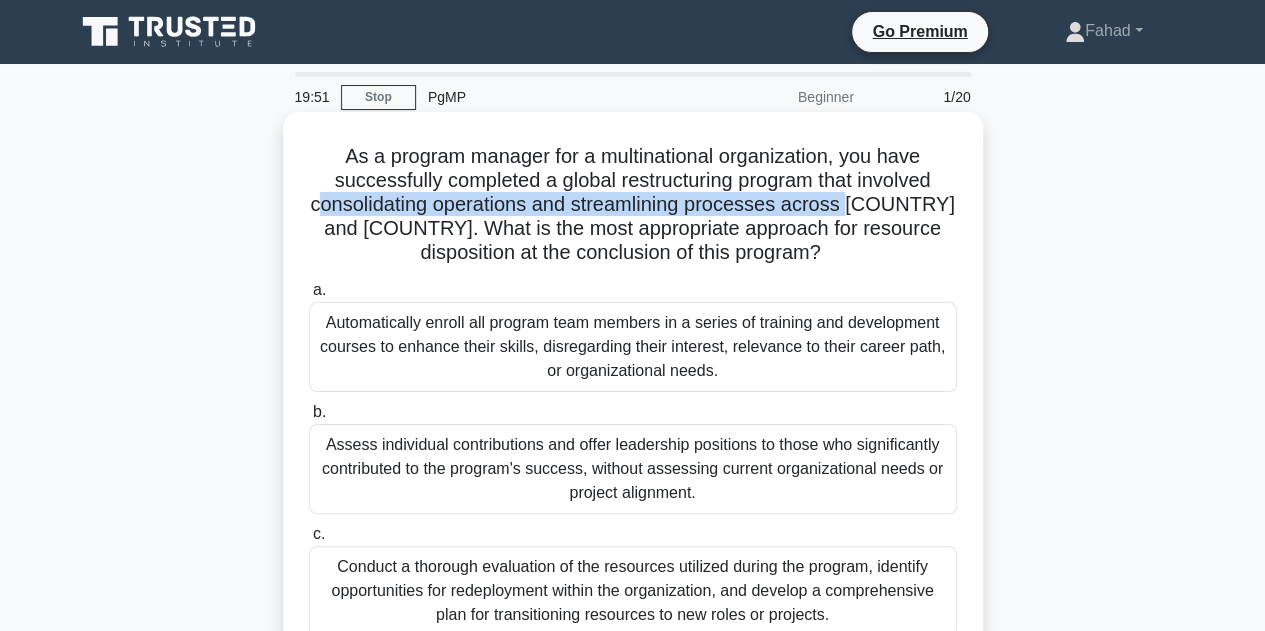 drag, startPoint x: 329, startPoint y: 217, endPoint x: 874, endPoint y: 215, distance: 545.00366 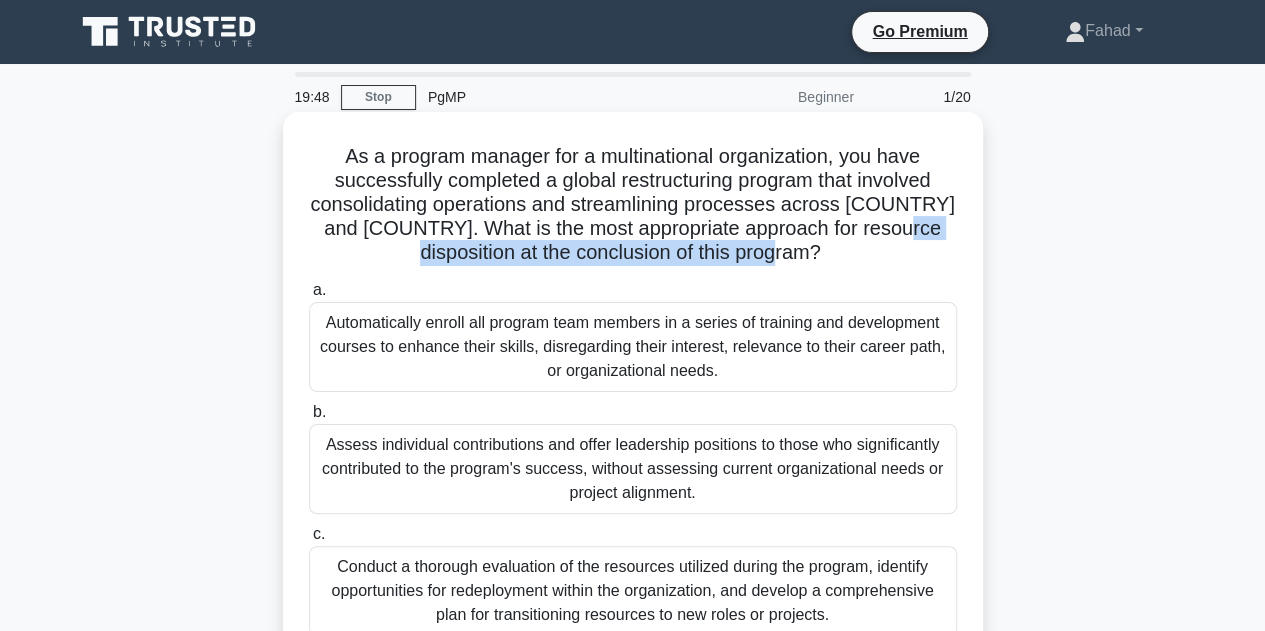 drag, startPoint x: 838, startPoint y: 263, endPoint x: 418, endPoint y: 248, distance: 420.26776 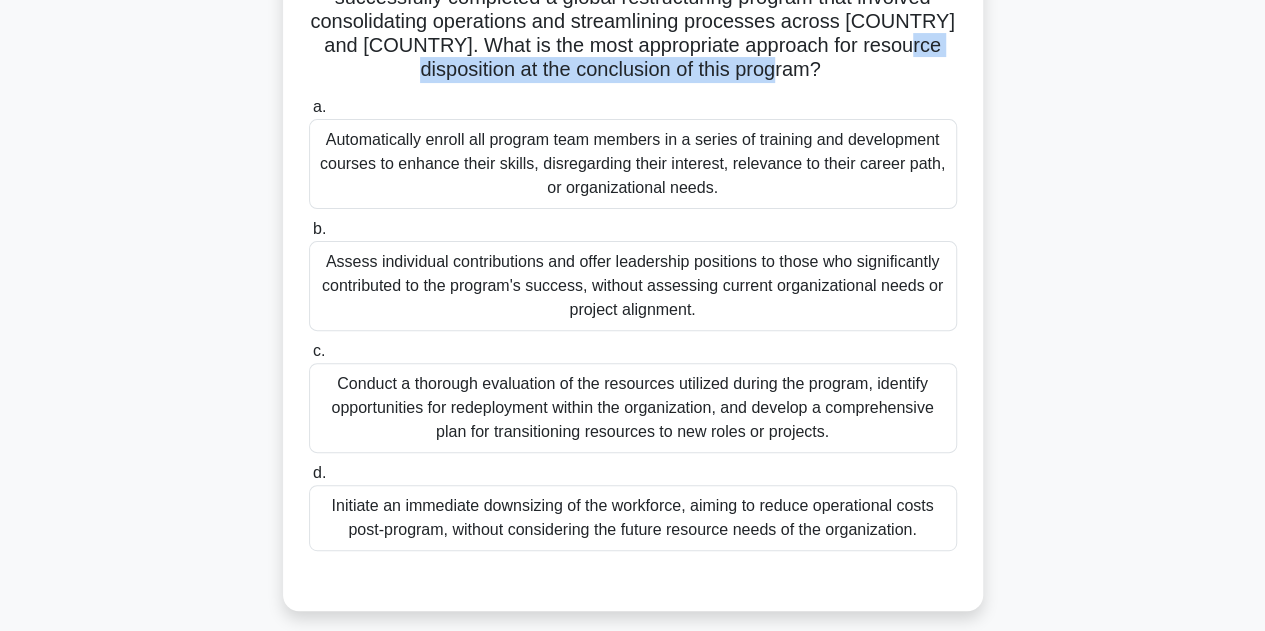 scroll, scrollTop: 300, scrollLeft: 0, axis: vertical 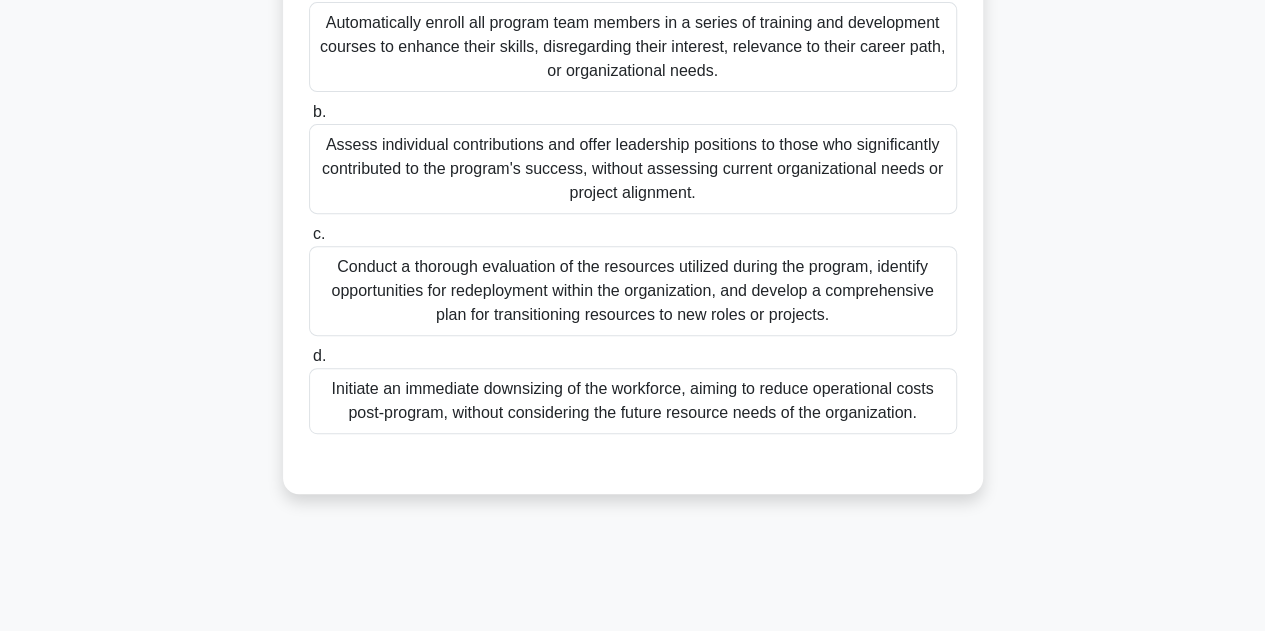 click on "Conduct a thorough evaluation of the resources utilized during the program, identify opportunities for redeployment within the organization, and develop a comprehensive plan for transitioning resources to new roles or projects." at bounding box center [633, 291] 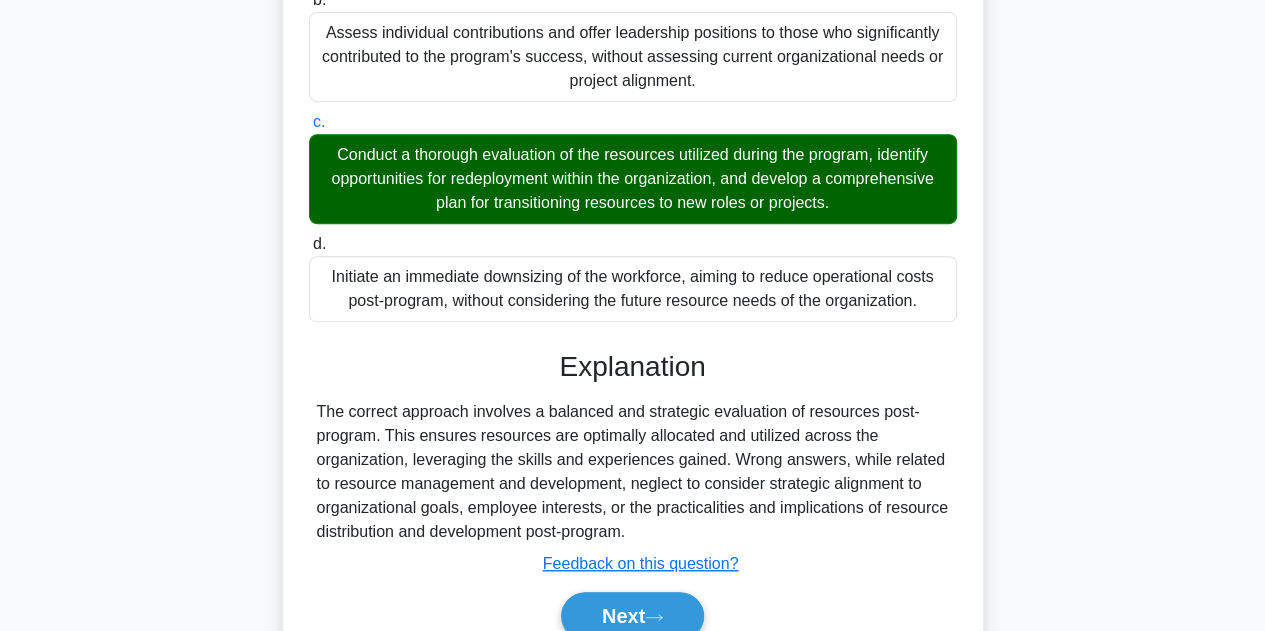 scroll, scrollTop: 503, scrollLeft: 0, axis: vertical 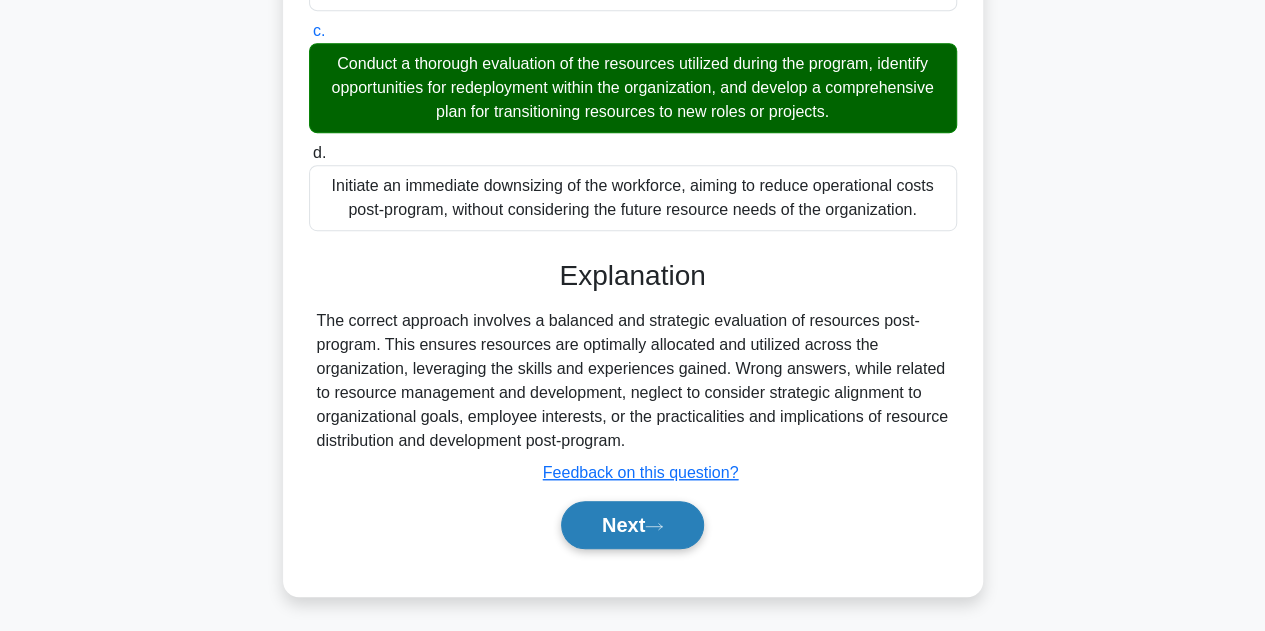 click on "Next" at bounding box center (632, 525) 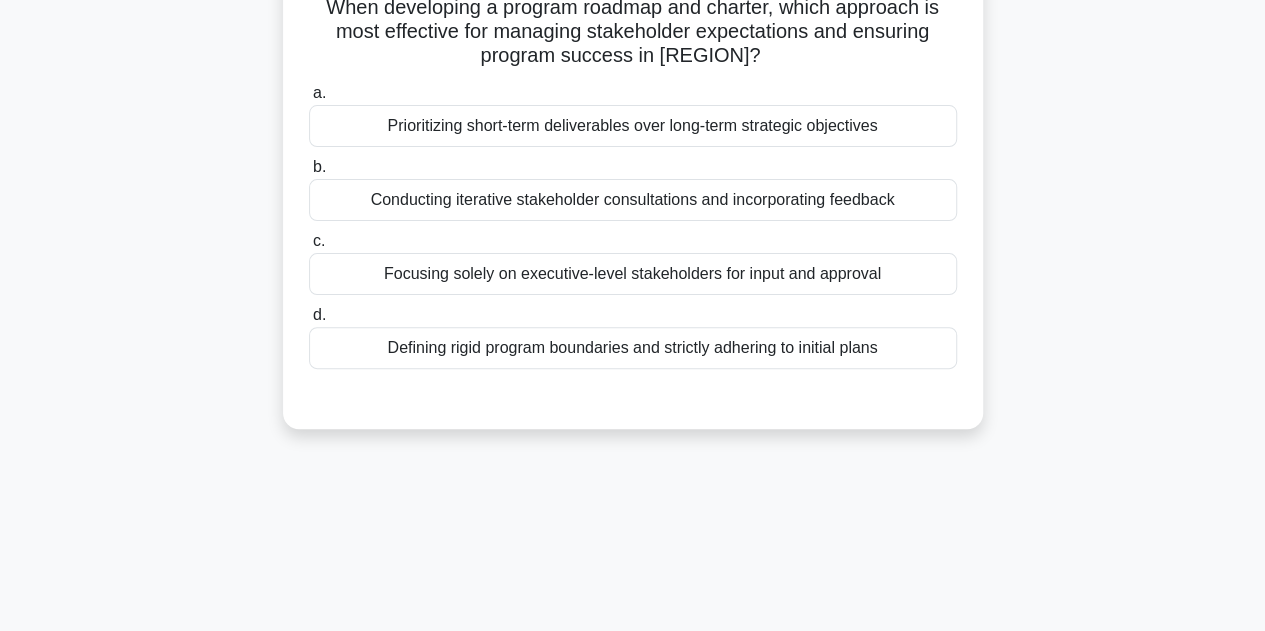 scroll, scrollTop: 0, scrollLeft: 0, axis: both 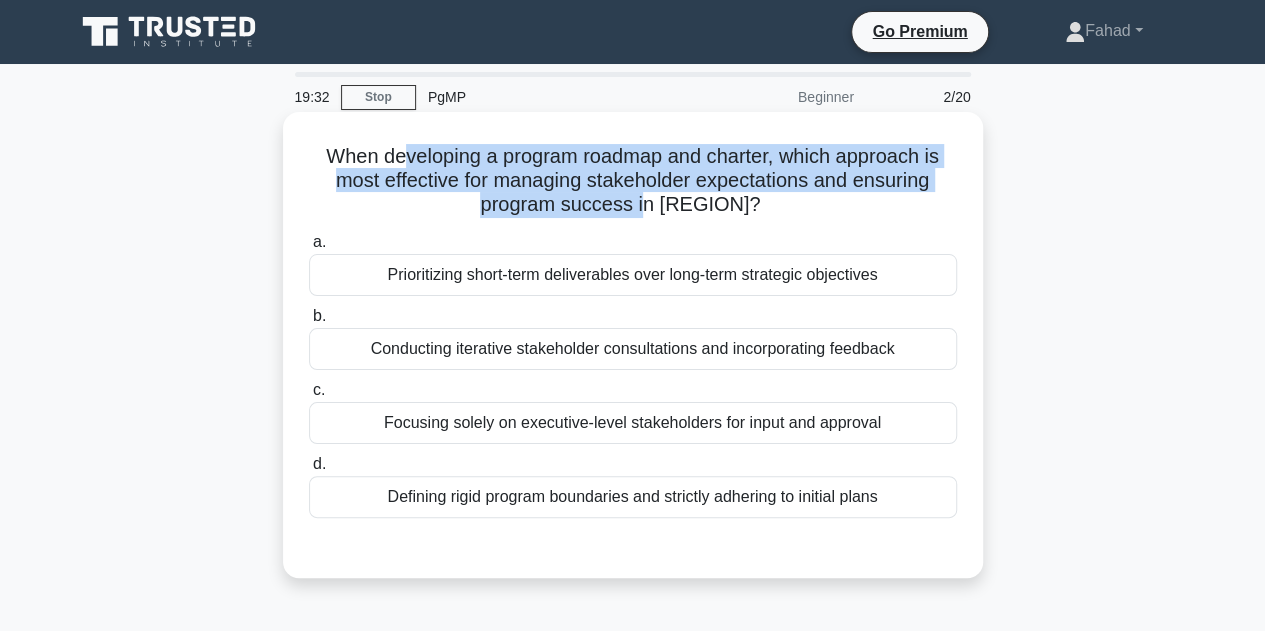 drag, startPoint x: 404, startPoint y: 157, endPoint x: 960, endPoint y: 197, distance: 557.437 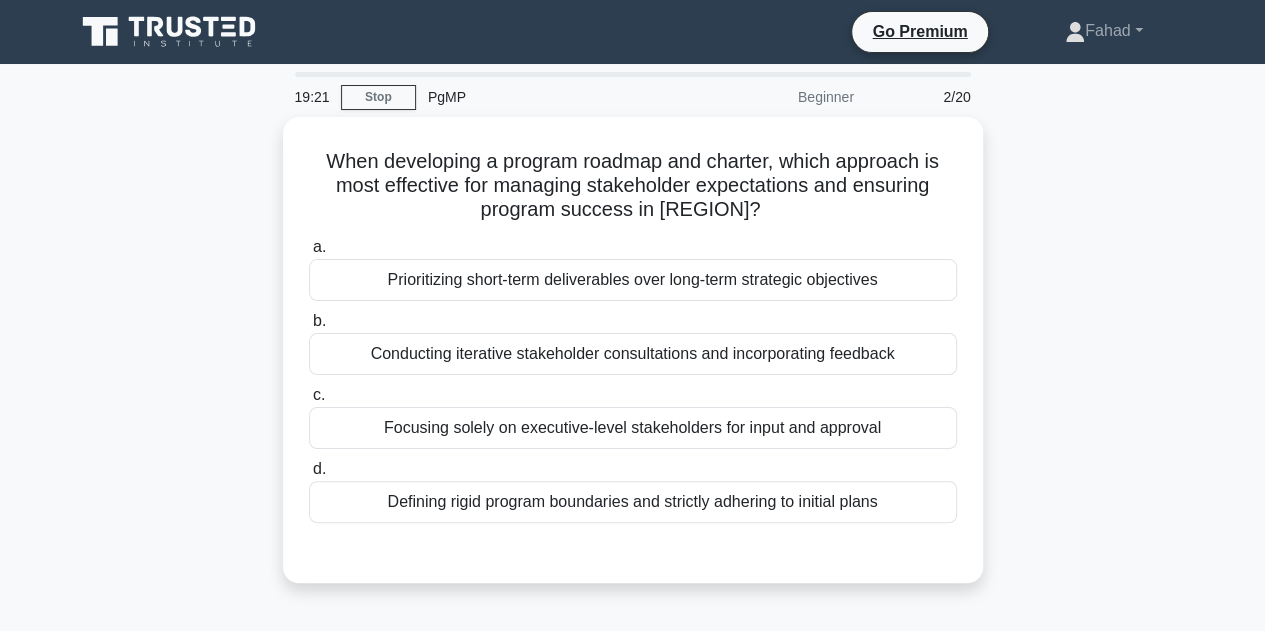 click on "When developing a program roadmap and charter, which approach is most effective for managing stakeholder expectations and ensuring program success in [REGION]?
.spinner_0XTQ{transform-origin:center;animation:spinner_y6GP .75s linear infinite}@keyframes spinner_y6GP{100%{transform:rotate(360deg)}}
a.
Prioritizing short-term deliverables over long-term strategic objectives
b. c. d." at bounding box center (633, 362) 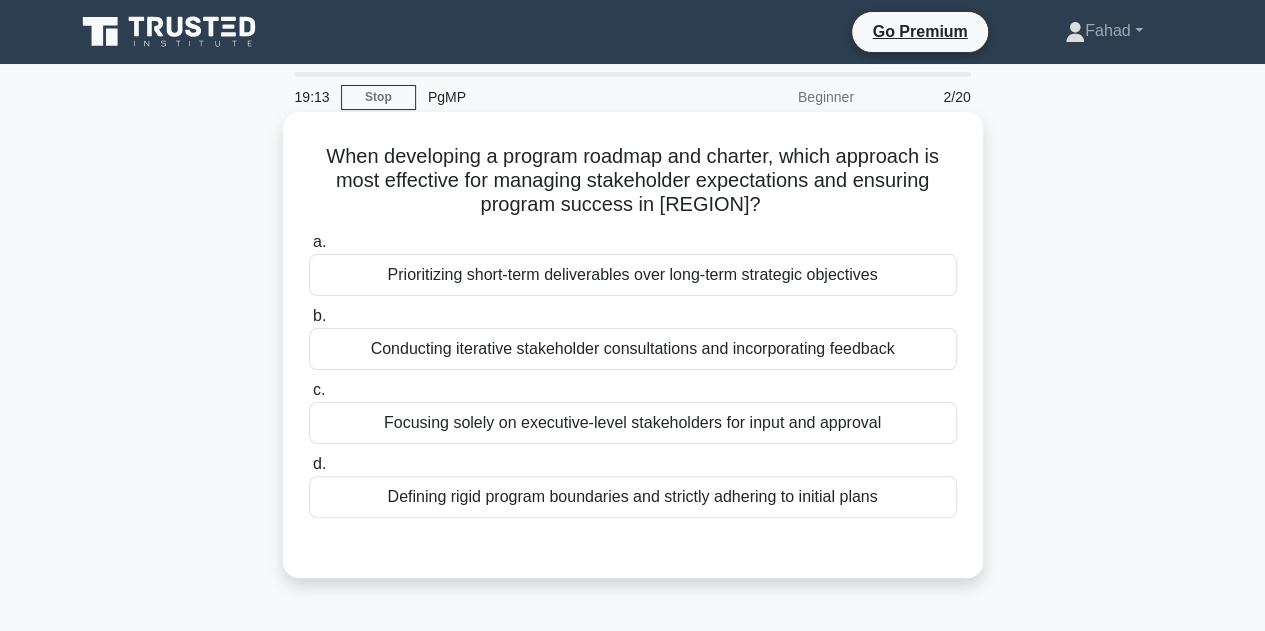 click on "Conducting iterative stakeholder consultations and incorporating feedback" at bounding box center (633, 349) 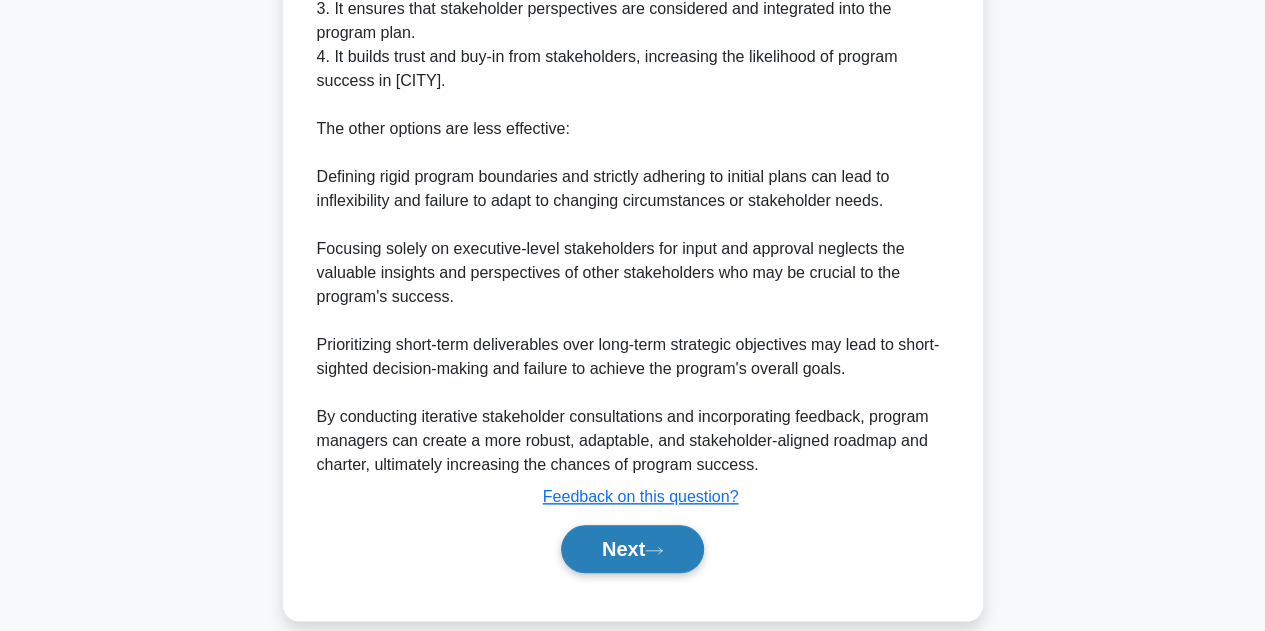 click on "Next" at bounding box center [632, 549] 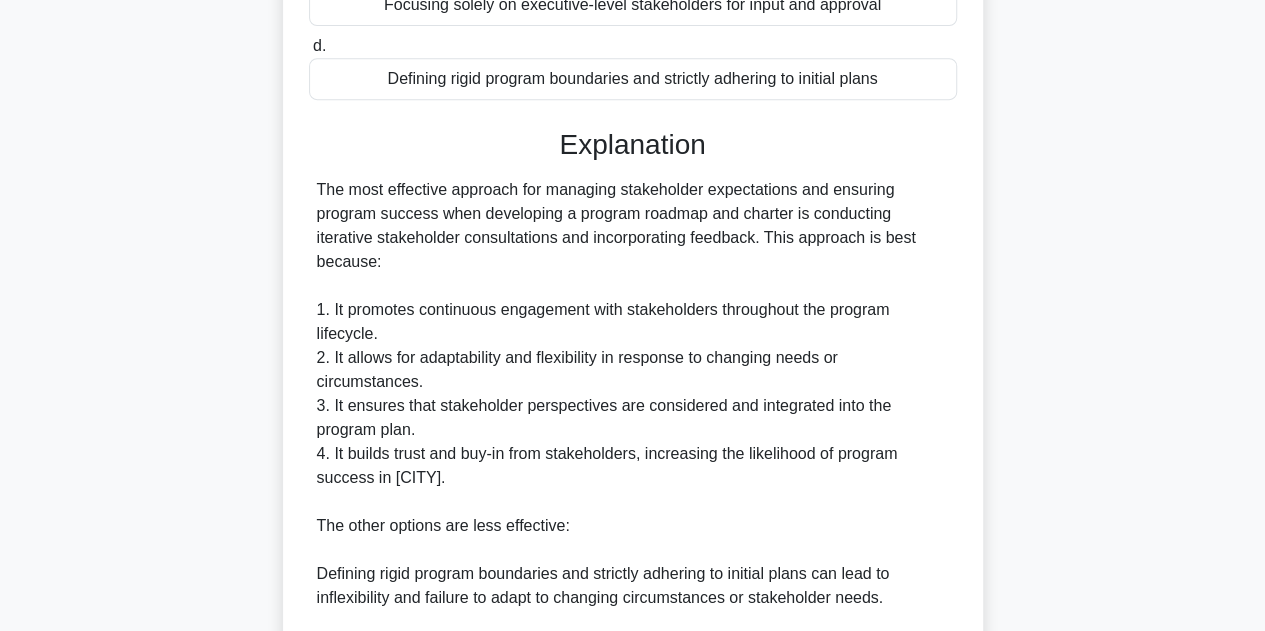 scroll, scrollTop: 15, scrollLeft: 0, axis: vertical 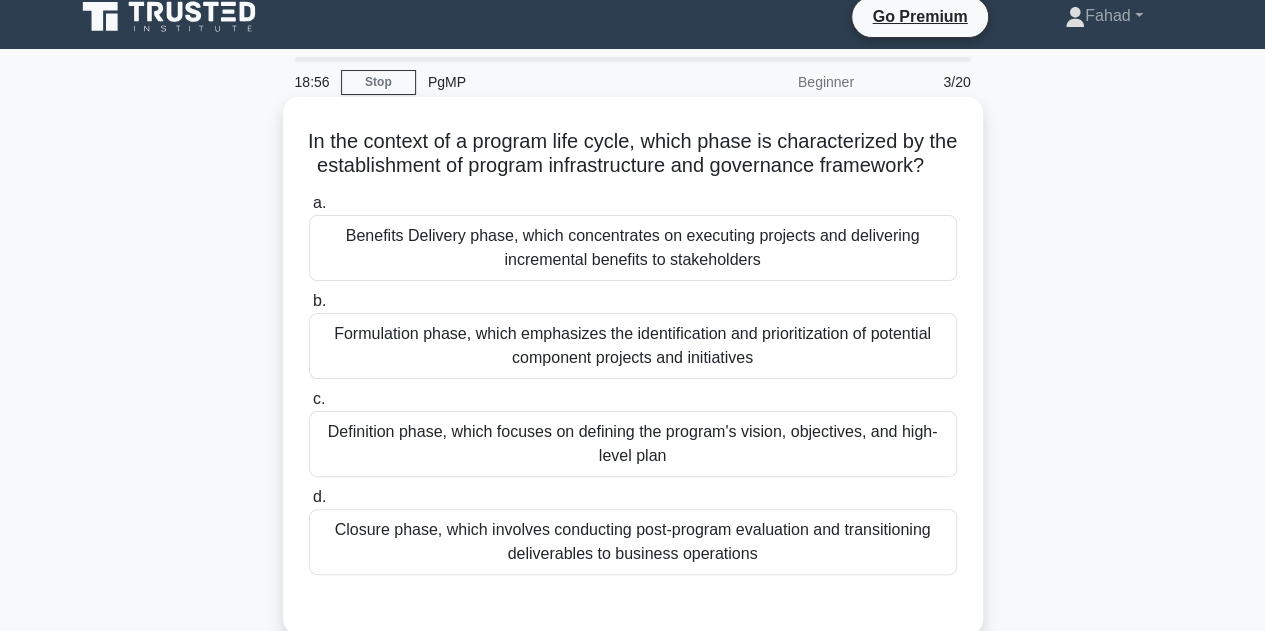click on "Definition phase, which focuses on defining the program's vision, objectives, and high-level plan" at bounding box center [633, 444] 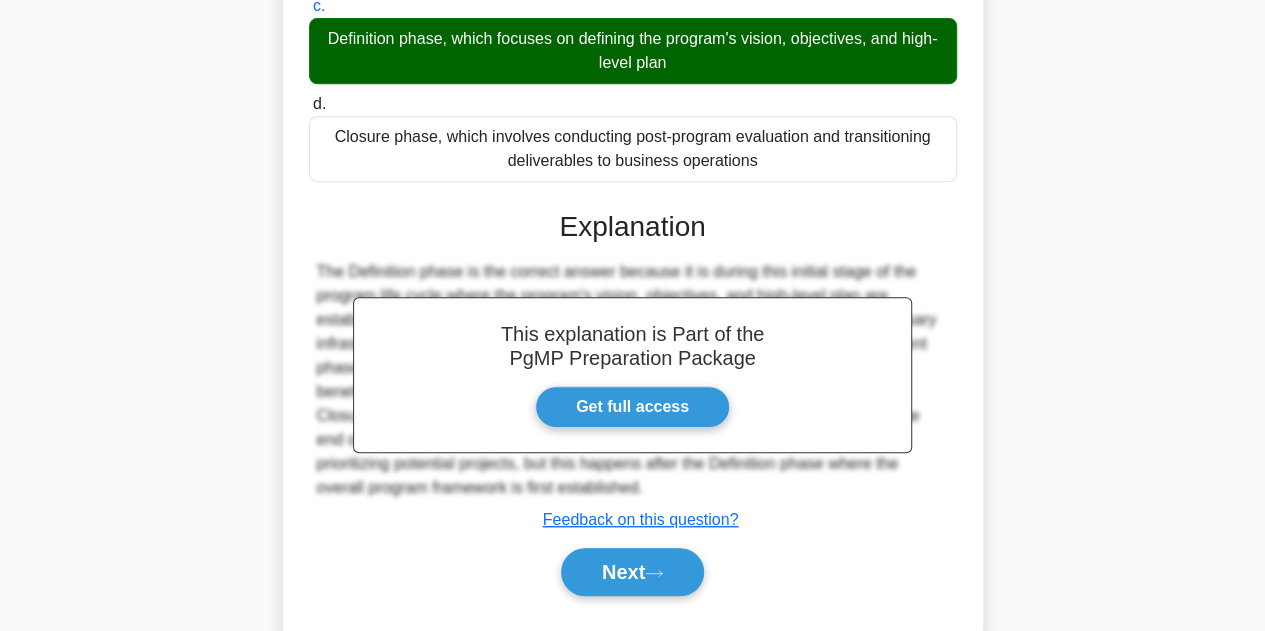 scroll, scrollTop: 415, scrollLeft: 0, axis: vertical 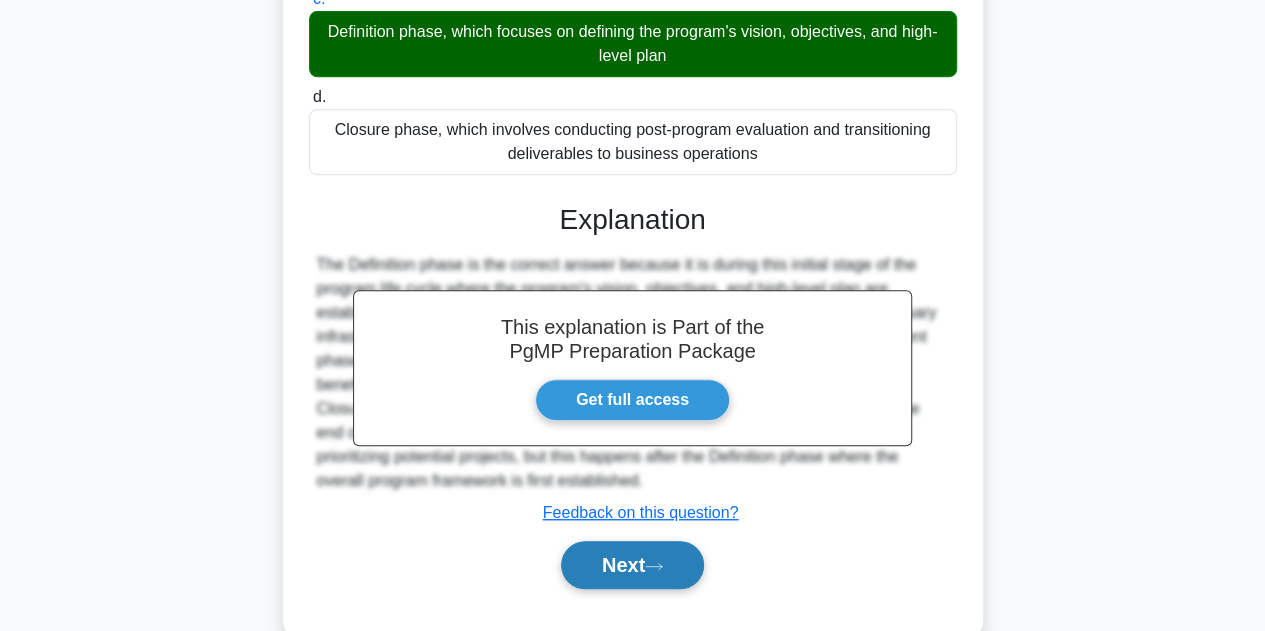 click 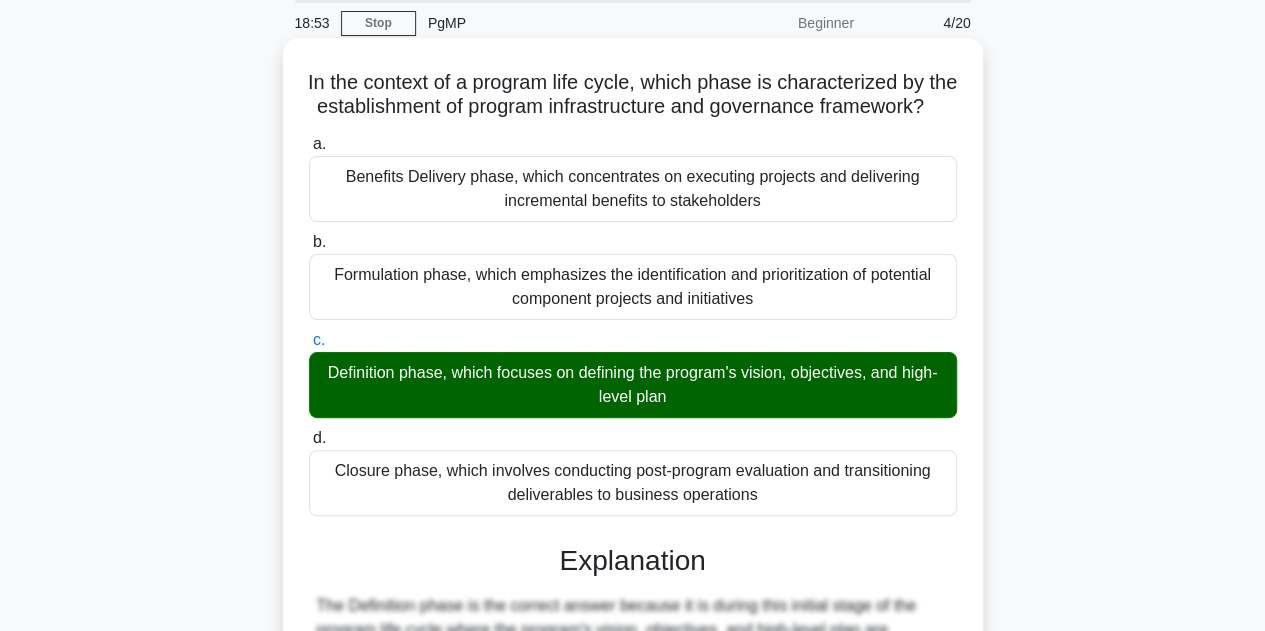 scroll, scrollTop: 0, scrollLeft: 0, axis: both 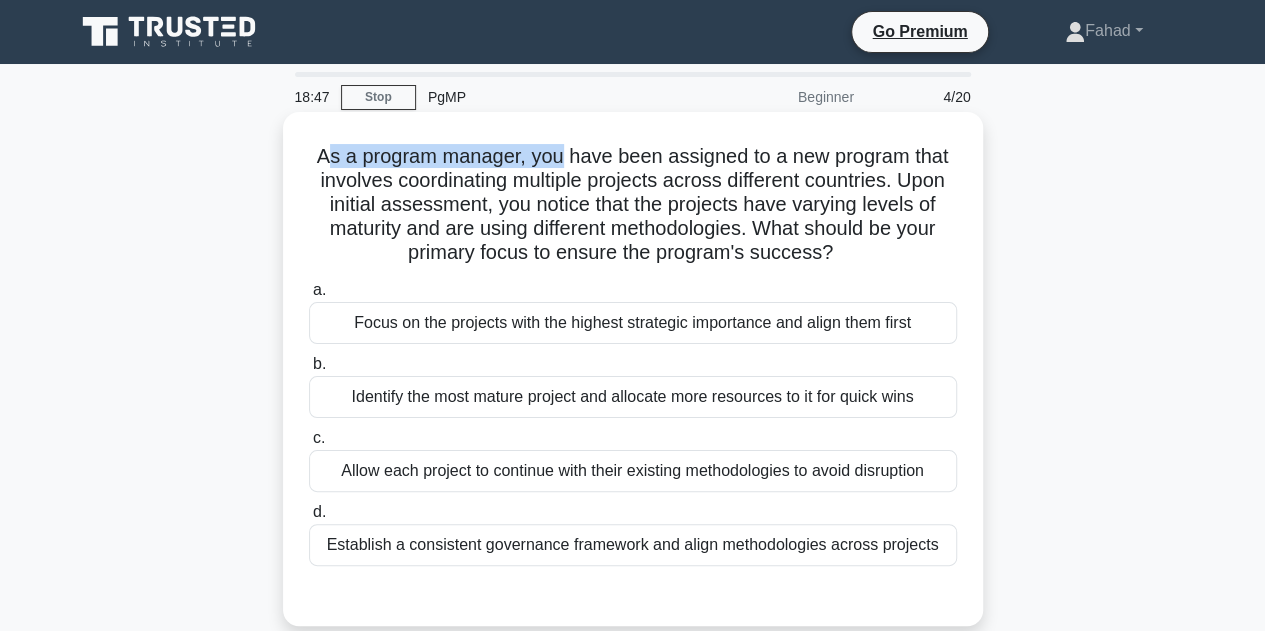drag, startPoint x: 325, startPoint y: 156, endPoint x: 562, endPoint y: 167, distance: 237.25514 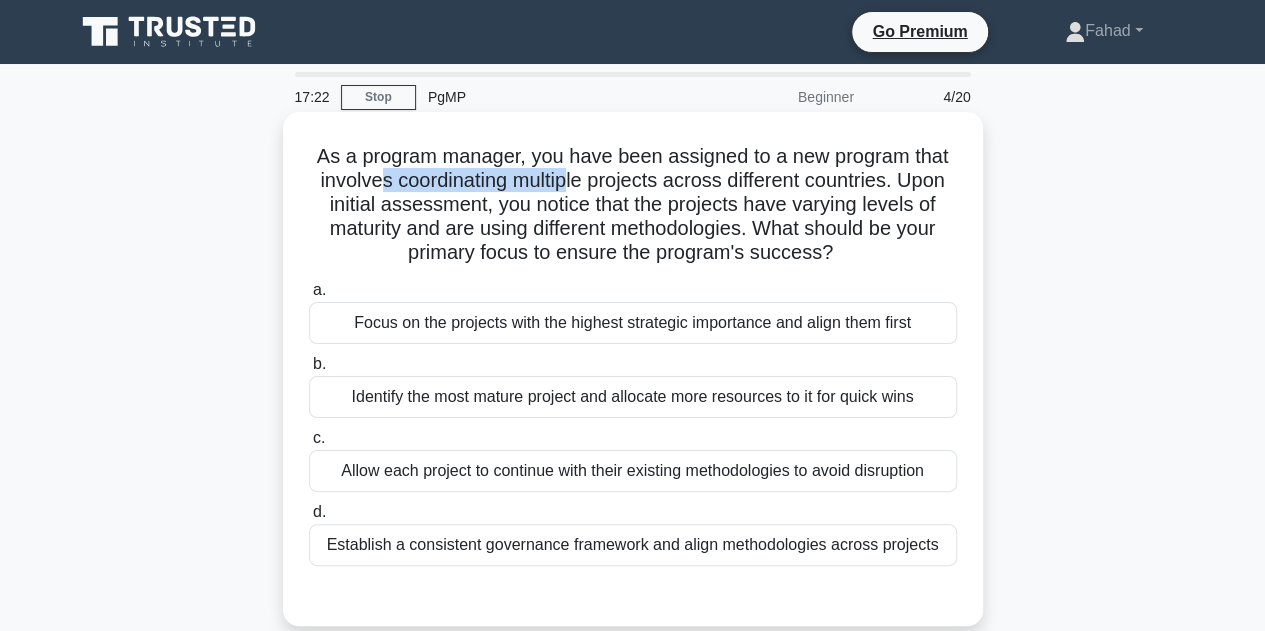 drag, startPoint x: 373, startPoint y: 189, endPoint x: 568, endPoint y: 193, distance: 195.04102 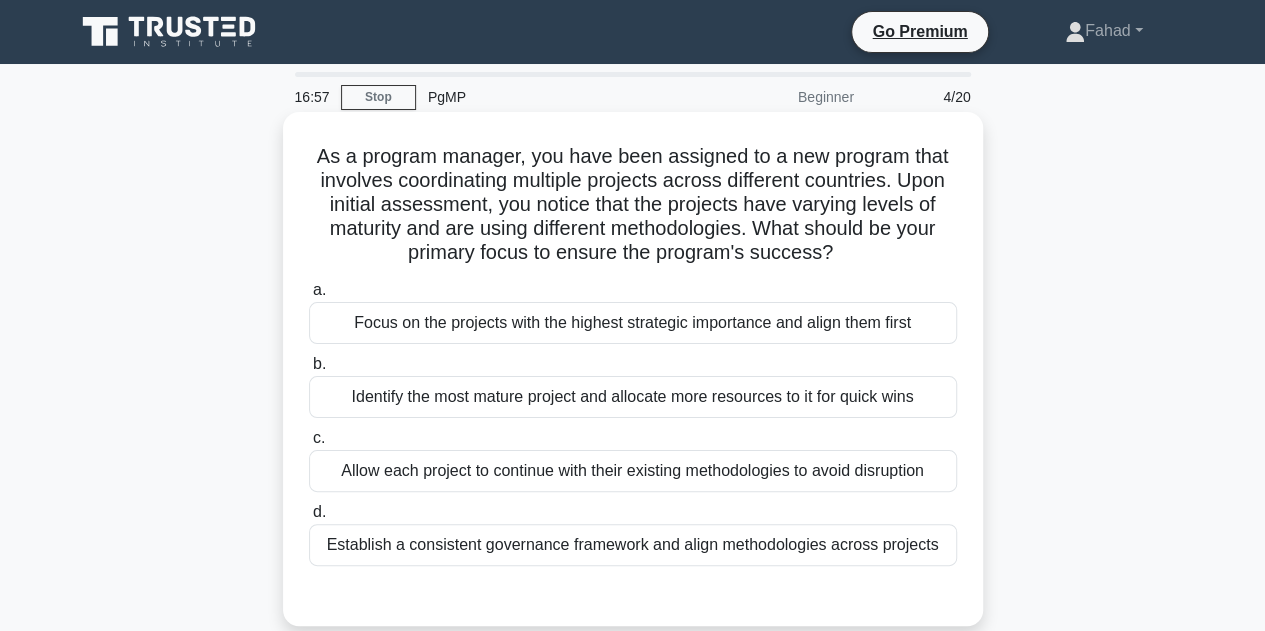 click on "Establish a consistent governance framework and align methodologies across projects" at bounding box center [633, 545] 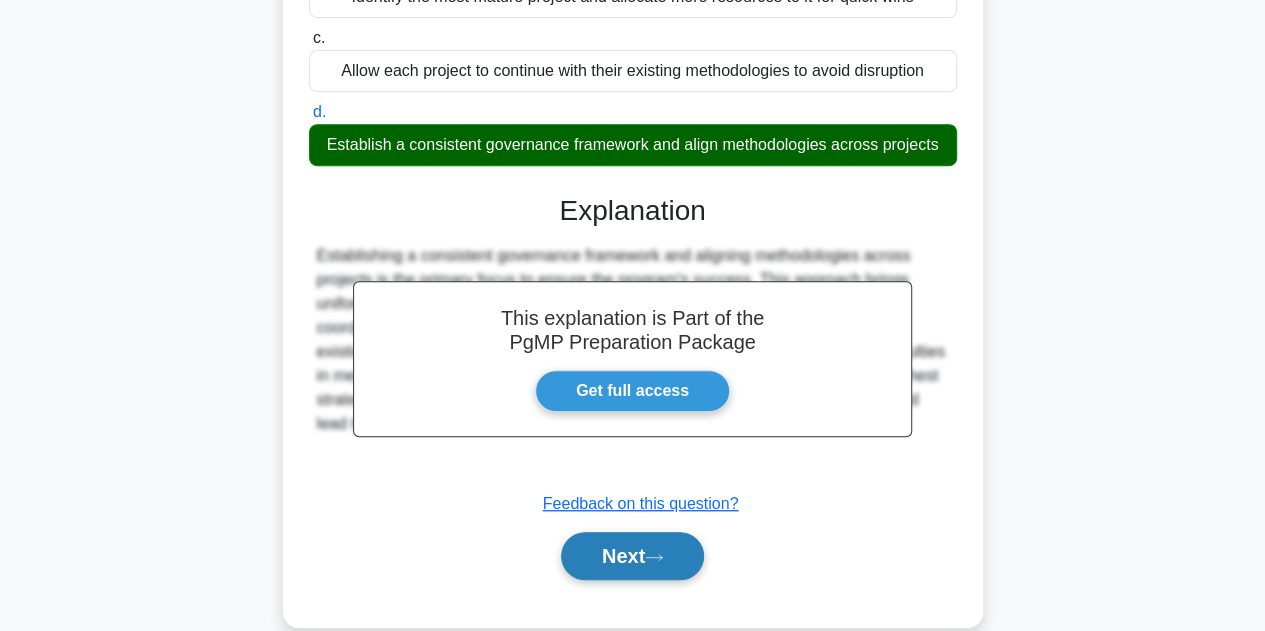 click on "Next" at bounding box center (632, 556) 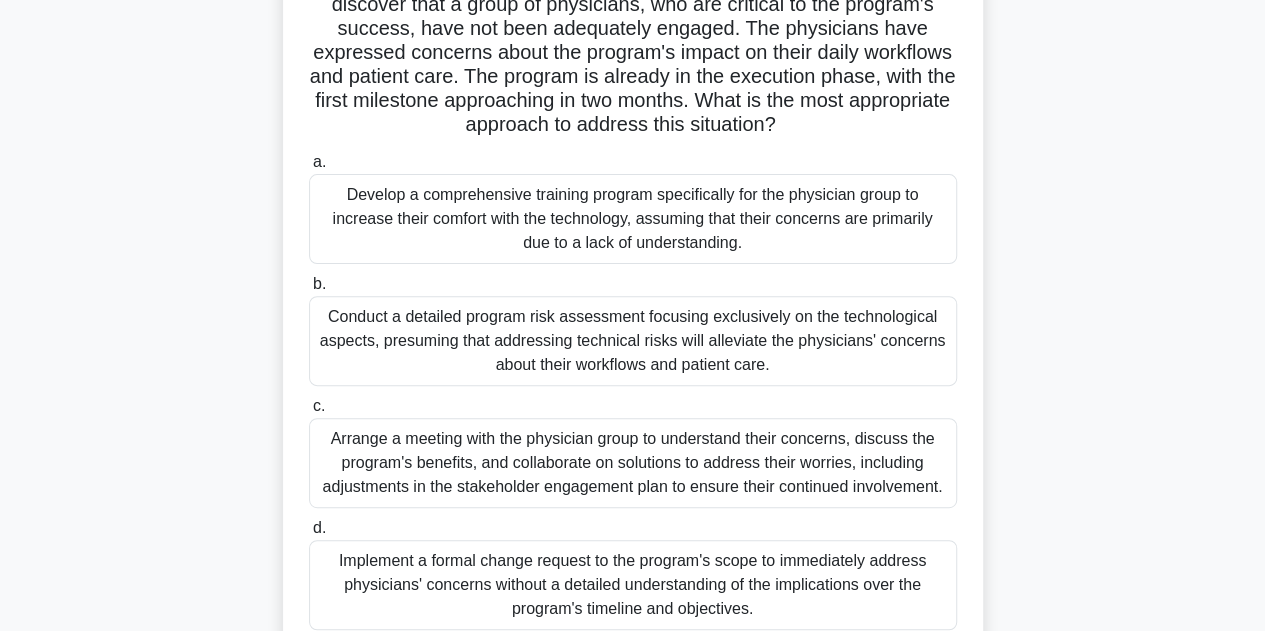 scroll, scrollTop: 300, scrollLeft: 0, axis: vertical 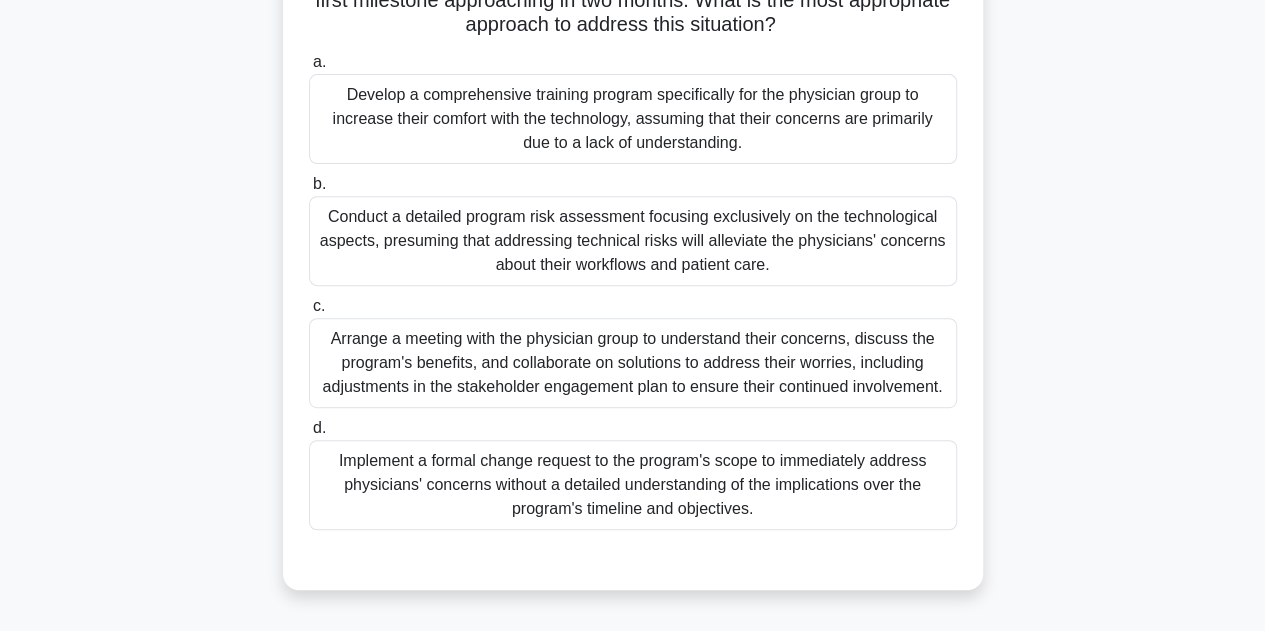 click on "Arrange a meeting with the physician group to understand their concerns, discuss the program's benefits, and collaborate on solutions to address their worries, including adjustments in the stakeholder engagement plan to ensure their continued involvement." at bounding box center (633, 363) 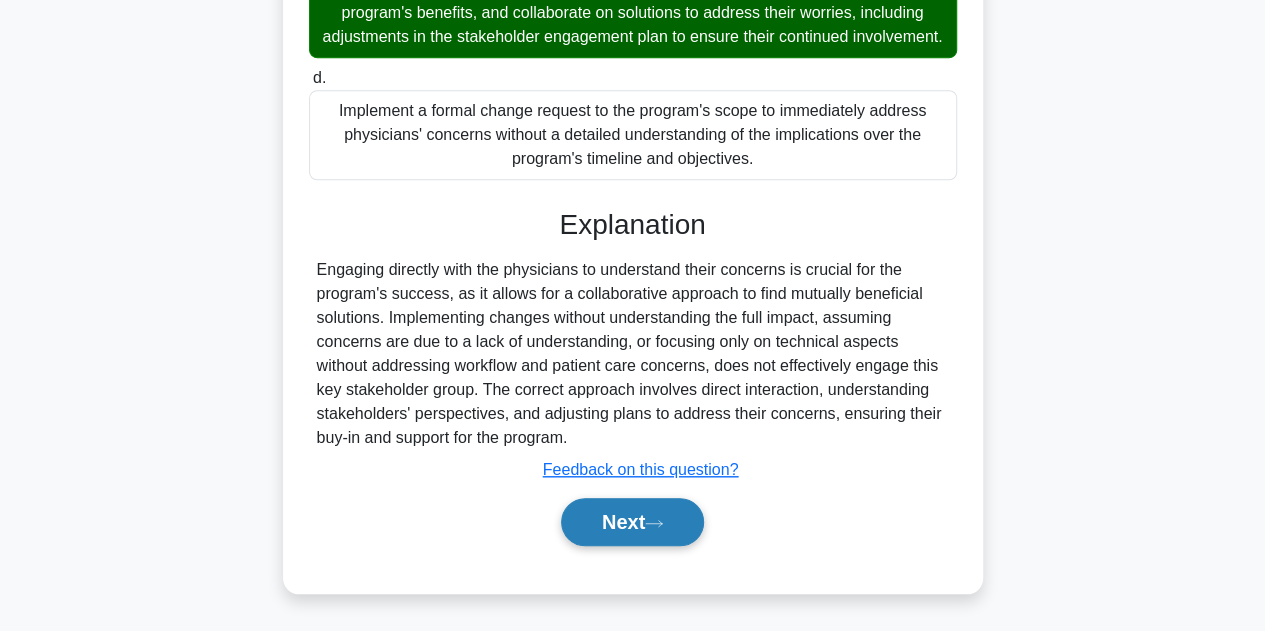 click 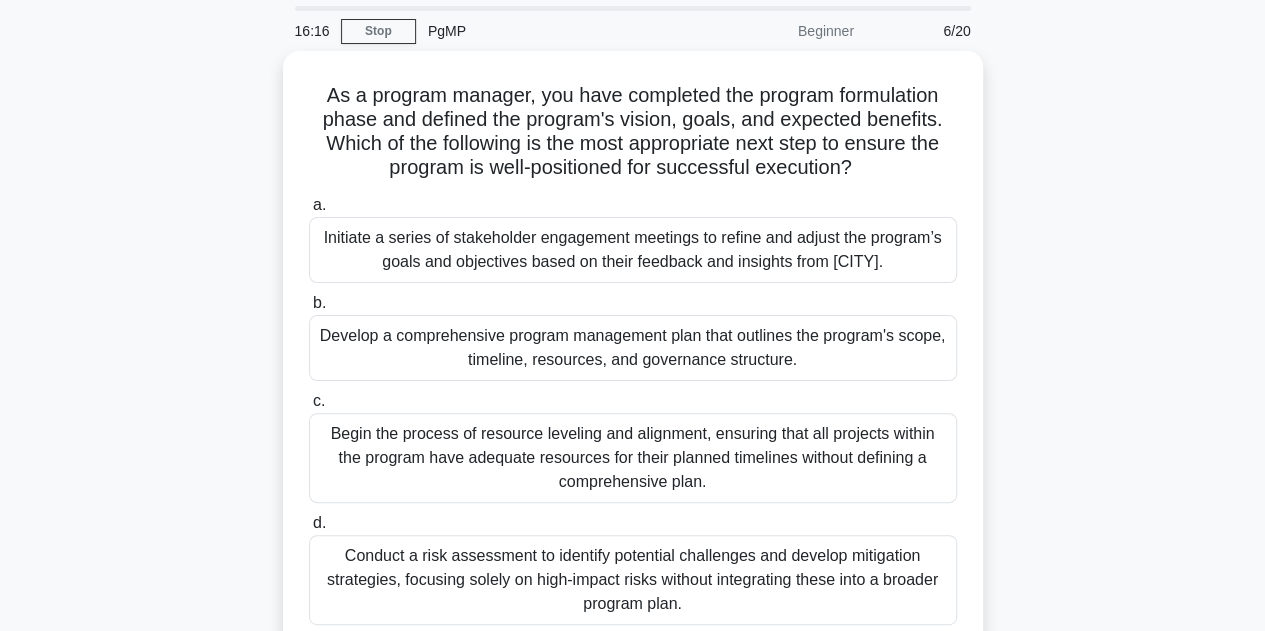 scroll, scrollTop: 0, scrollLeft: 0, axis: both 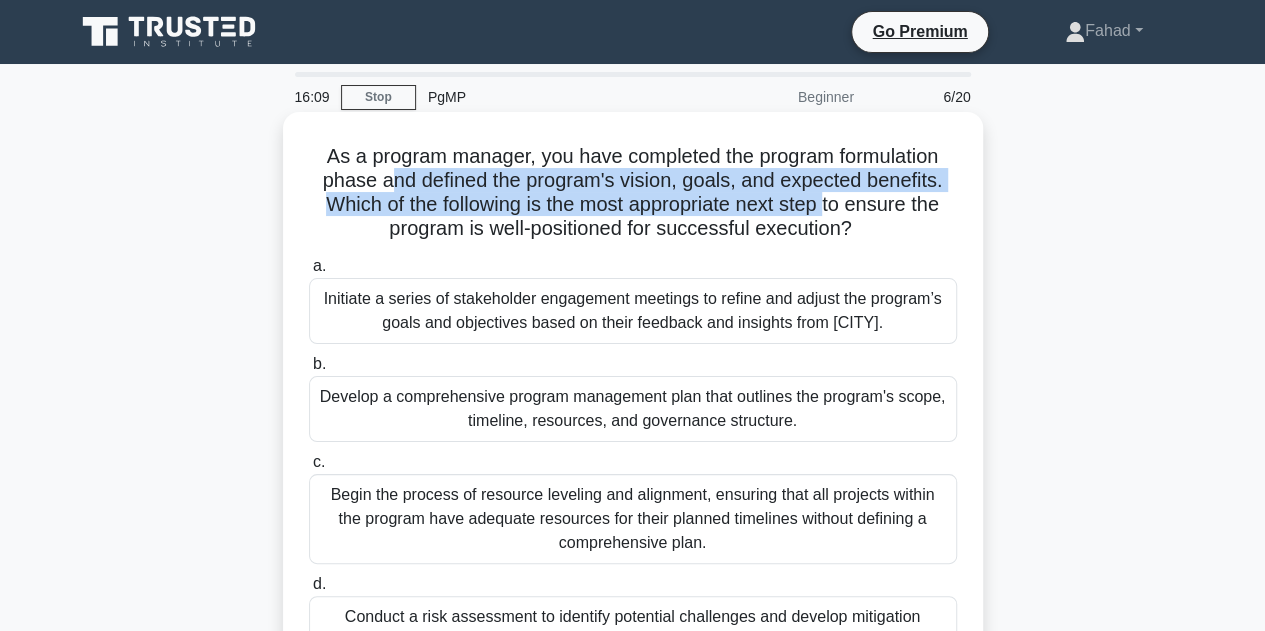 drag, startPoint x: 382, startPoint y: 179, endPoint x: 832, endPoint y: 207, distance: 450.87027 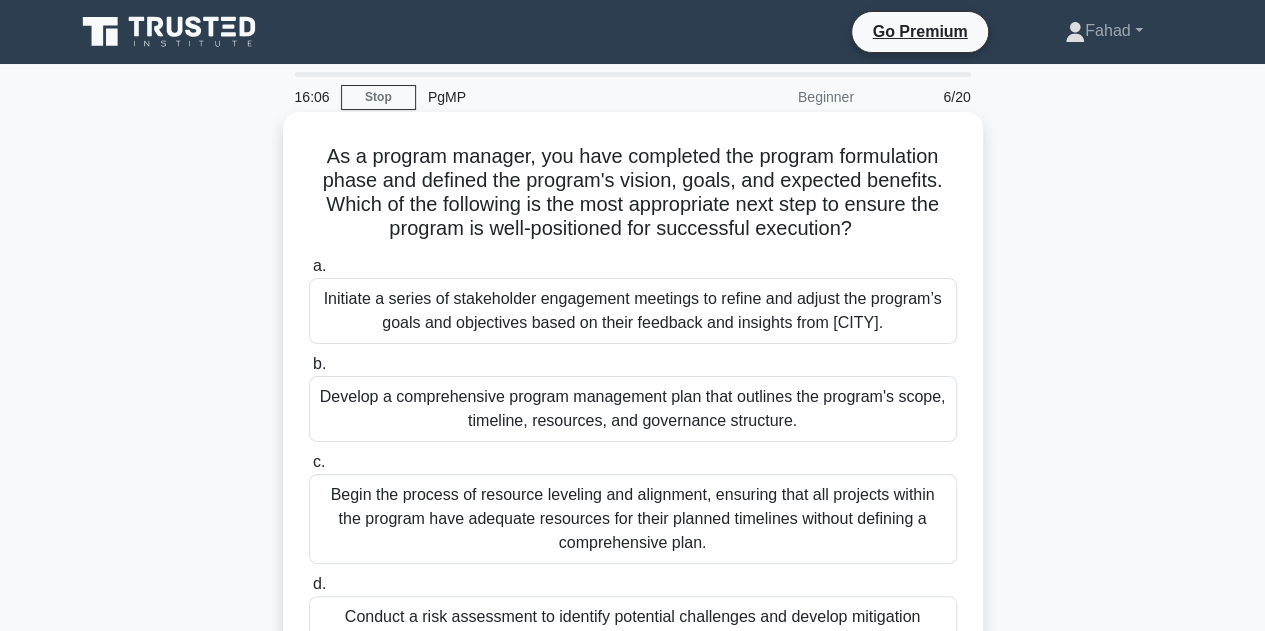 click on "As a program manager, you have completed the program formulation phase and defined the program's vision, goals, and expected benefits. Which of the following is the most appropriate next step to ensure the program is well-positioned for successful execution?
.spinner_0XTQ{transform-origin:center;animation:spinner_y6GP .75s linear infinite}@keyframes spinner_y6GP{100%{transform:rotate(360deg)}}" at bounding box center (633, 193) 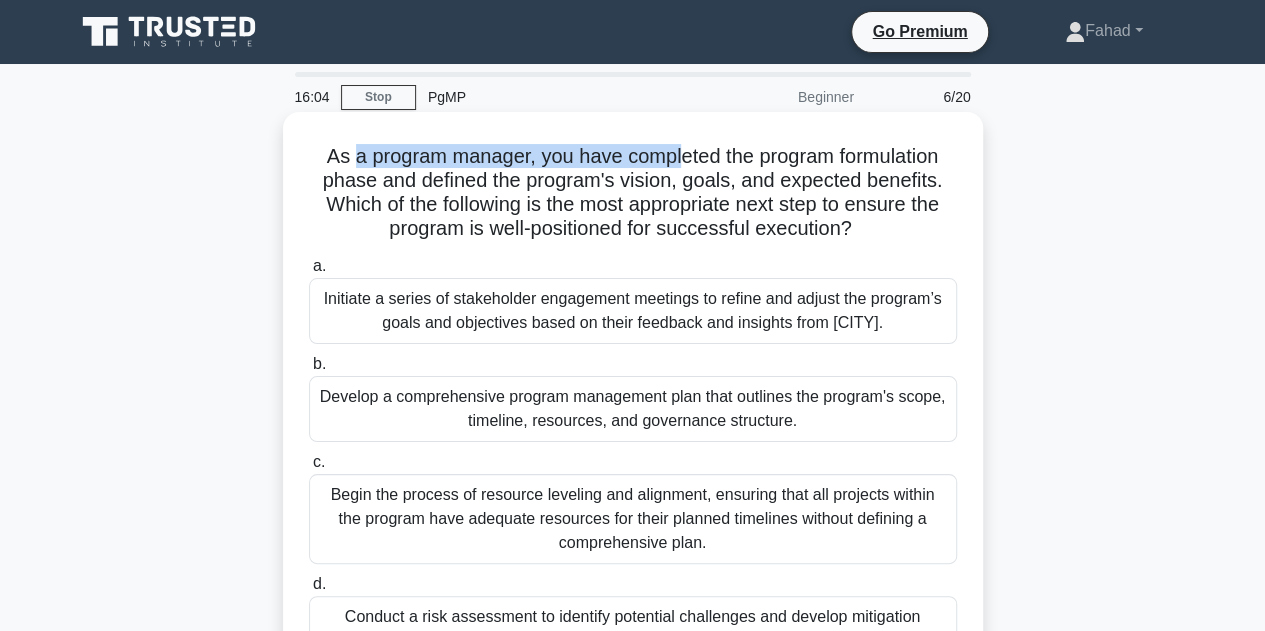 drag, startPoint x: 344, startPoint y: 152, endPoint x: 680, endPoint y: 163, distance: 336.18002 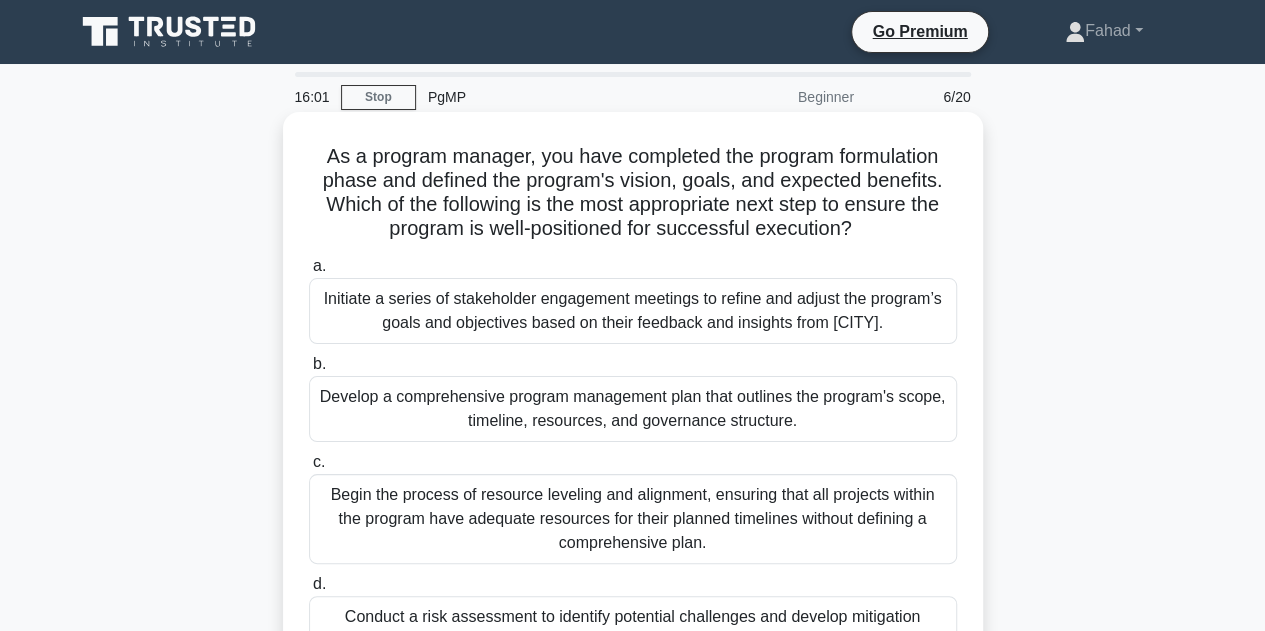 click on "As a program manager, you have completed the program formulation phase and defined the program's vision, goals, and expected benefits. Which of the following is the most appropriate next step to ensure the program is well-positioned for successful execution?
.spinner_0XTQ{transform-origin:center;animation:spinner_y6GP .75s linear infinite}@keyframes spinner_y6GP{100%{transform:rotate(360deg)}}" at bounding box center (633, 193) 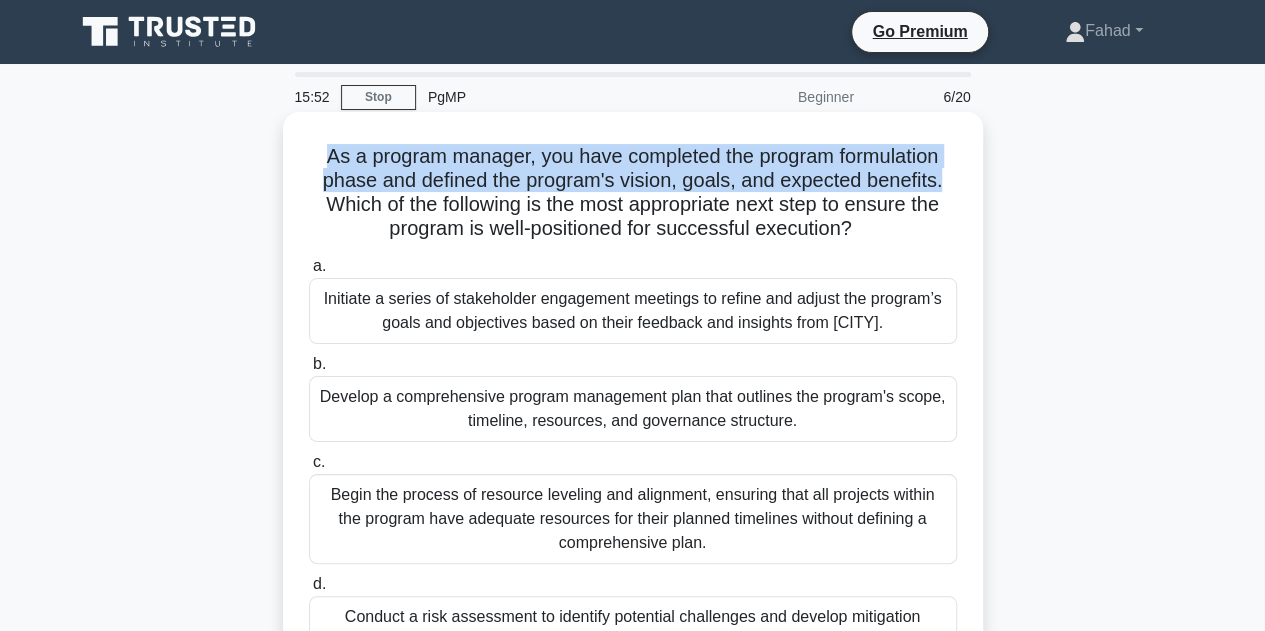 drag, startPoint x: 314, startPoint y: 157, endPoint x: 951, endPoint y: 169, distance: 637.11304 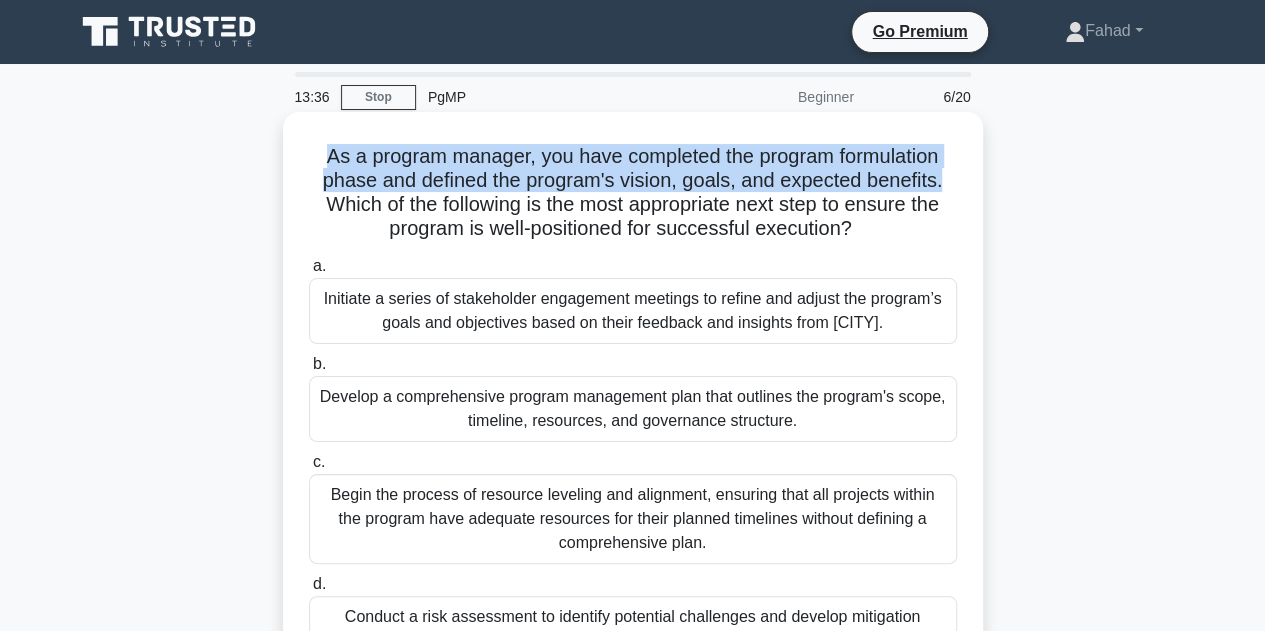 drag, startPoint x: 594, startPoint y: 209, endPoint x: 975, endPoint y: 222, distance: 381.2217 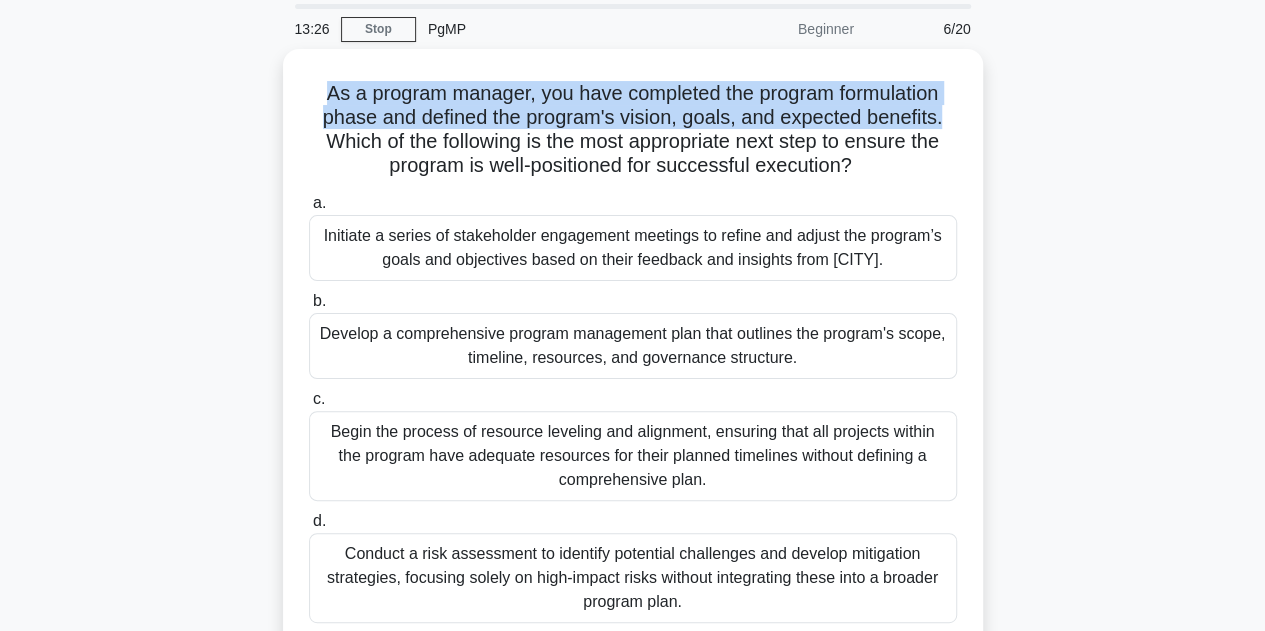 scroll, scrollTop: 100, scrollLeft: 0, axis: vertical 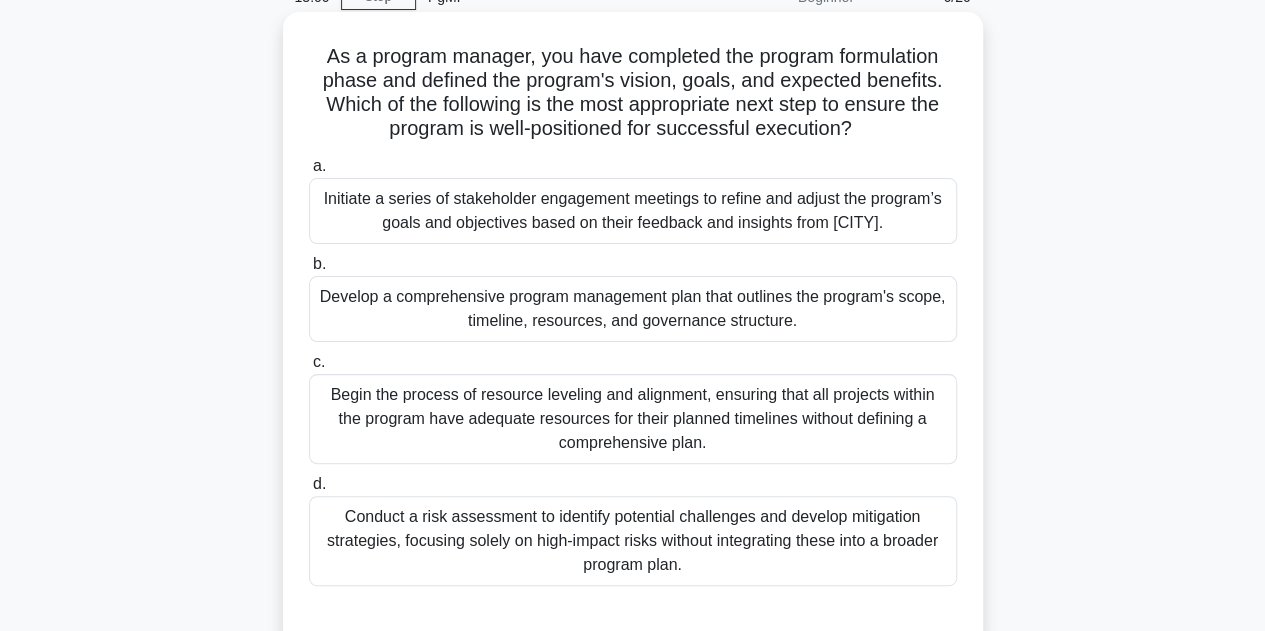 click on "a.
Initiate a series of stakeholder engagement meetings to refine and adjust the program’s goals and objectives based on their feedback and insights." at bounding box center (633, 199) 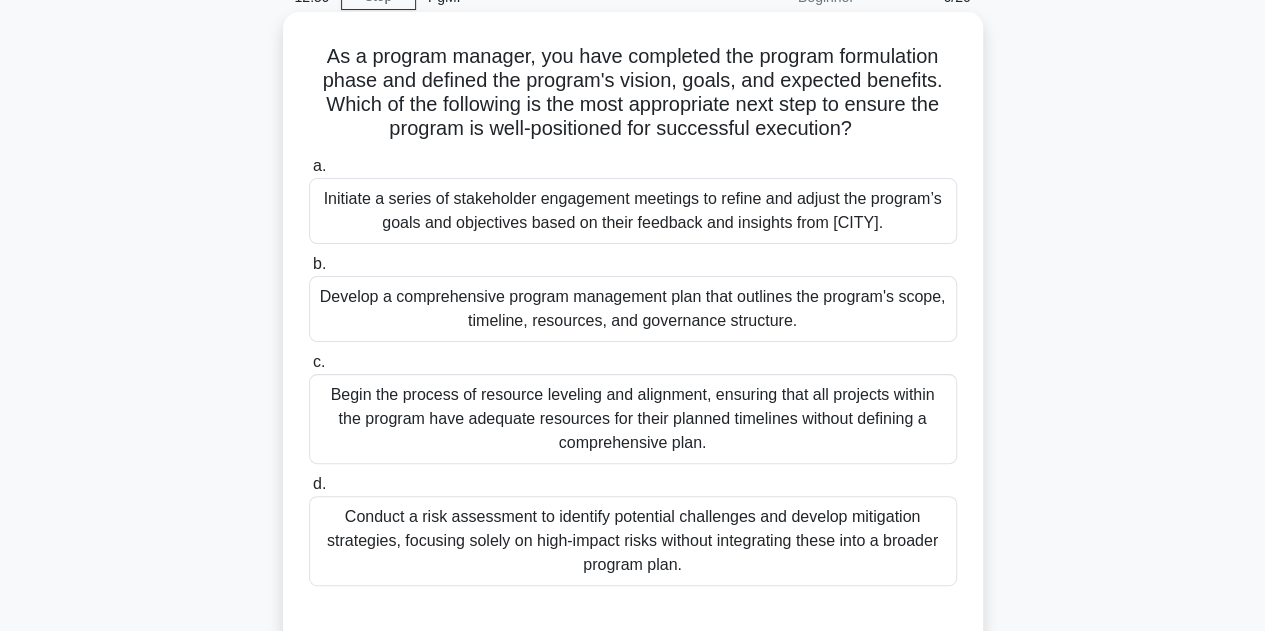 click on "Initiate a series of stakeholder engagement meetings to refine and adjust the program’s goals and objectives based on their feedback and insights." at bounding box center (633, 211) 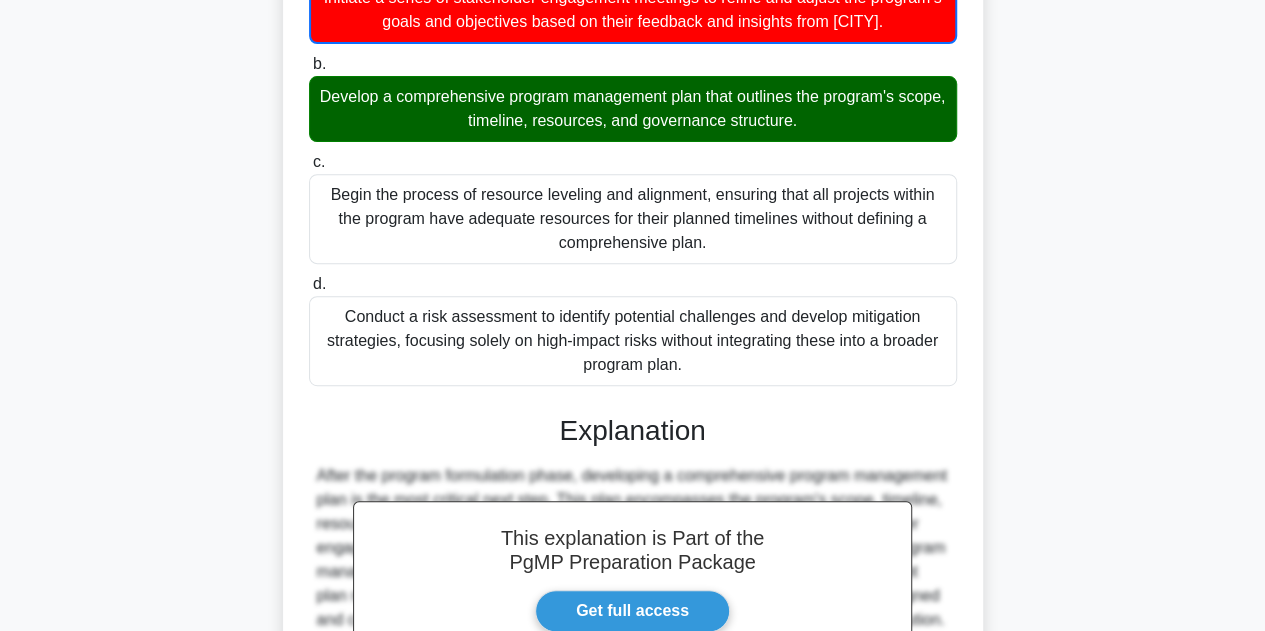 scroll, scrollTop: 500, scrollLeft: 0, axis: vertical 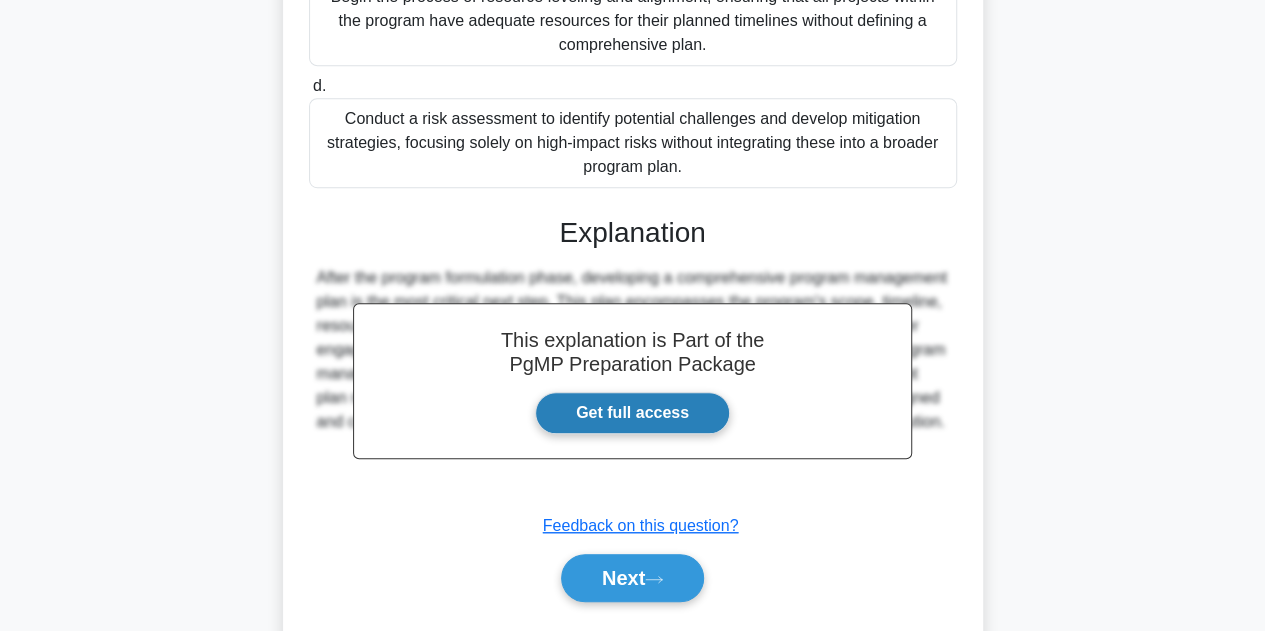 click on "Get full access" at bounding box center (632, 413) 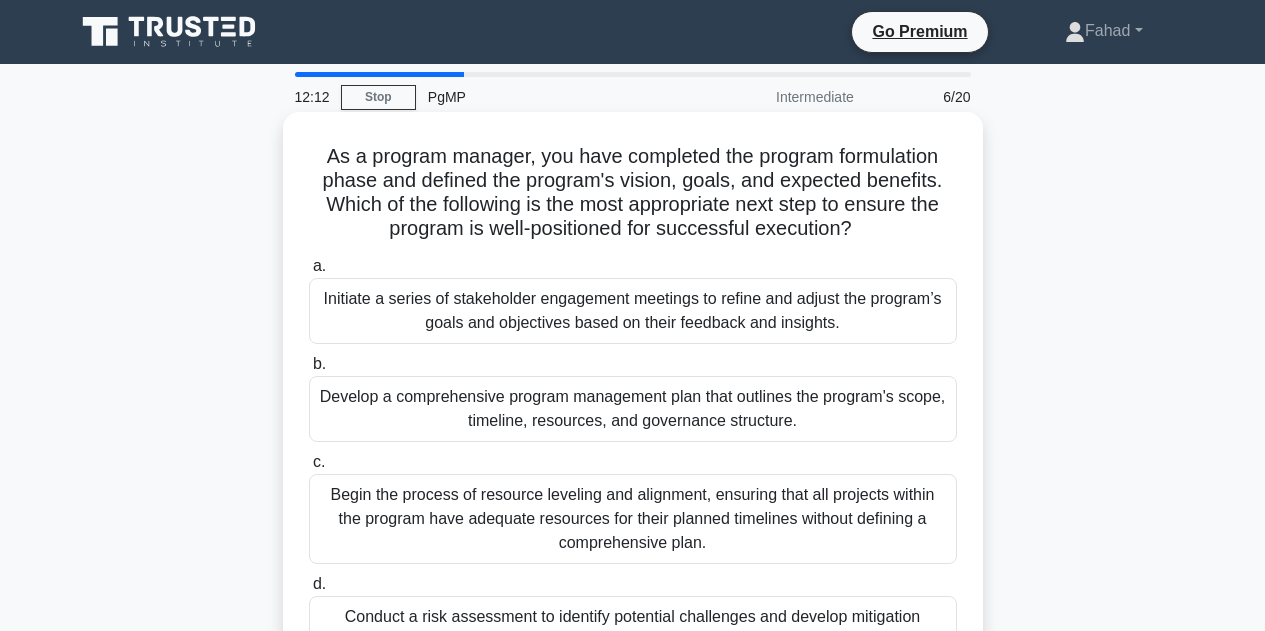 scroll, scrollTop: 0, scrollLeft: 0, axis: both 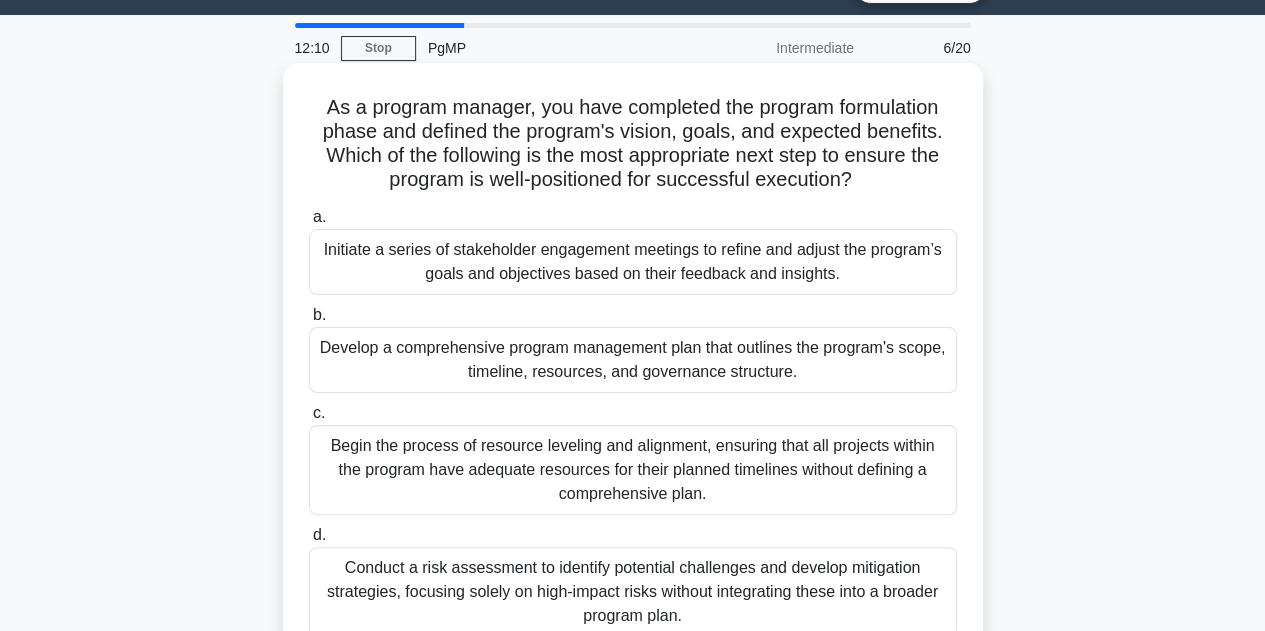 click on "Develop a comprehensive program management plan that outlines the program's scope, timeline, resources, and governance structure." at bounding box center (633, 360) 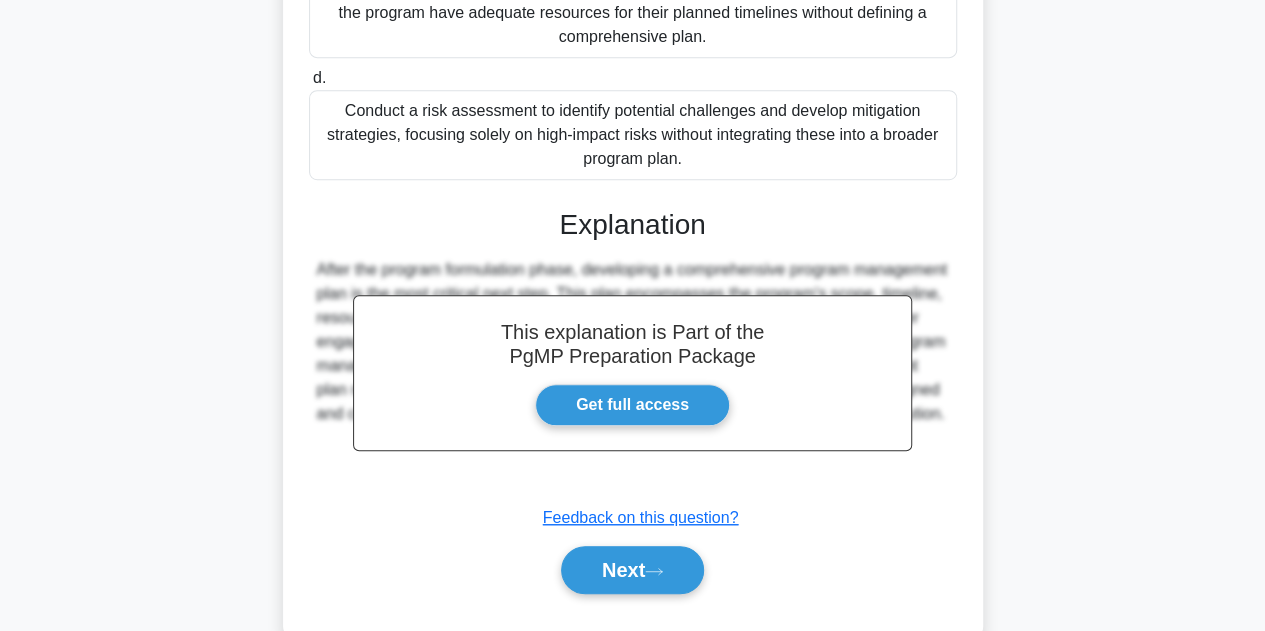 scroll, scrollTop: 551, scrollLeft: 0, axis: vertical 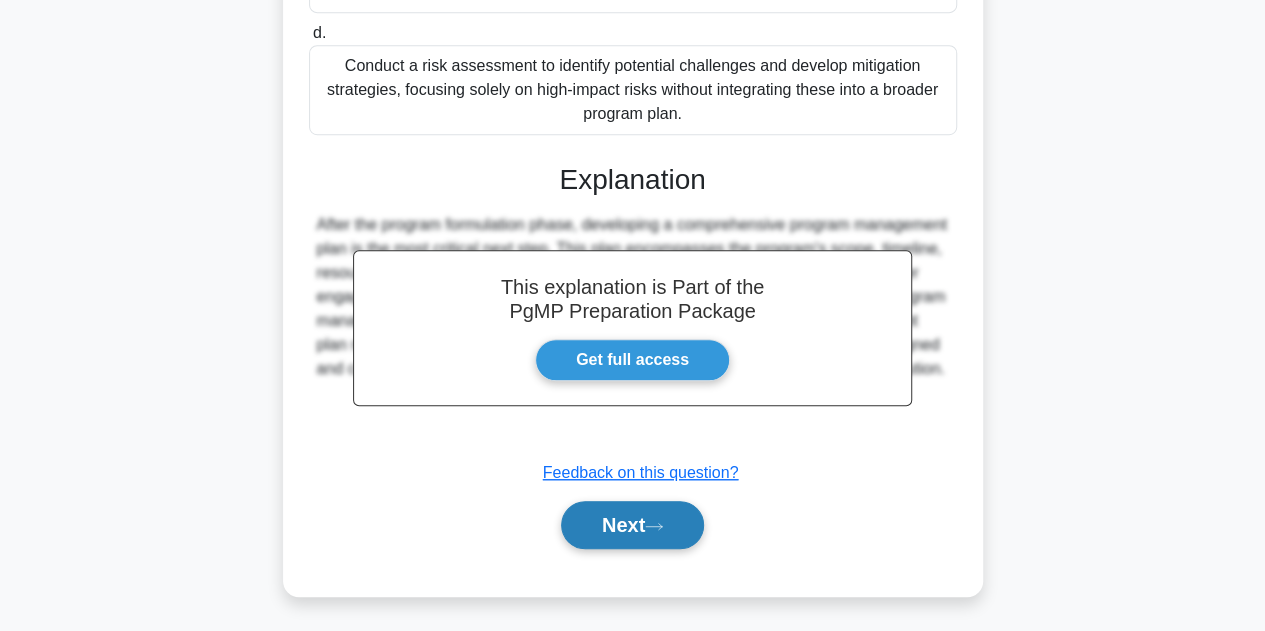 click on "Next" at bounding box center [632, 525] 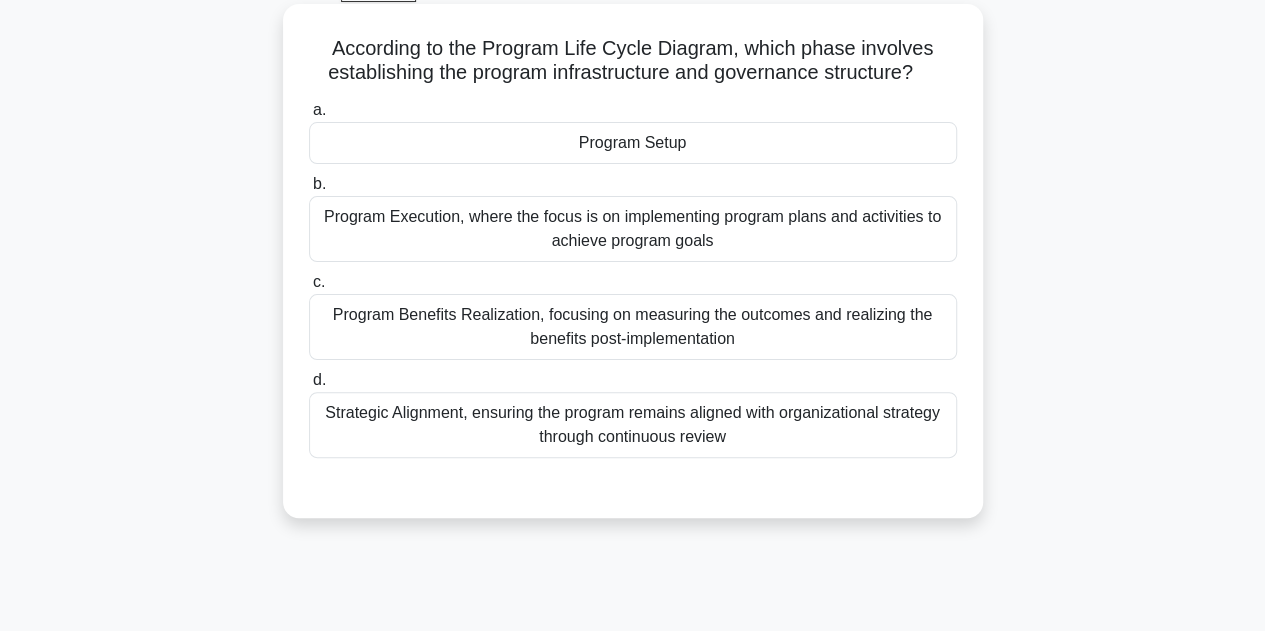 scroll, scrollTop: 0, scrollLeft: 0, axis: both 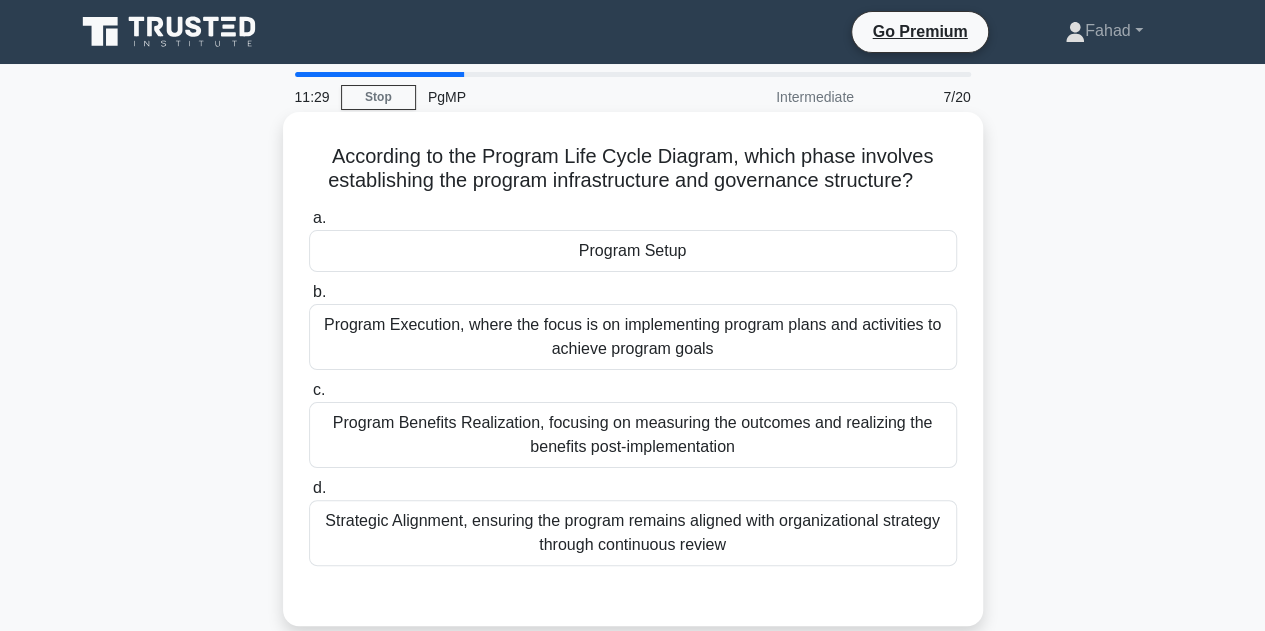 click on "Program Setup" at bounding box center (633, 251) 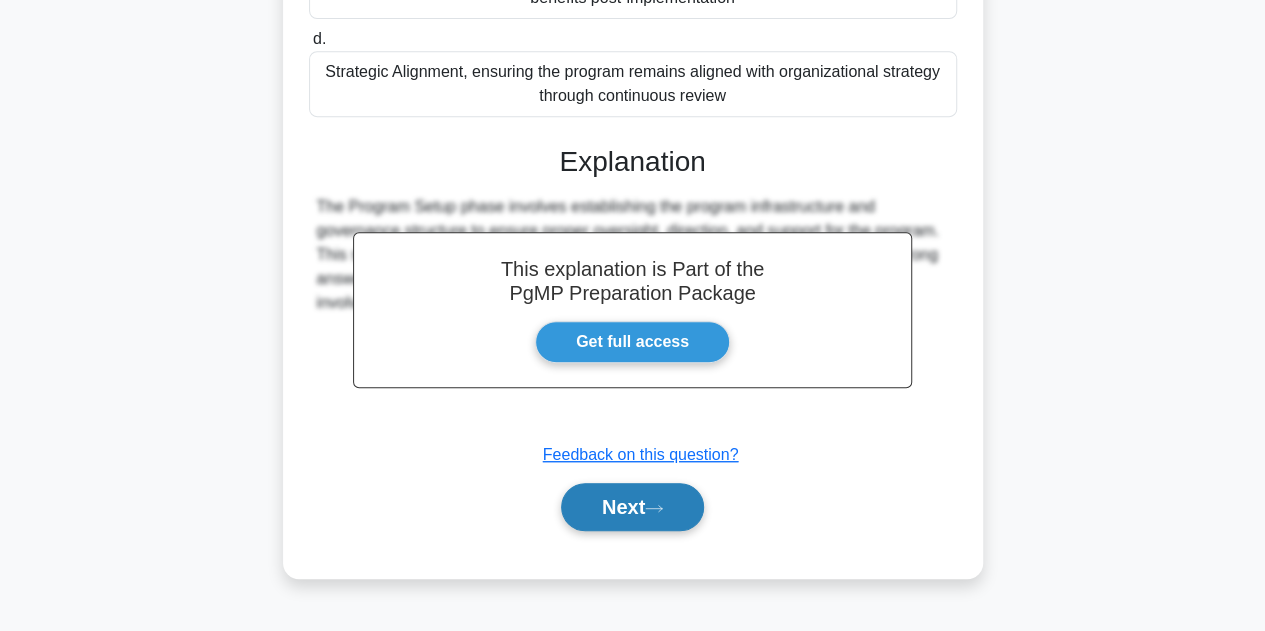 click on "Next" at bounding box center [632, 507] 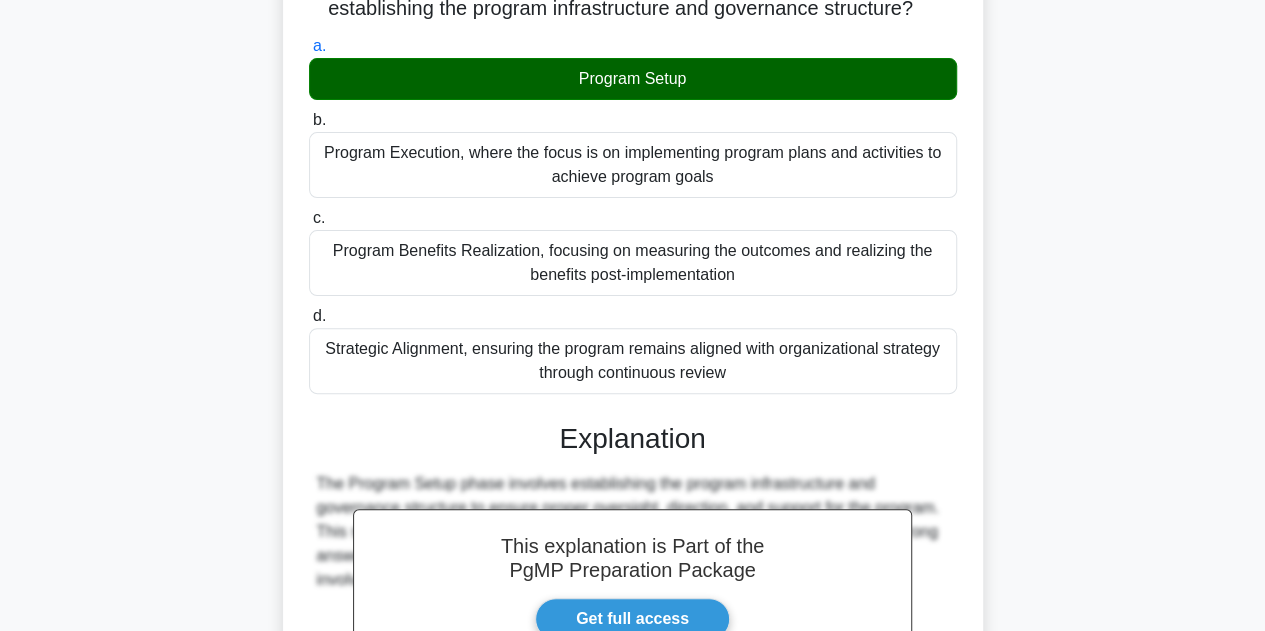 scroll, scrollTop: 0, scrollLeft: 0, axis: both 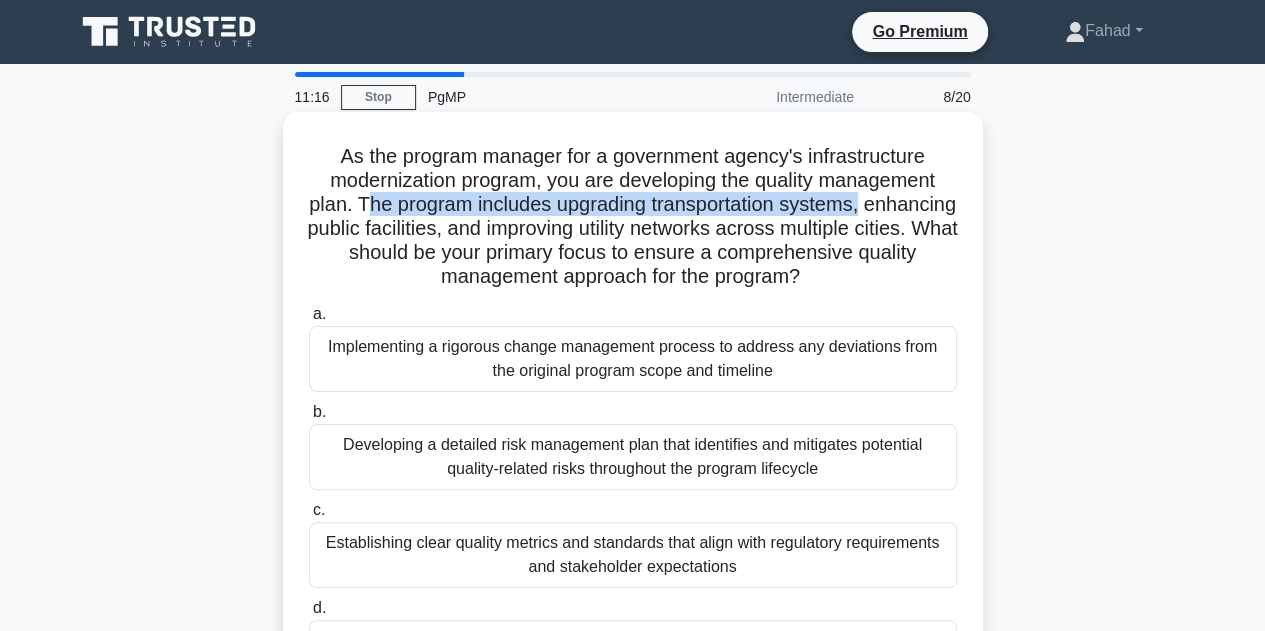 drag, startPoint x: 405, startPoint y: 203, endPoint x: 940, endPoint y: 210, distance: 535.0458 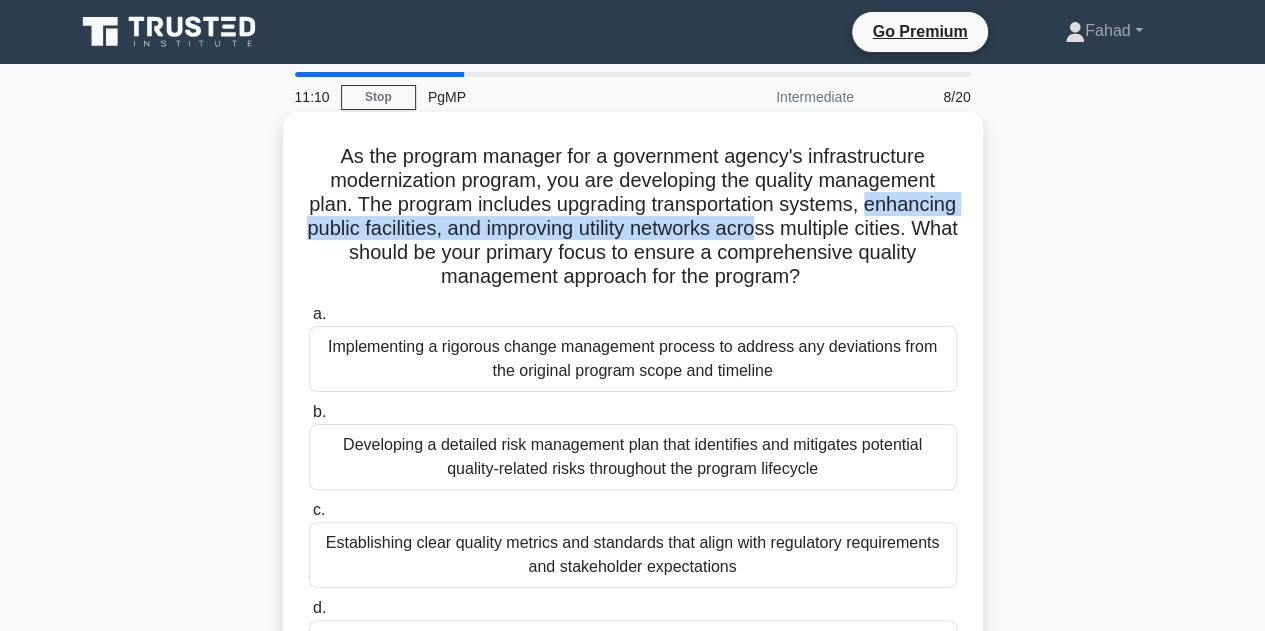 drag, startPoint x: 341, startPoint y: 229, endPoint x: 908, endPoint y: 234, distance: 567.02203 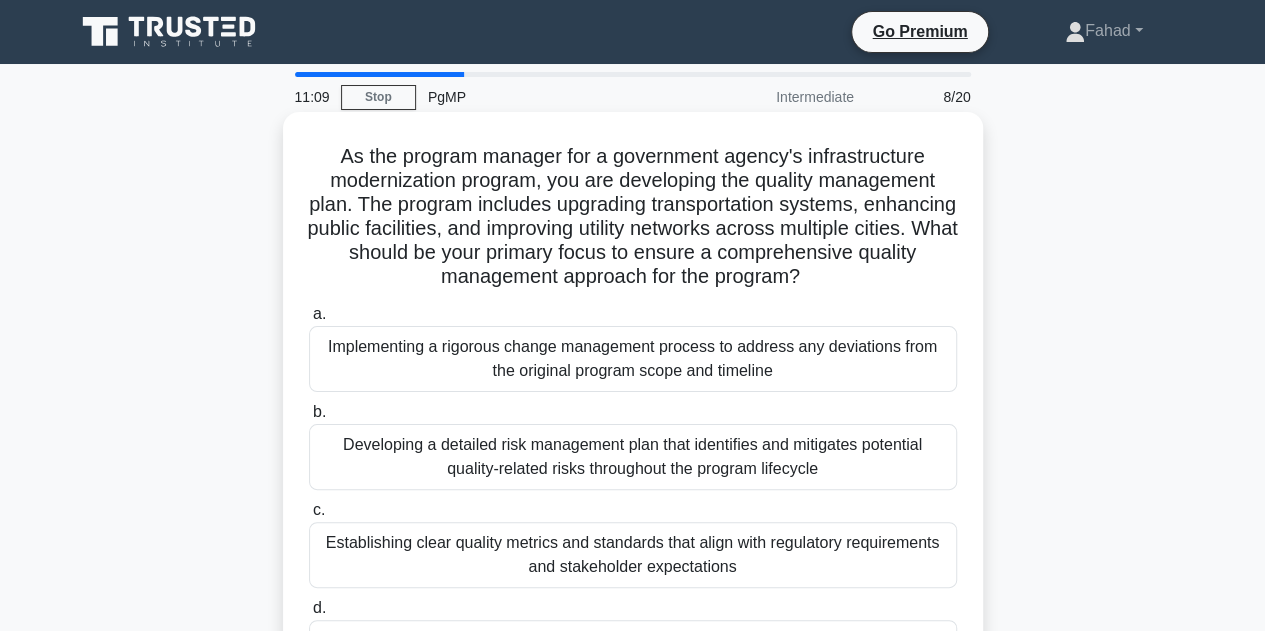 click on "As the program manager for a government agency's infrastructure modernization program, you are developing the quality management plan. The program includes upgrading transportation systems, enhancing public facilities, and improving utility networks across multiple cities. What should be your primary focus to ensure a comprehensive quality management approach for the program?
.spinner_0XTQ{transform-origin:center;animation:spinner_y6GP .75s linear infinite}@keyframes spinner_y6GP{100%{transform:rotate(360deg)}}" at bounding box center [633, 217] 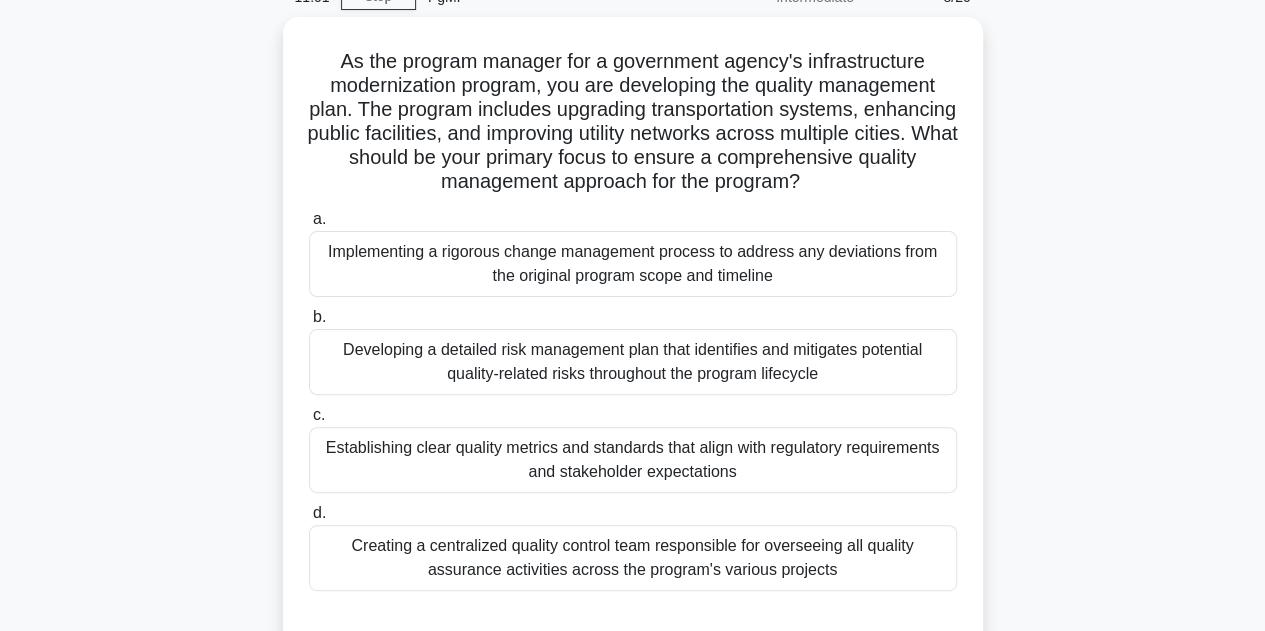 scroll, scrollTop: 200, scrollLeft: 0, axis: vertical 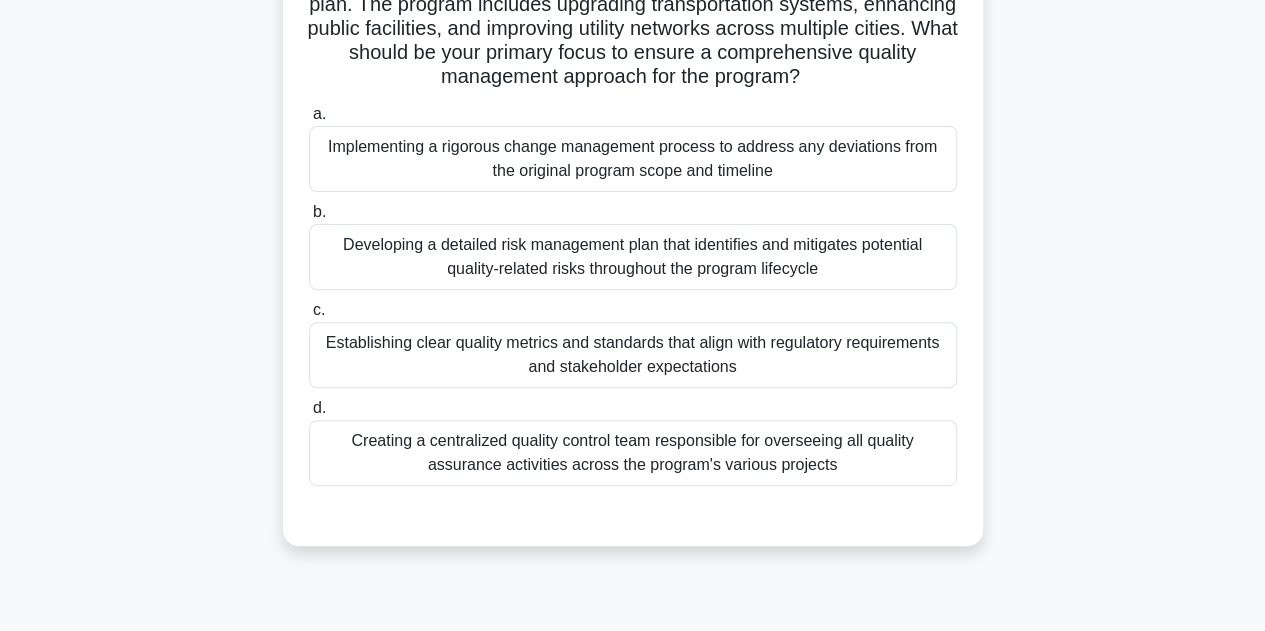 click on "Establishing clear quality metrics and standards that align with regulatory requirements and stakeholder expectations" at bounding box center (633, 355) 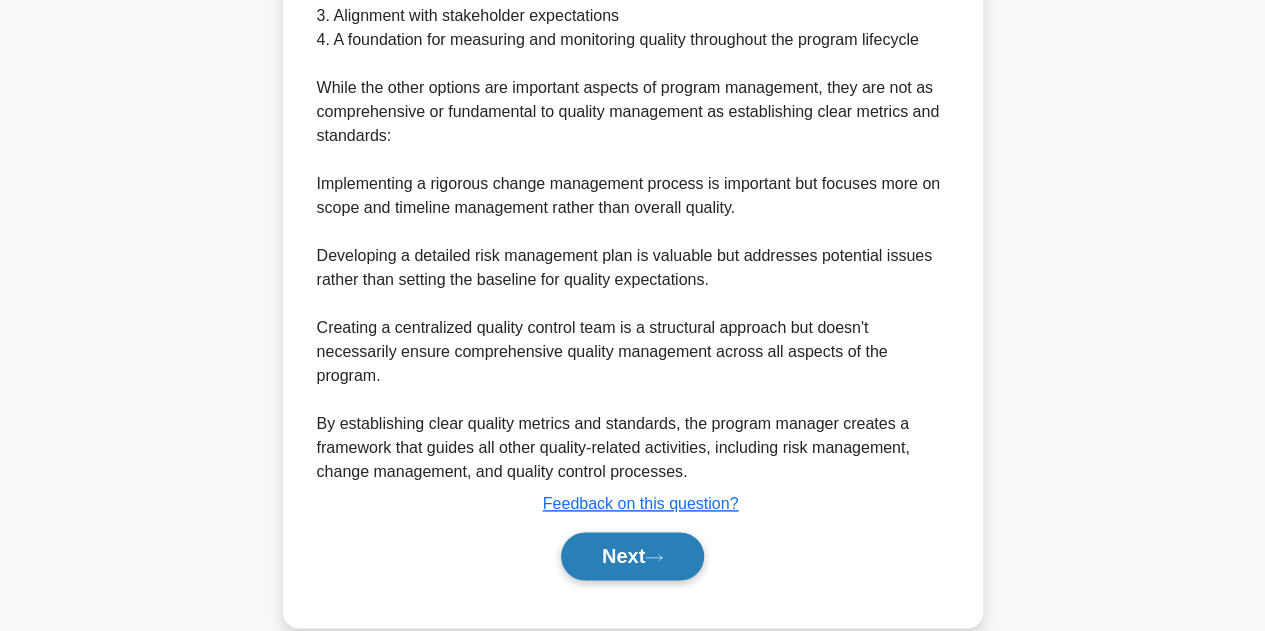 click on "Next" at bounding box center (632, 556) 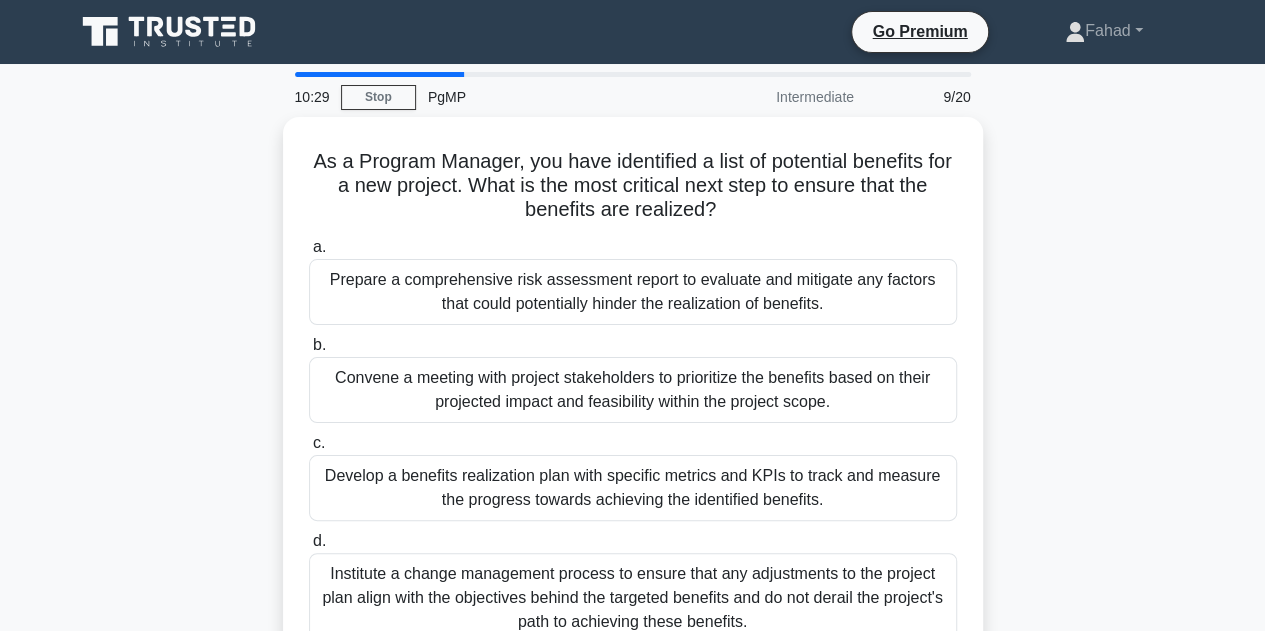 scroll, scrollTop: 100, scrollLeft: 0, axis: vertical 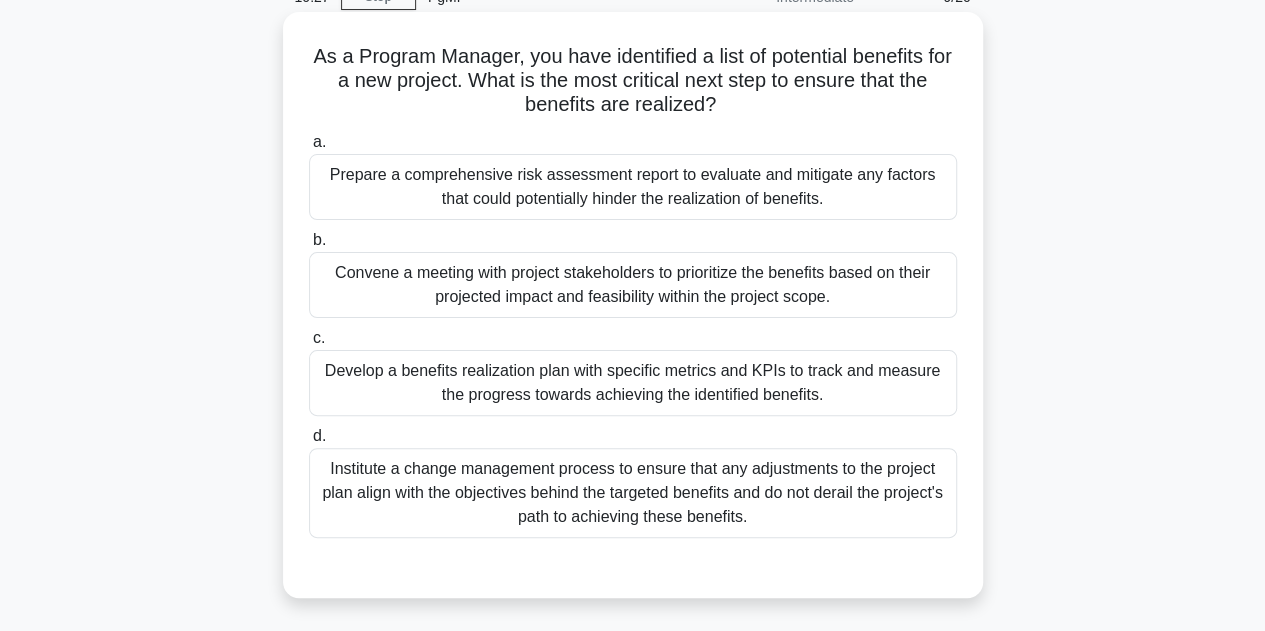 click on "Develop a benefits realization plan with specific metrics and KPIs to track and measure the progress towards achieving the identified benefits." at bounding box center [633, 383] 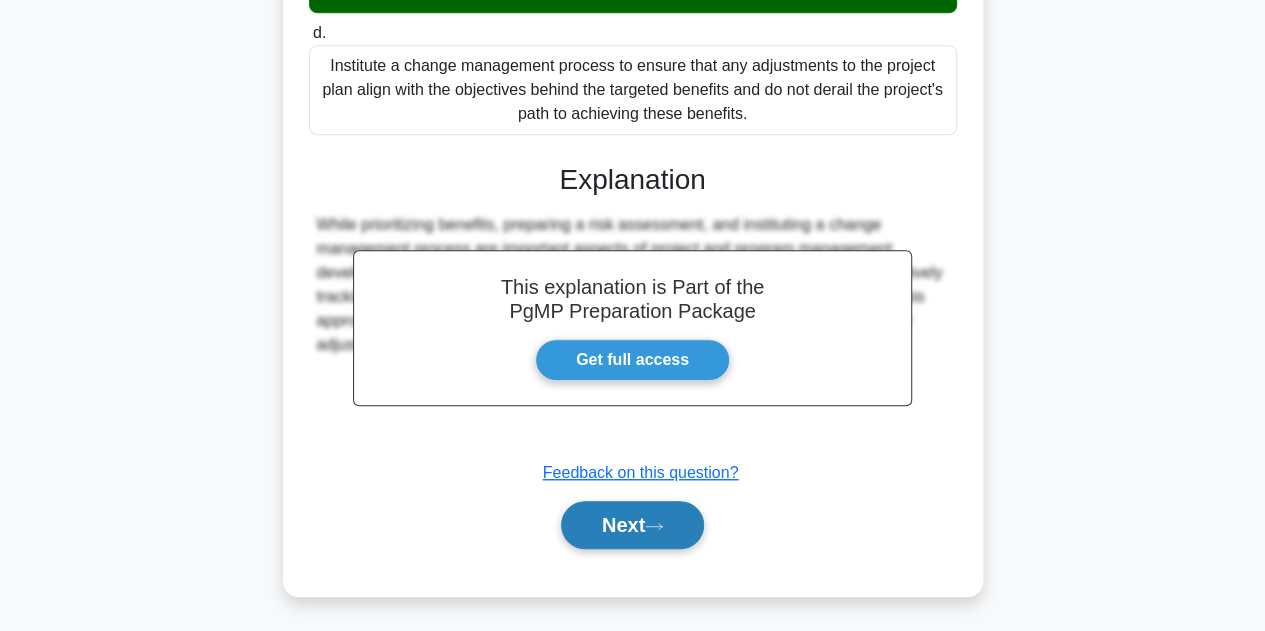click on "Next" at bounding box center (632, 525) 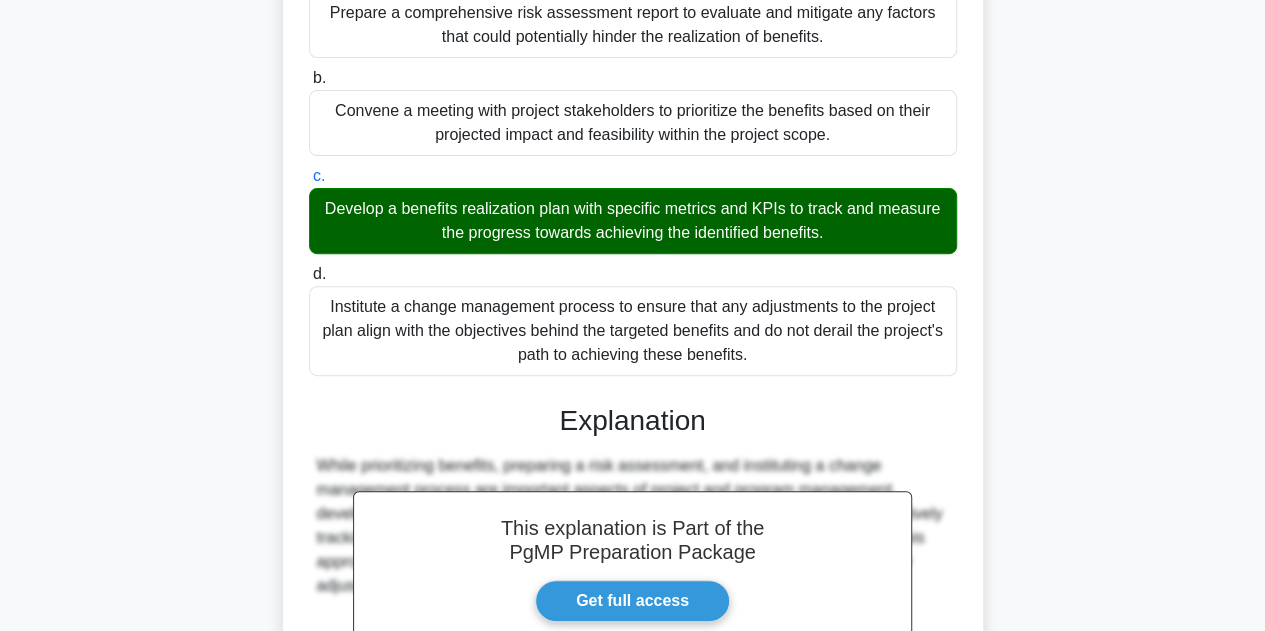 scroll, scrollTop: 0, scrollLeft: 0, axis: both 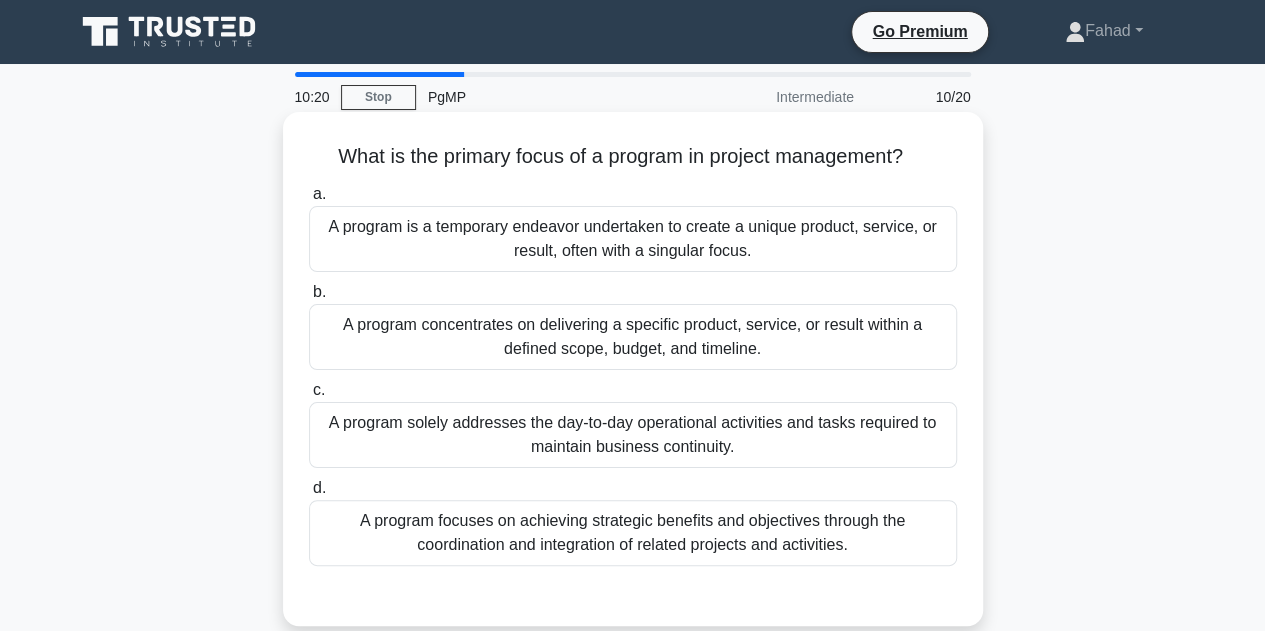 drag, startPoint x: 413, startPoint y: 156, endPoint x: 930, endPoint y: 143, distance: 517.1634 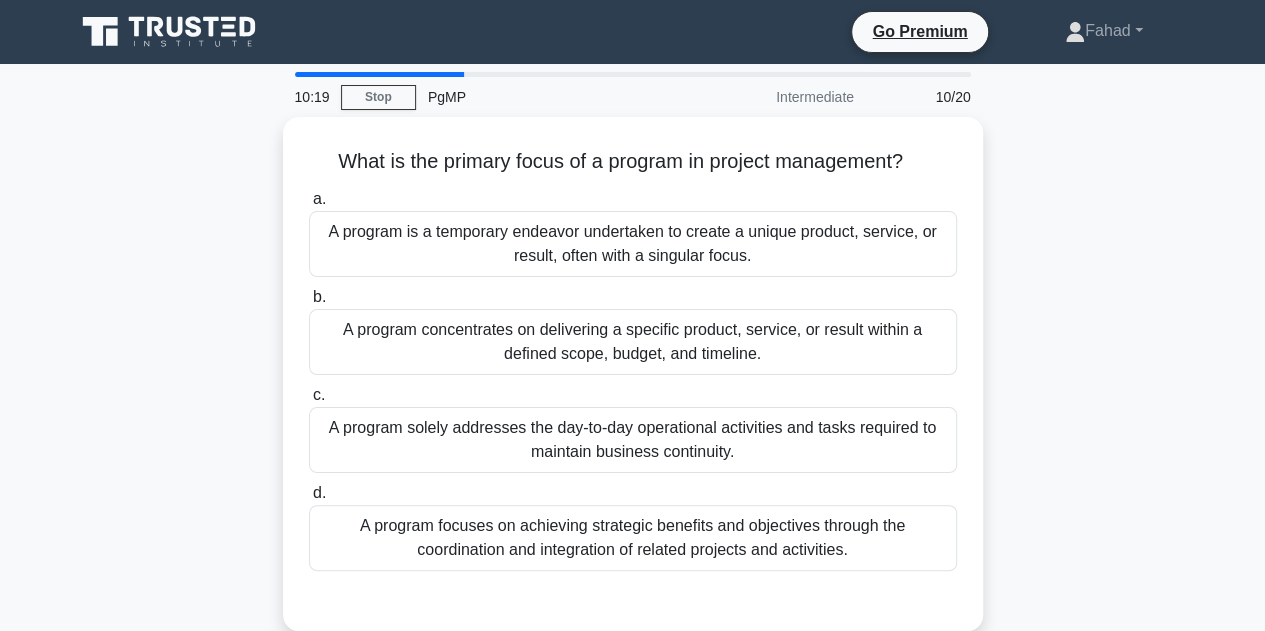 click on "What is the primary focus of a program in project management?
.spinner_0XTQ{transform-origin:center;animation:spinner_y6GP .75s linear infinite}@keyframes spinner_y6GP{100%{transform:rotate(360deg)}}
a.
A program is a temporary endeavor undertaken to create a unique product, service, or result, often with a singular focus.
b. c. d." at bounding box center (633, 386) 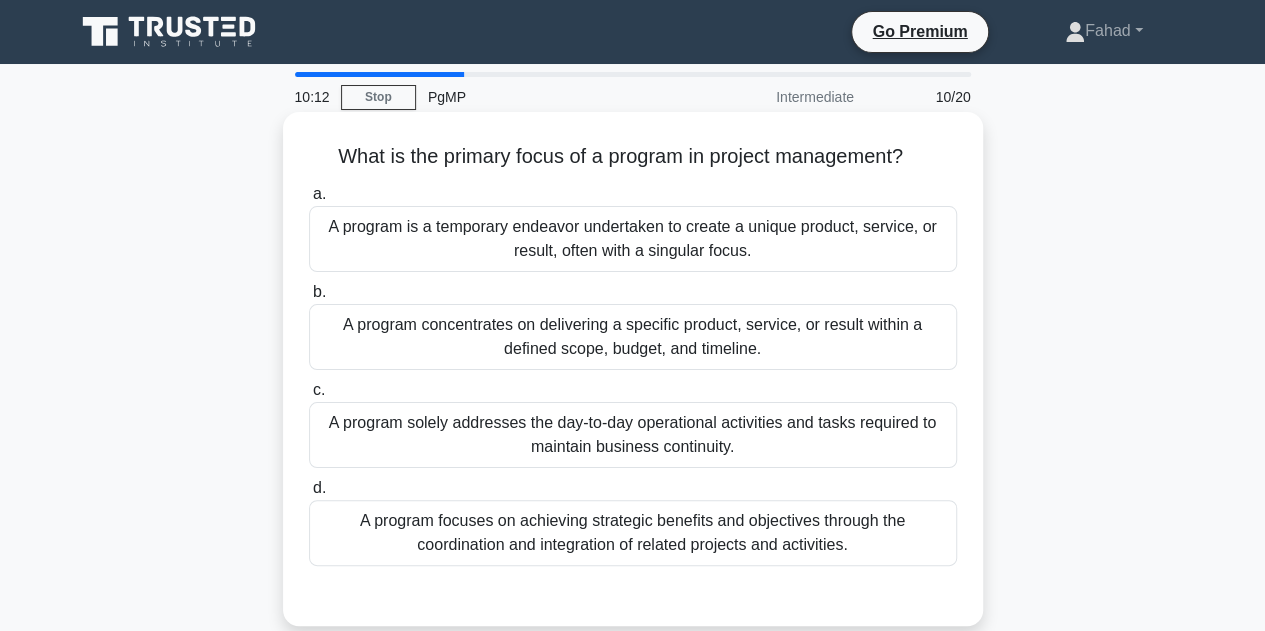click on "A program focuses on achieving strategic benefits and objectives through the coordination and integration of related projects and activities." at bounding box center [633, 533] 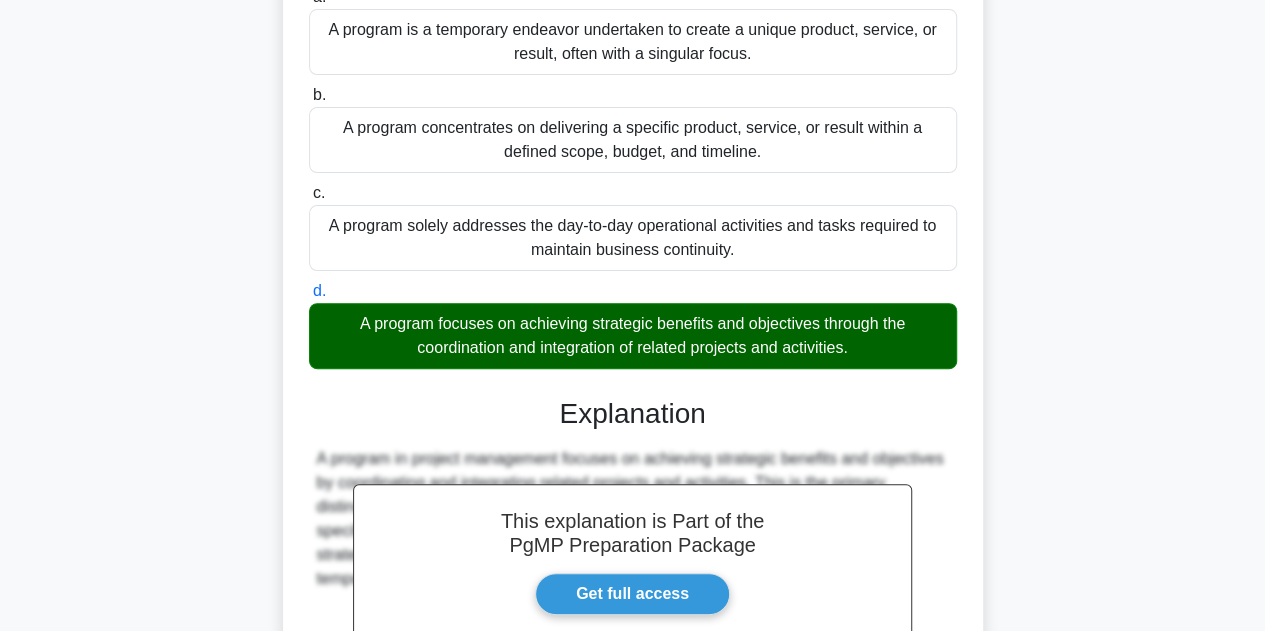 scroll, scrollTop: 449, scrollLeft: 0, axis: vertical 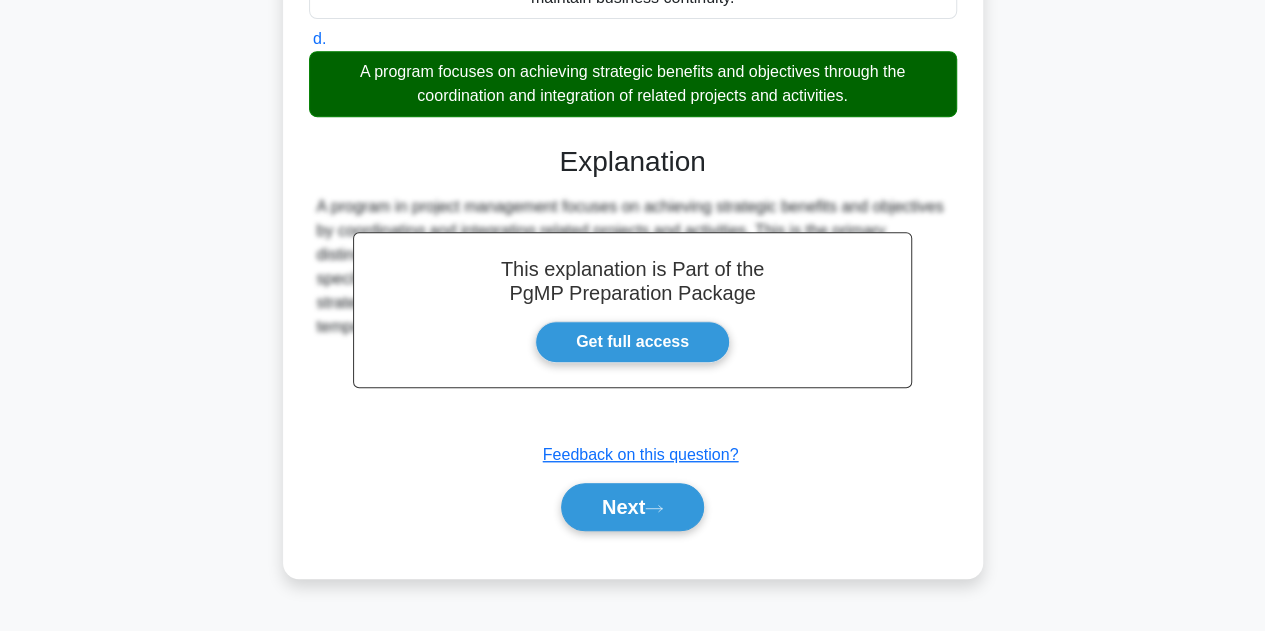click on "Next" at bounding box center [633, 507] 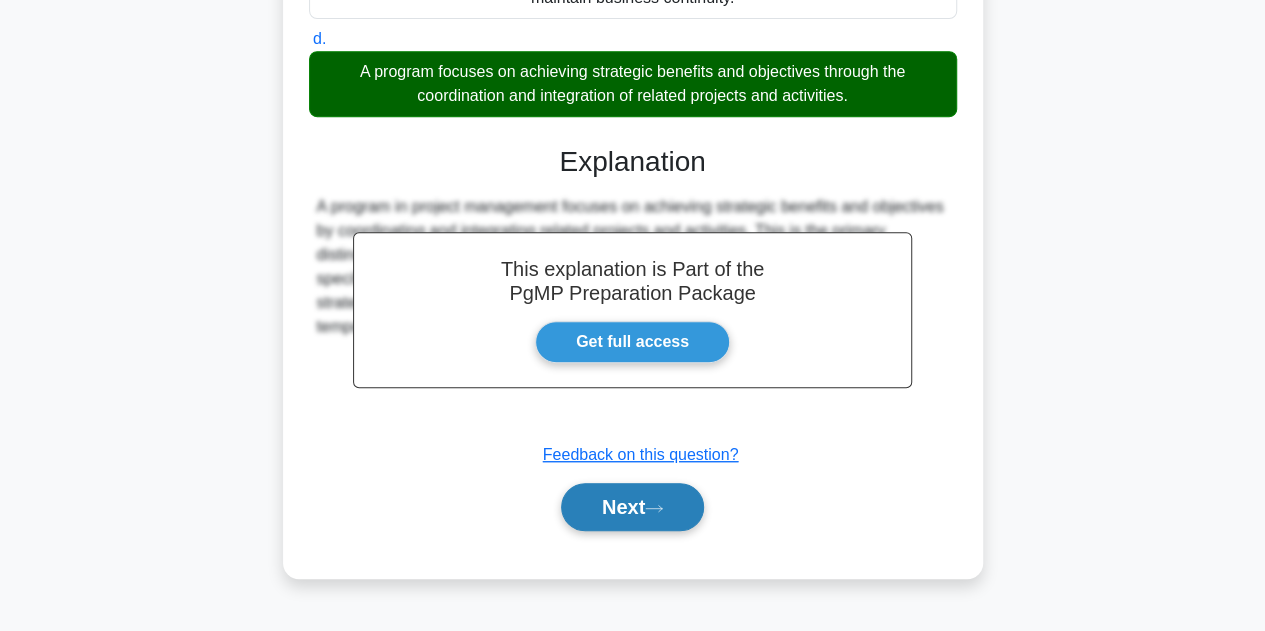 click on "Next" at bounding box center (632, 507) 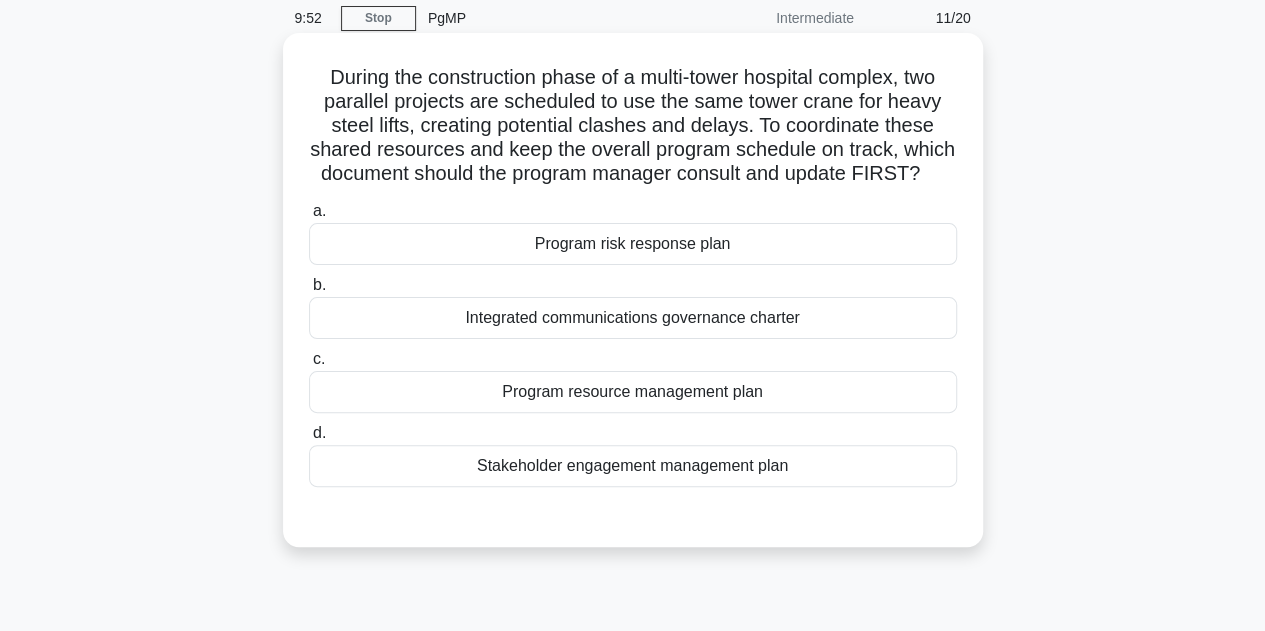scroll, scrollTop: 81, scrollLeft: 0, axis: vertical 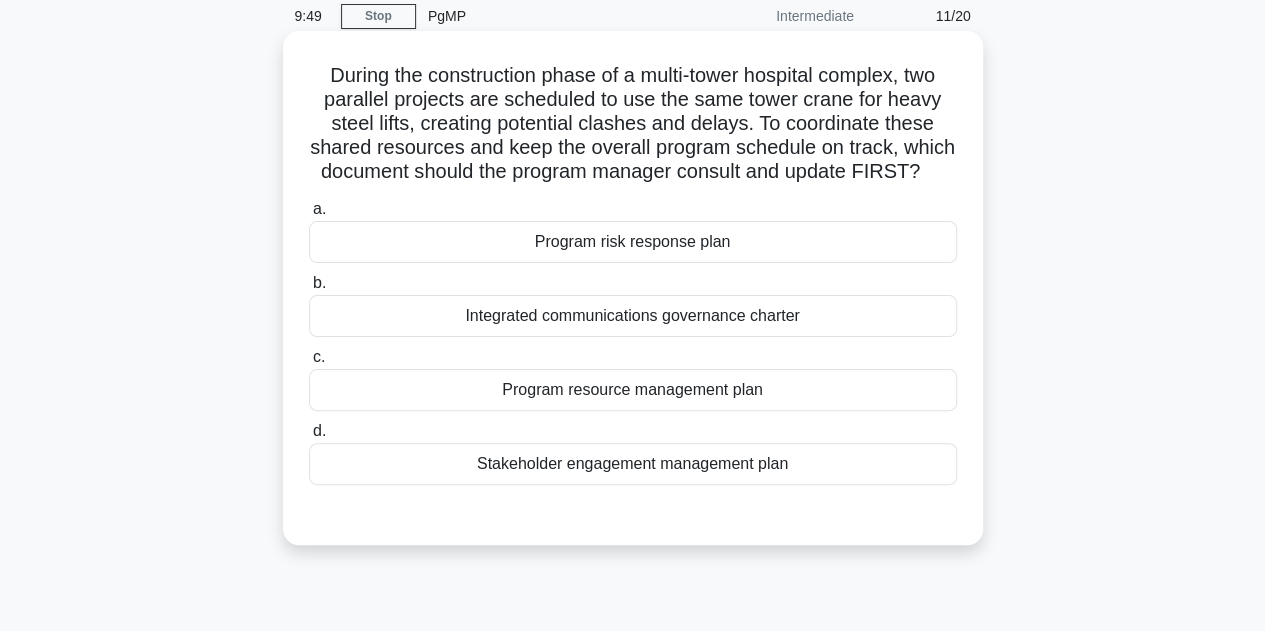 click on "Program resource management plan" at bounding box center [633, 390] 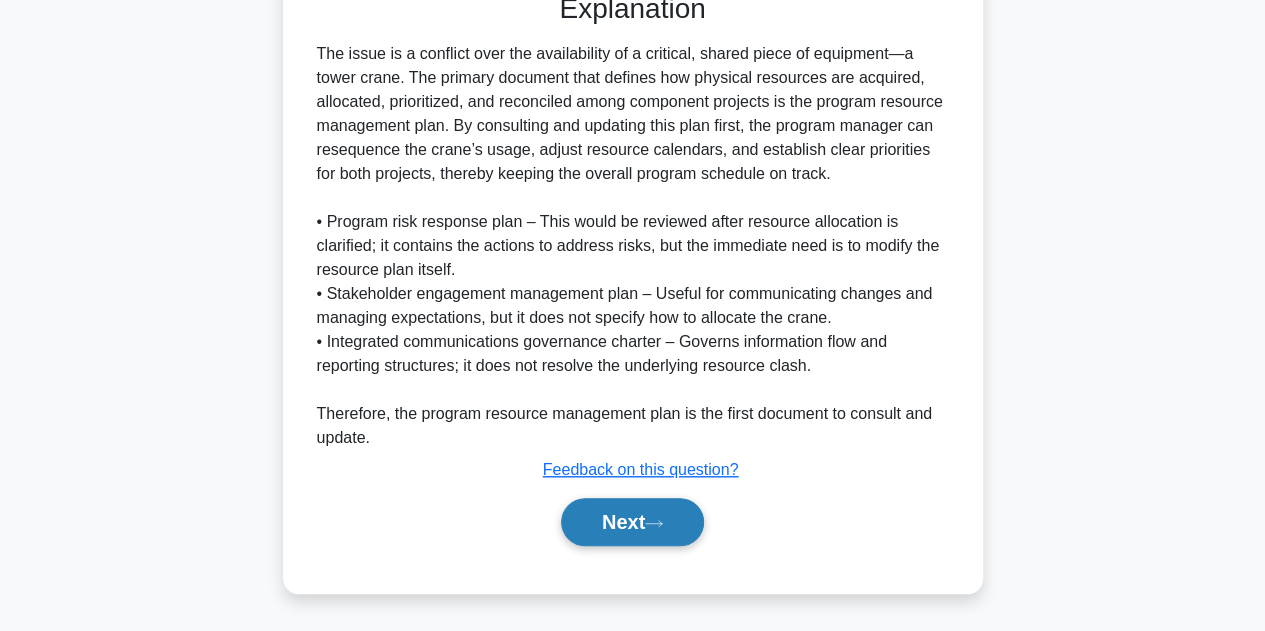 click on "Next" at bounding box center [632, 522] 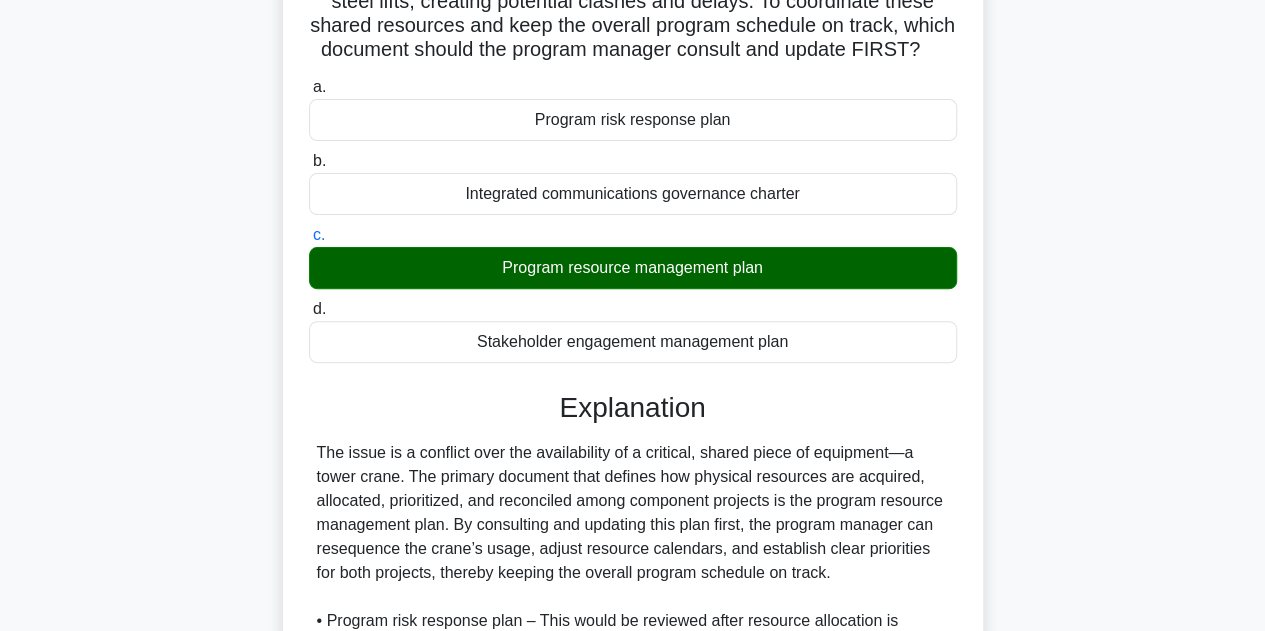 scroll, scrollTop: 0, scrollLeft: 0, axis: both 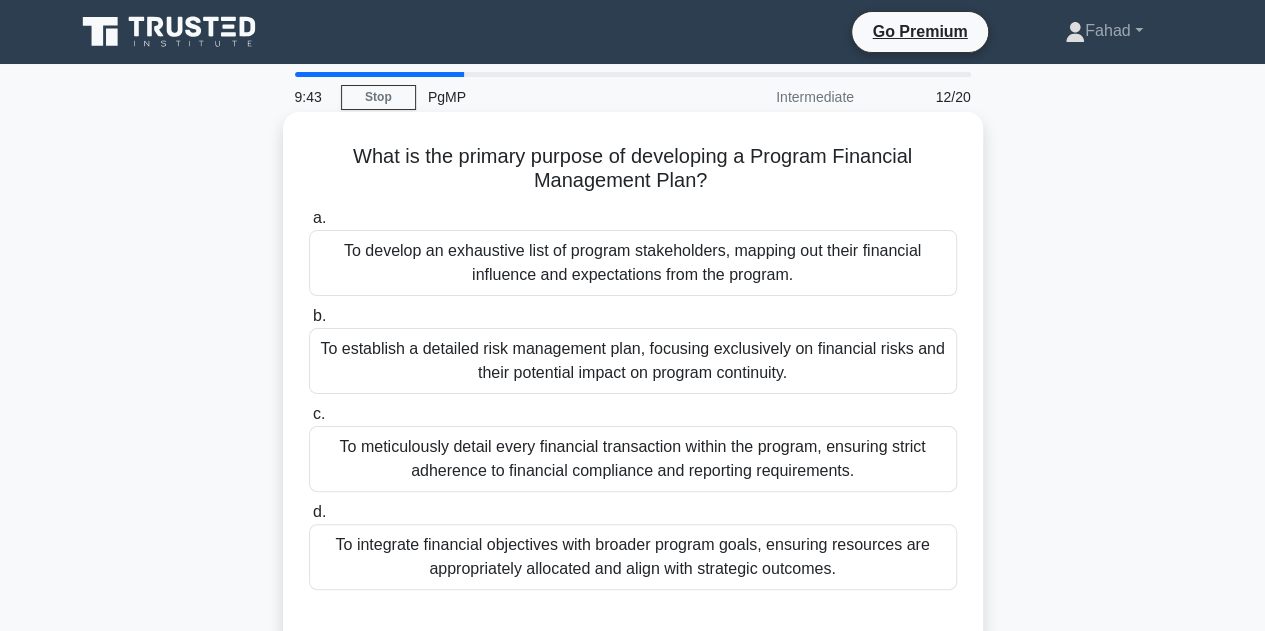 drag, startPoint x: 398, startPoint y: 169, endPoint x: 738, endPoint y: 176, distance: 340.07205 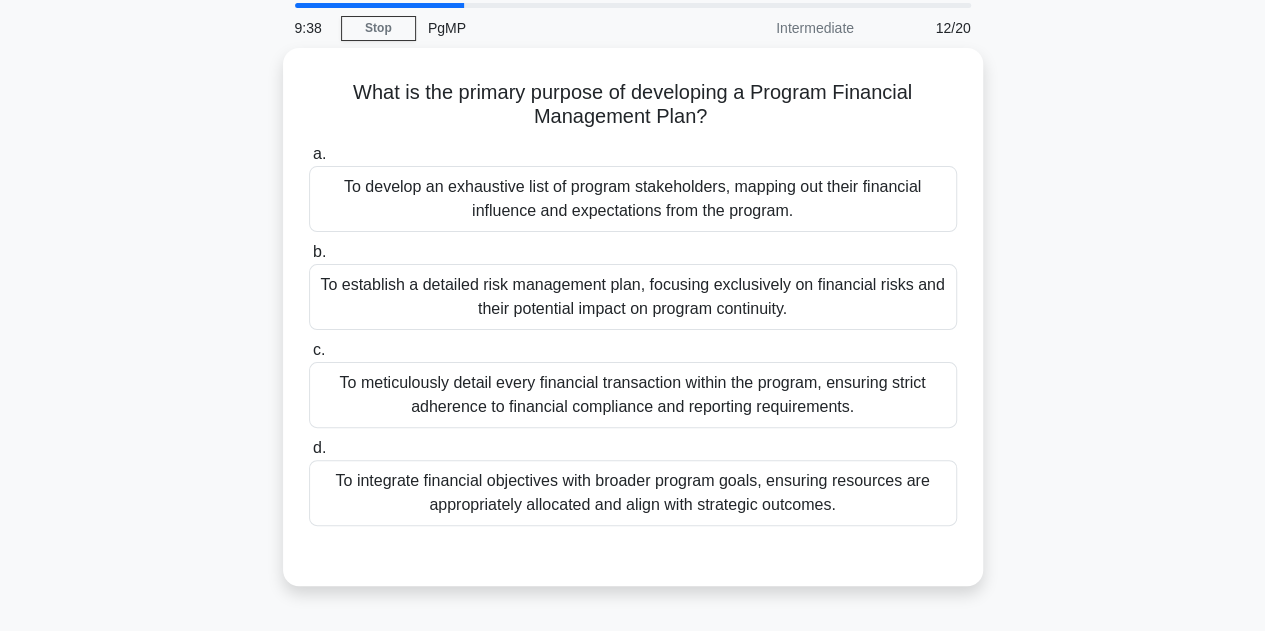 scroll, scrollTop: 100, scrollLeft: 0, axis: vertical 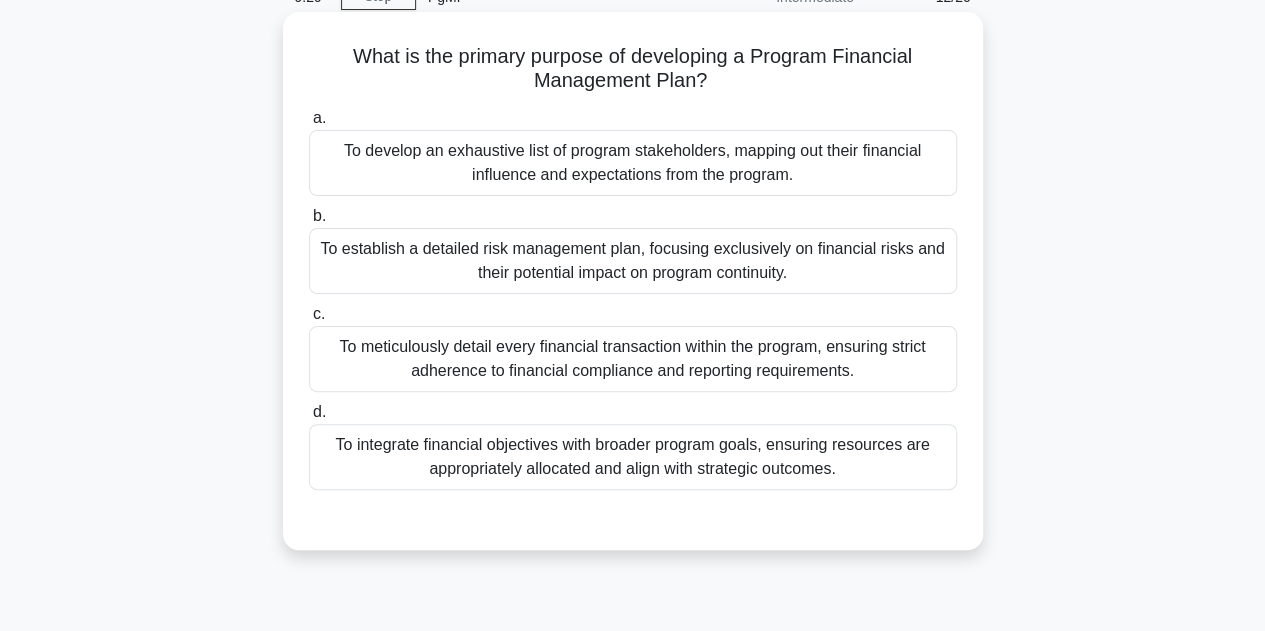 click on "To meticulously detail every financial transaction within the program, ensuring strict adherence to financial compliance and reporting requirements." at bounding box center (633, 359) 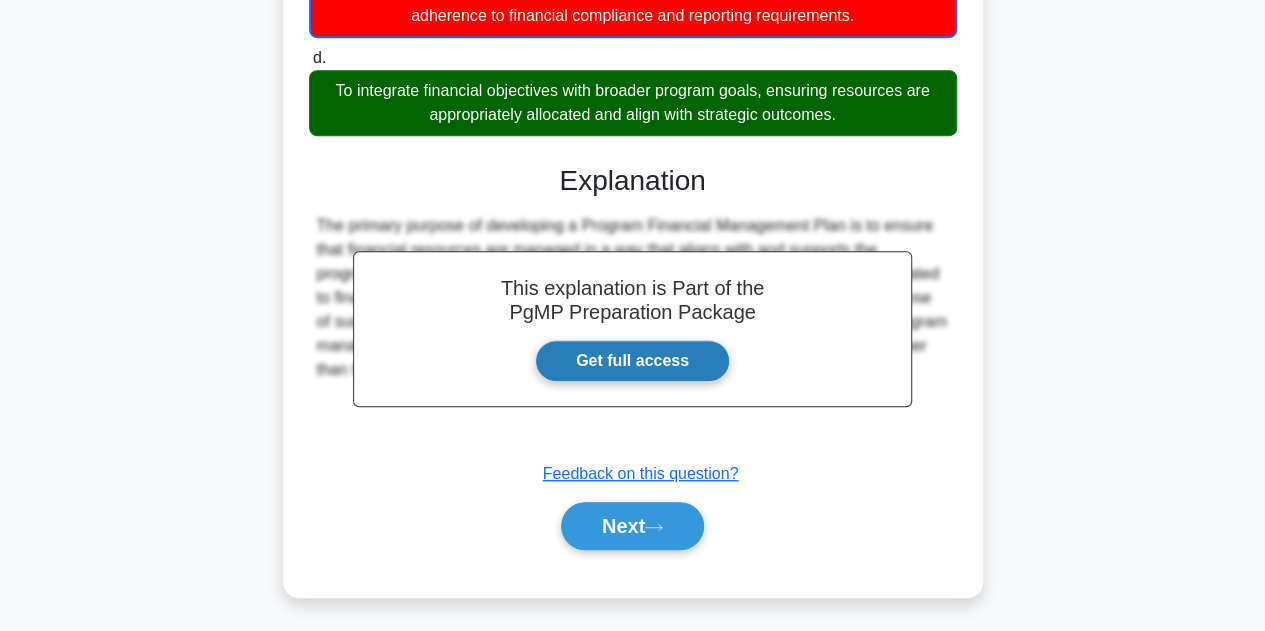 scroll, scrollTop: 458, scrollLeft: 0, axis: vertical 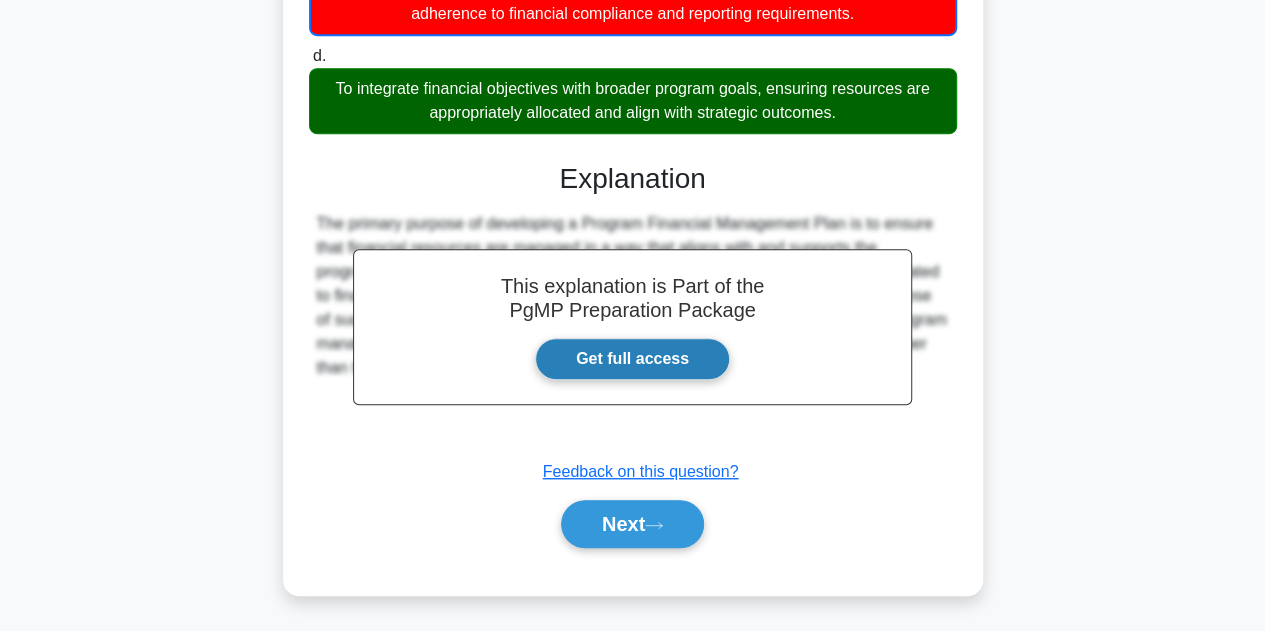click on "Get full access" at bounding box center (632, 359) 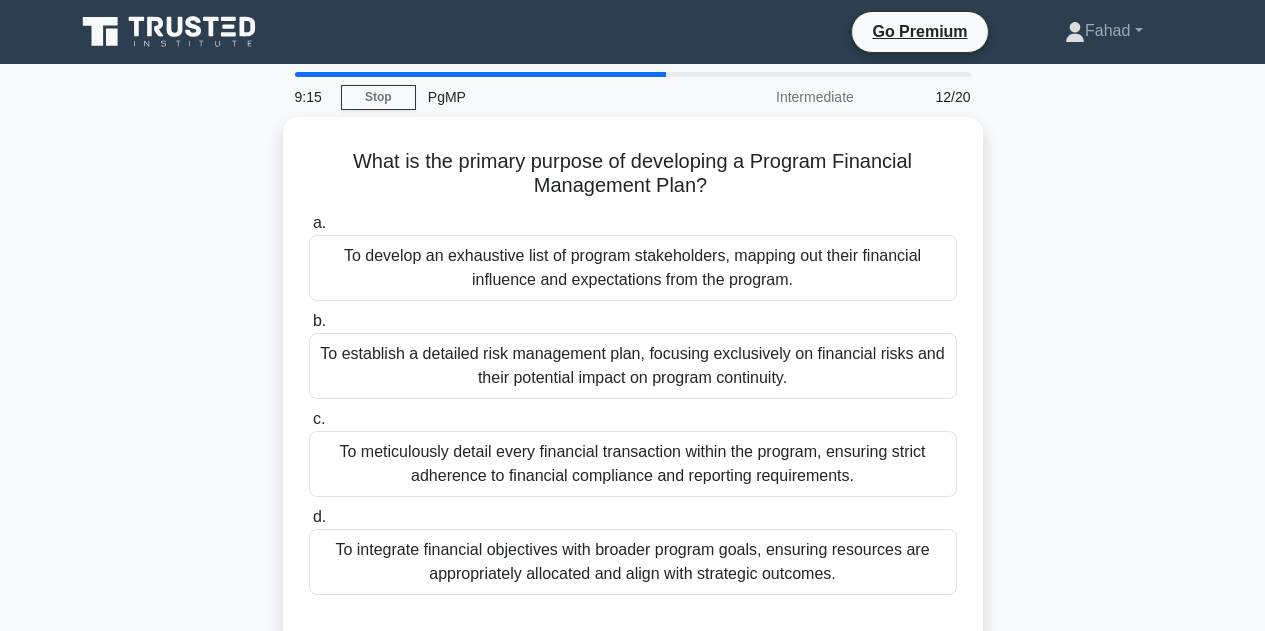 scroll, scrollTop: 448, scrollLeft: 0, axis: vertical 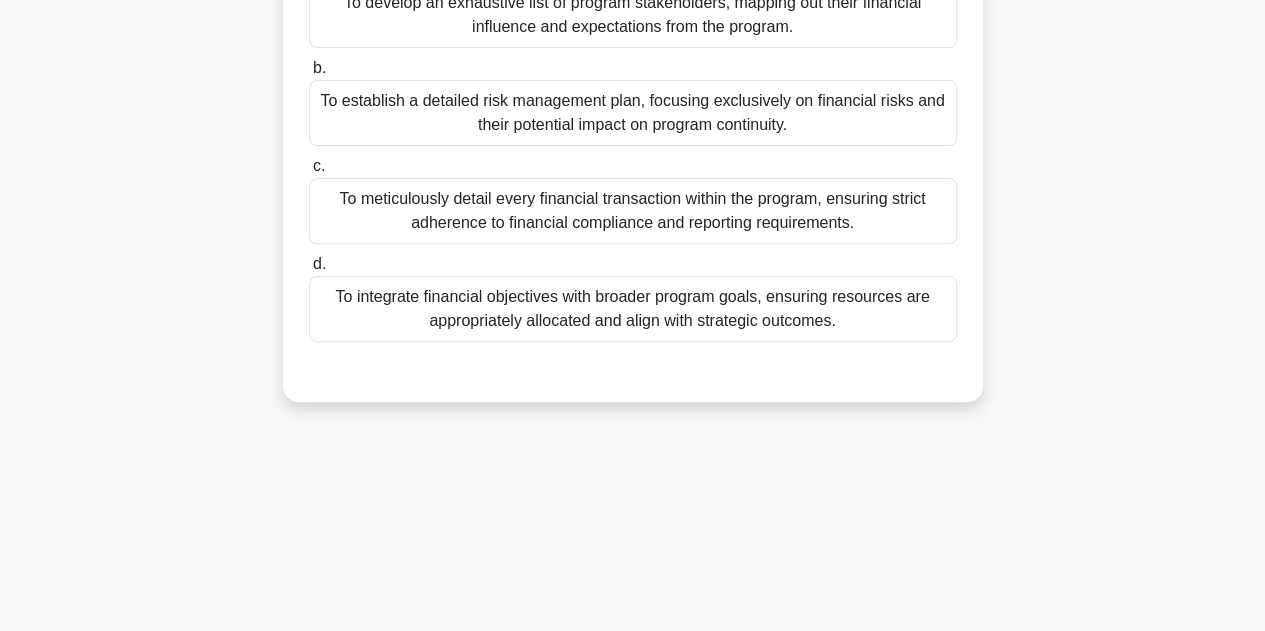 click on "To integrate financial objectives with broader program goals, ensuring resources are appropriately allocated and align with strategic outcomes." at bounding box center [633, 309] 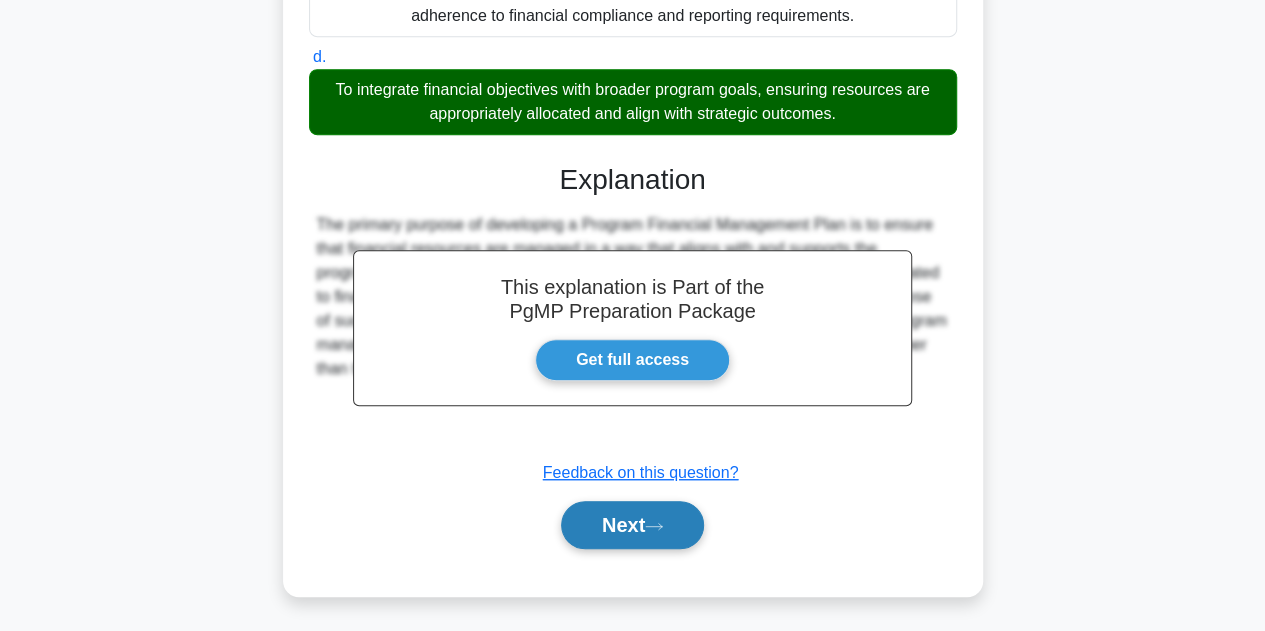 click on "Next" at bounding box center (632, 525) 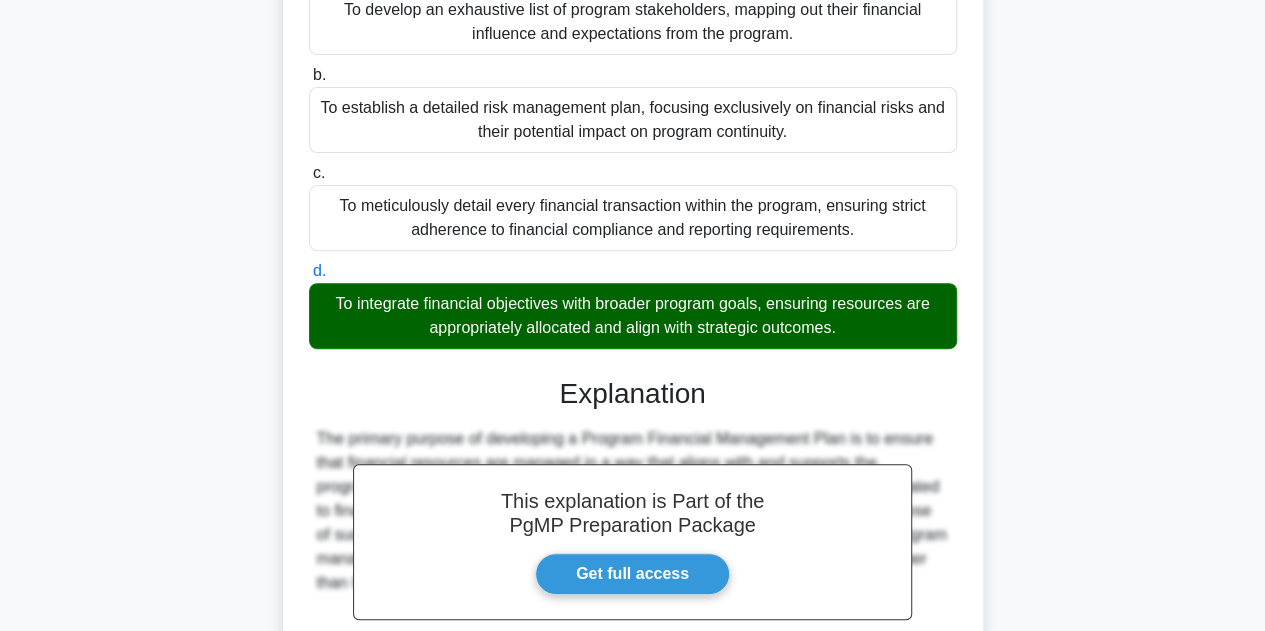 scroll, scrollTop: 0, scrollLeft: 0, axis: both 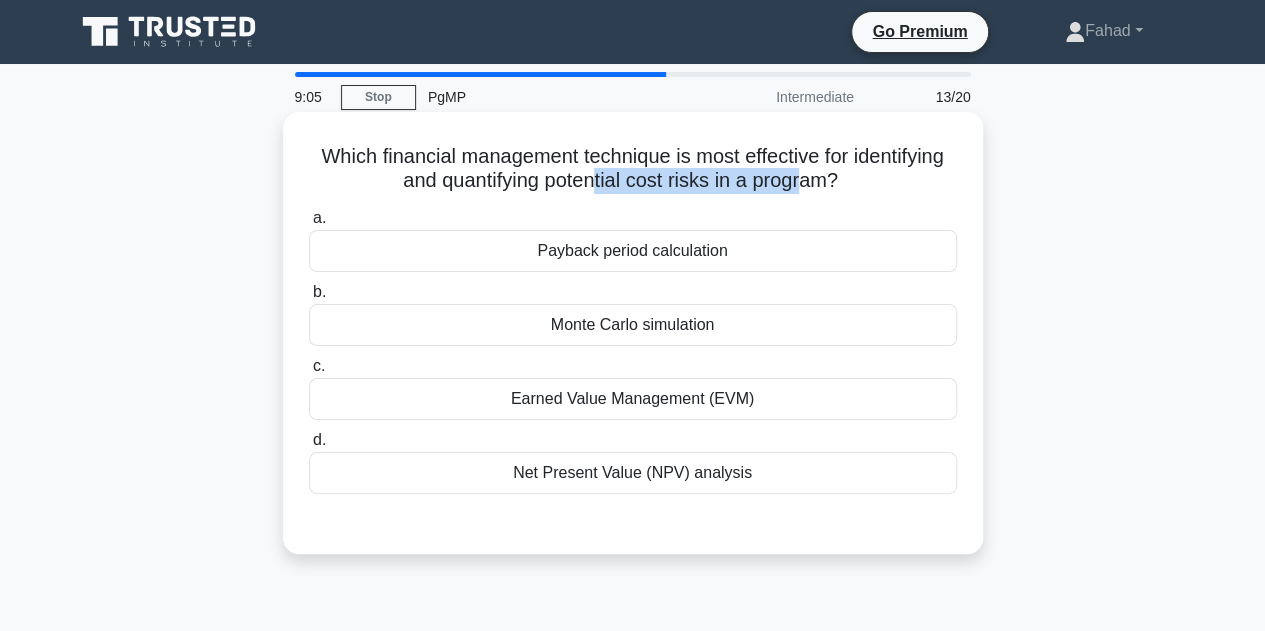 drag, startPoint x: 598, startPoint y: 176, endPoint x: 807, endPoint y: 179, distance: 209.02153 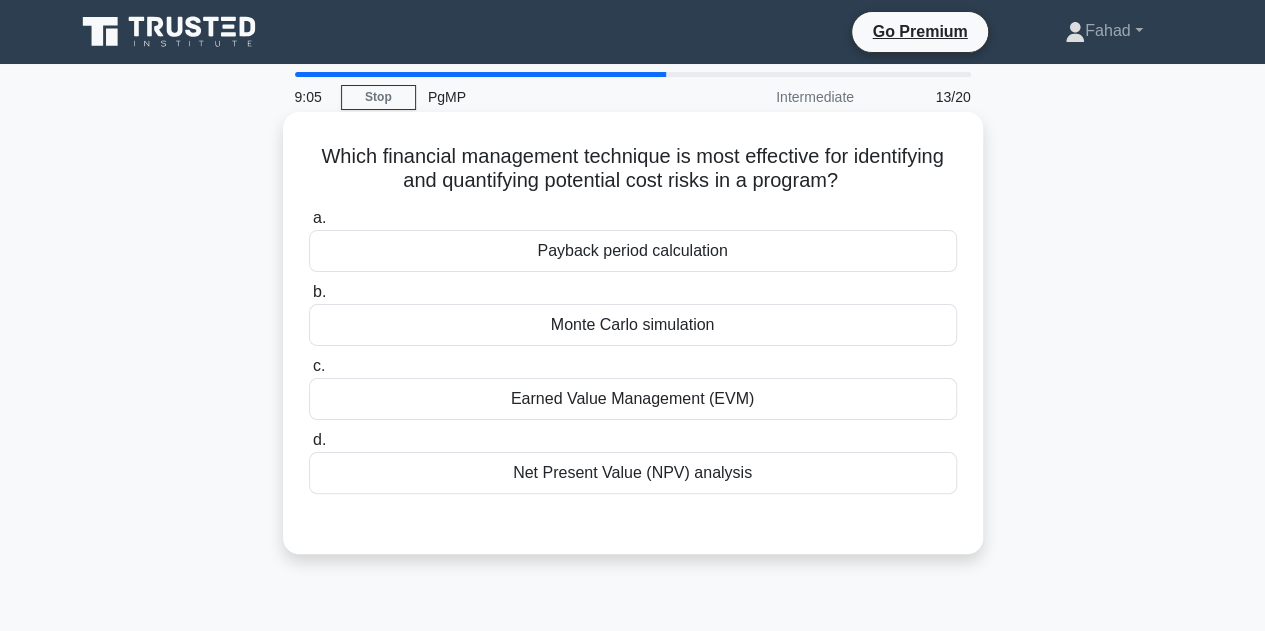 click on "Which financial management technique is most effective for identifying and quantifying potential cost risks in a program?" at bounding box center [633, 169] 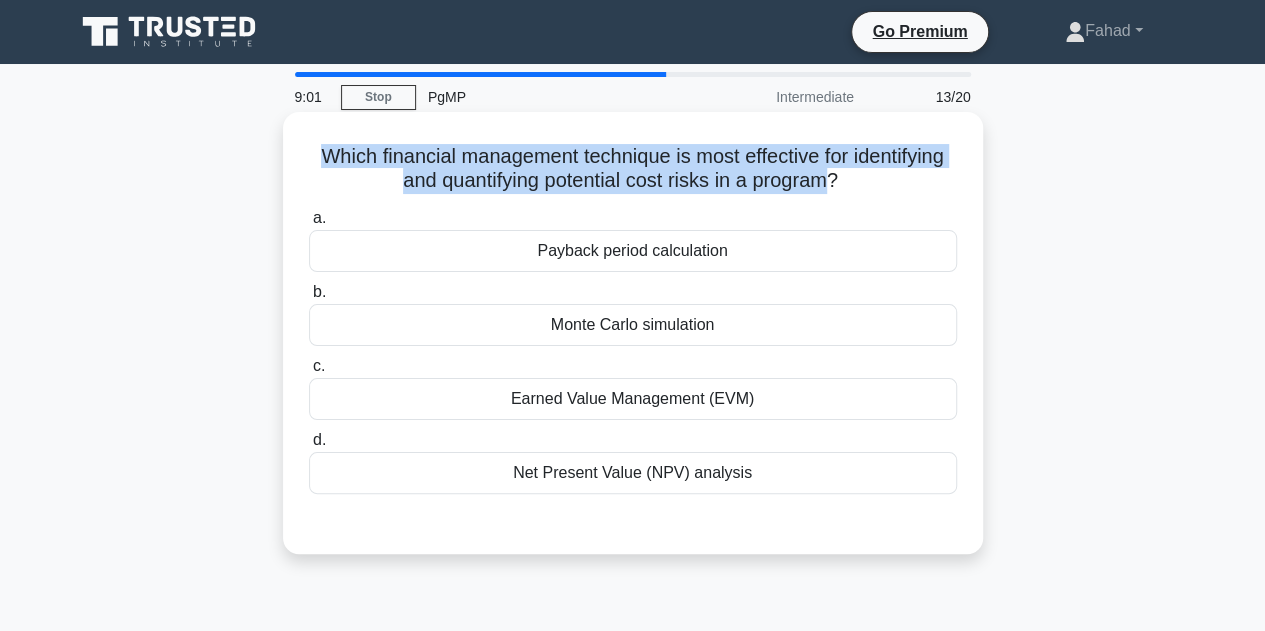 drag, startPoint x: 828, startPoint y: 181, endPoint x: 309, endPoint y: 159, distance: 519.46606 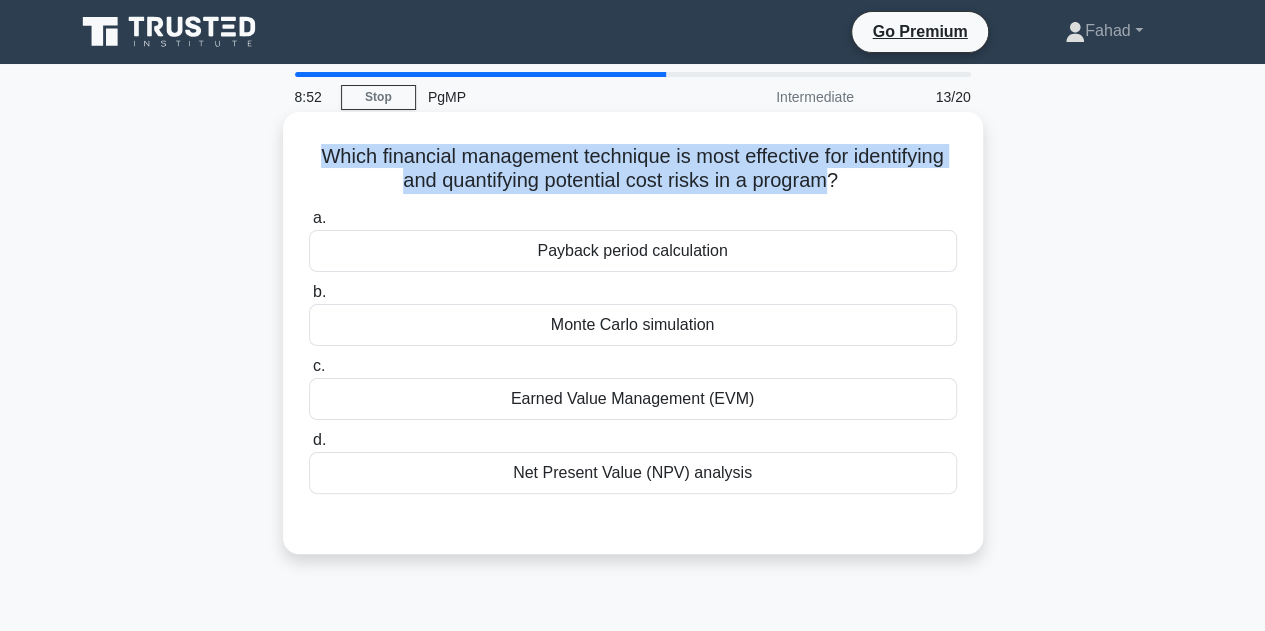 click on "Which financial management technique is most effective for identifying and quantifying potential cost risks in a program?" at bounding box center (633, 169) 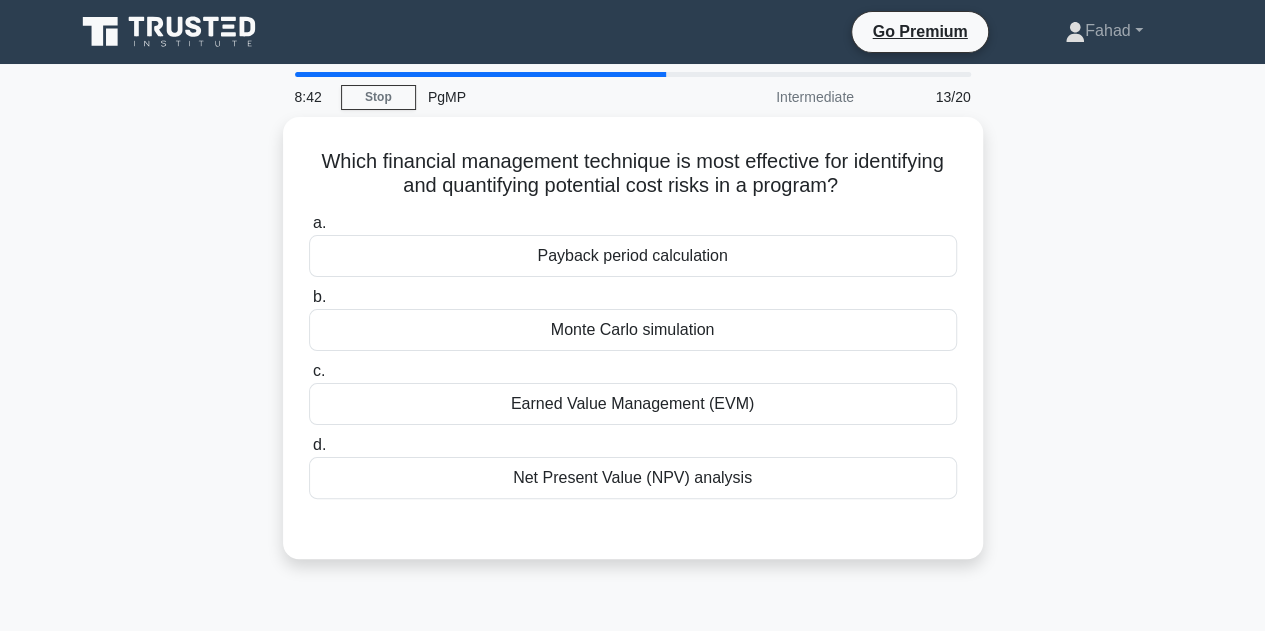 drag, startPoint x: 848, startPoint y: 185, endPoint x: 279, endPoint y: 157, distance: 569.68854 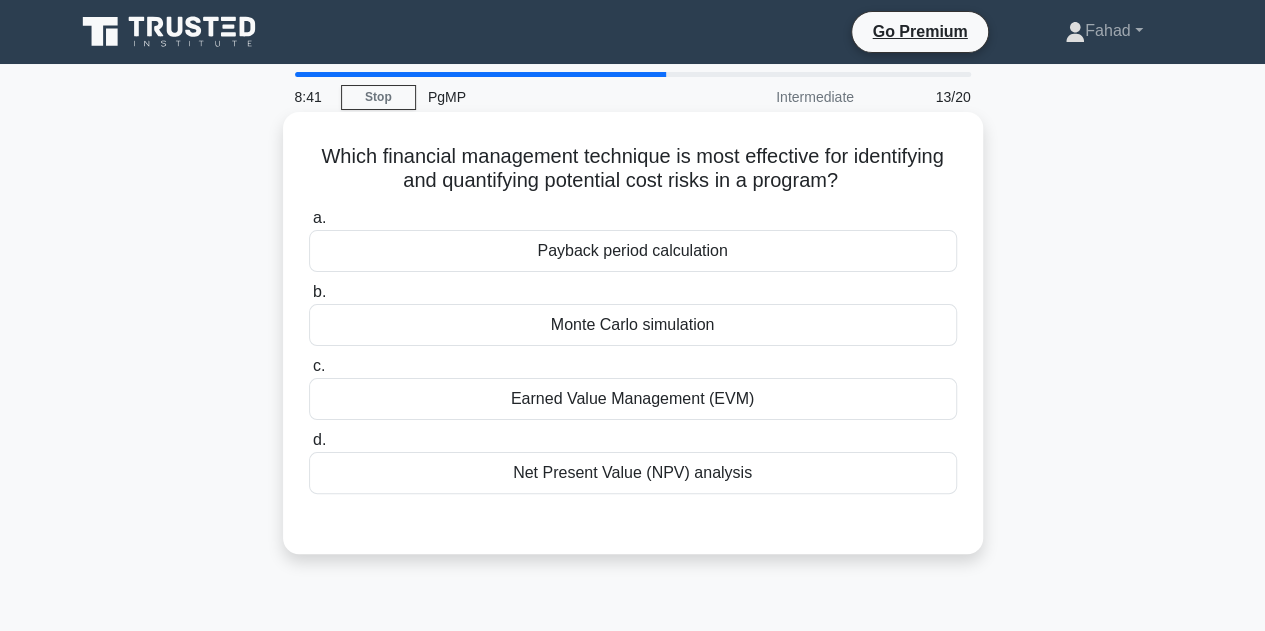 copy on "Which financial management technique is most effective for identifying and quantifying potential cost risks in a program?" 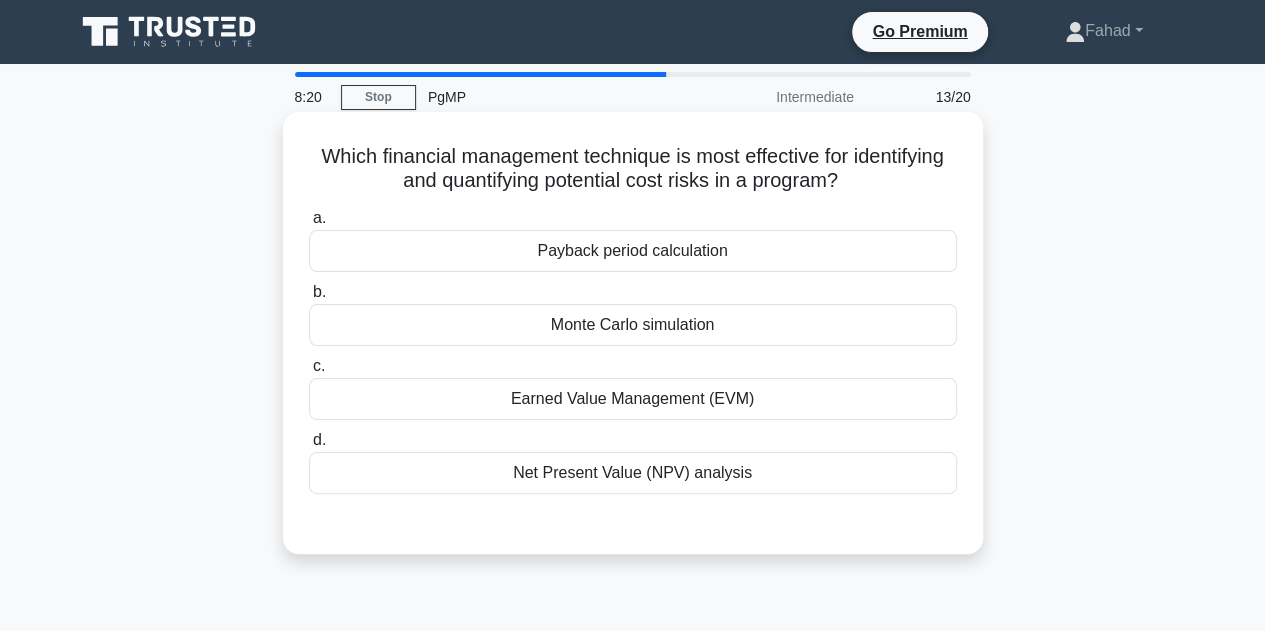 click on "Monte Carlo simulation" at bounding box center [633, 325] 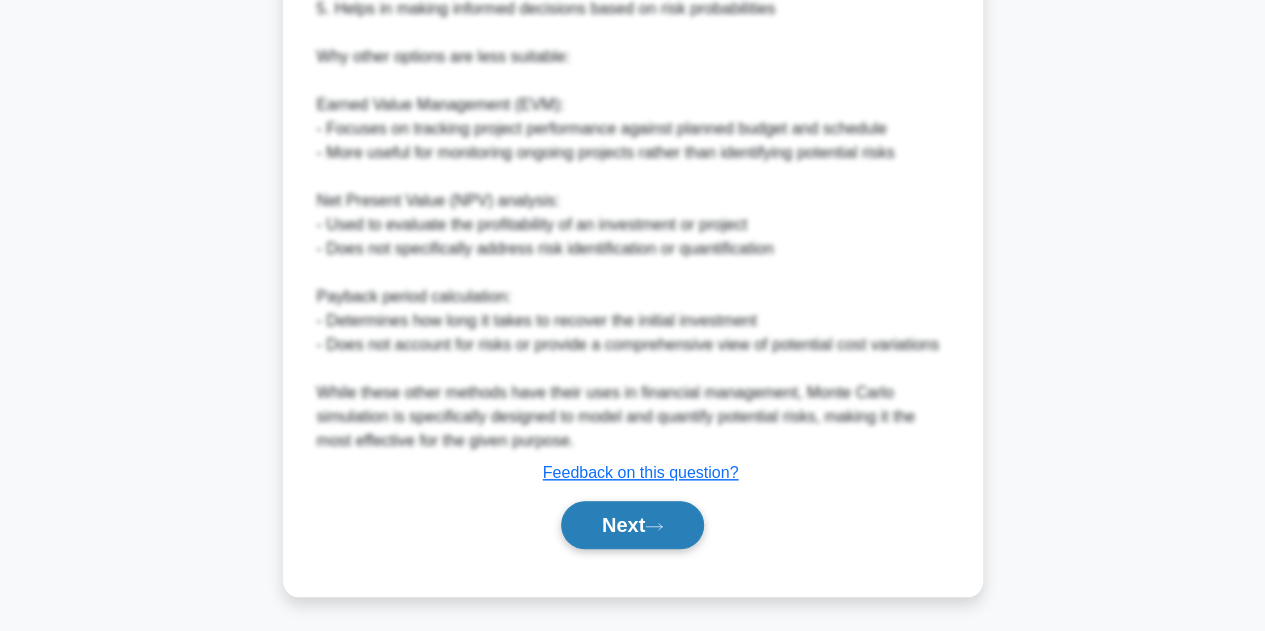 click on "Next" at bounding box center (632, 525) 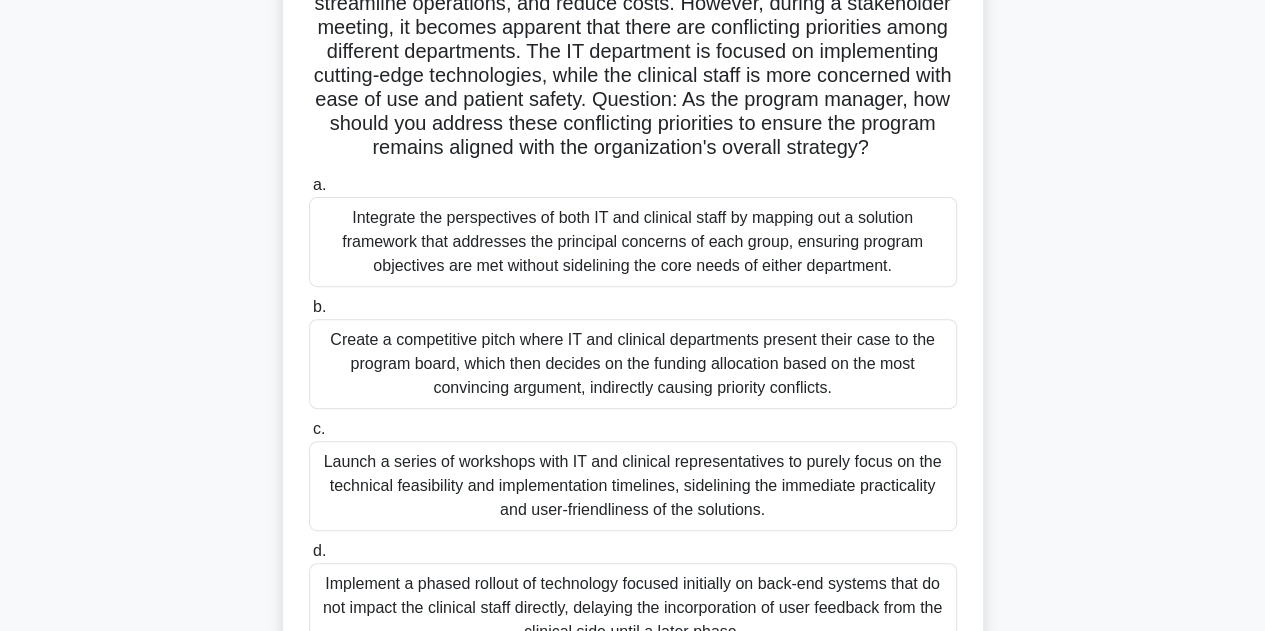 scroll, scrollTop: 200, scrollLeft: 0, axis: vertical 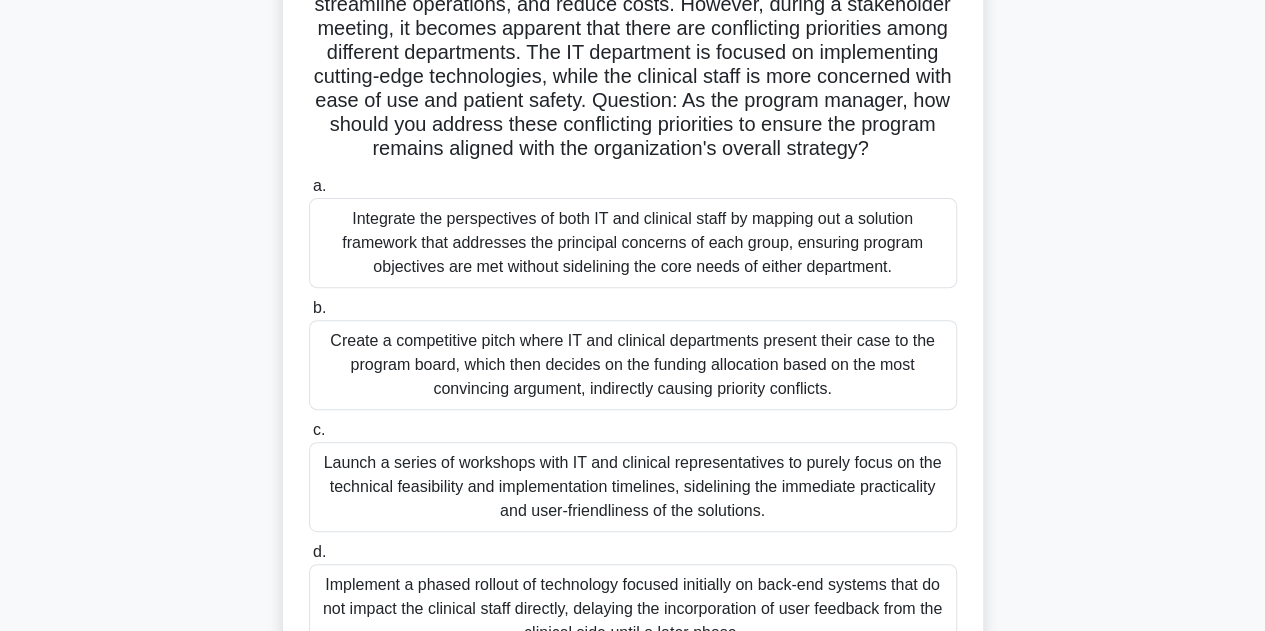 click on "Integrate the perspectives of both IT and clinical staff by mapping out a solution framework that addresses the principal concerns of each group, ensuring program objectives are met without sidelining the core needs of either department." at bounding box center [633, 243] 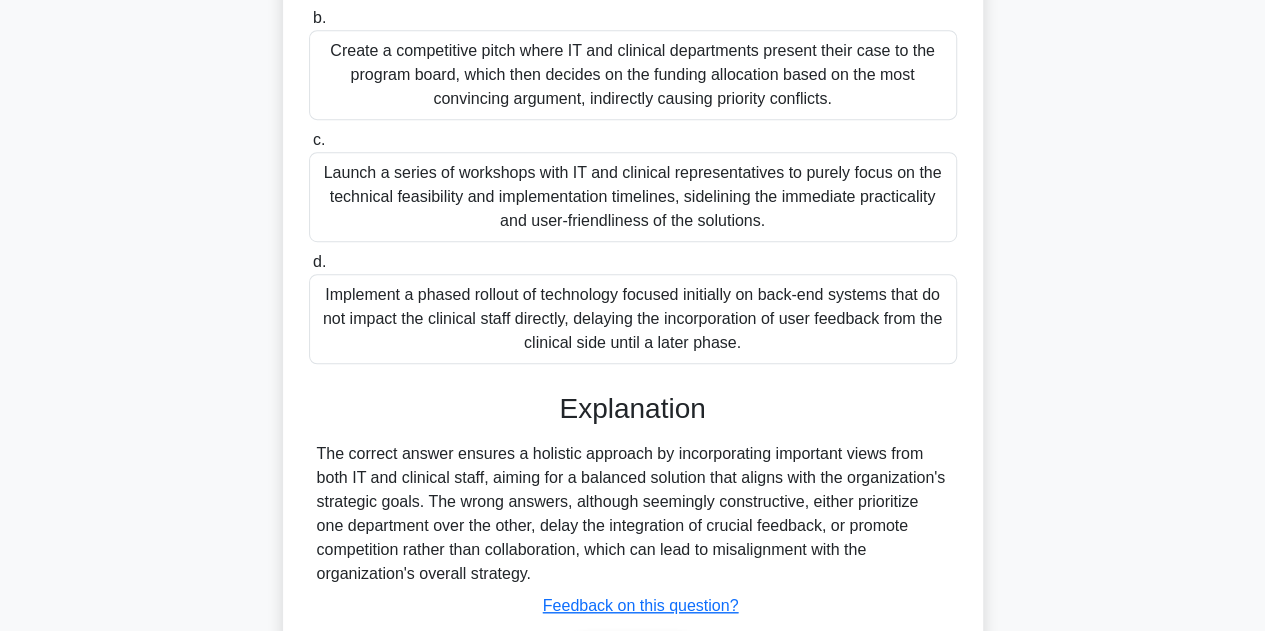 scroll, scrollTop: 647, scrollLeft: 0, axis: vertical 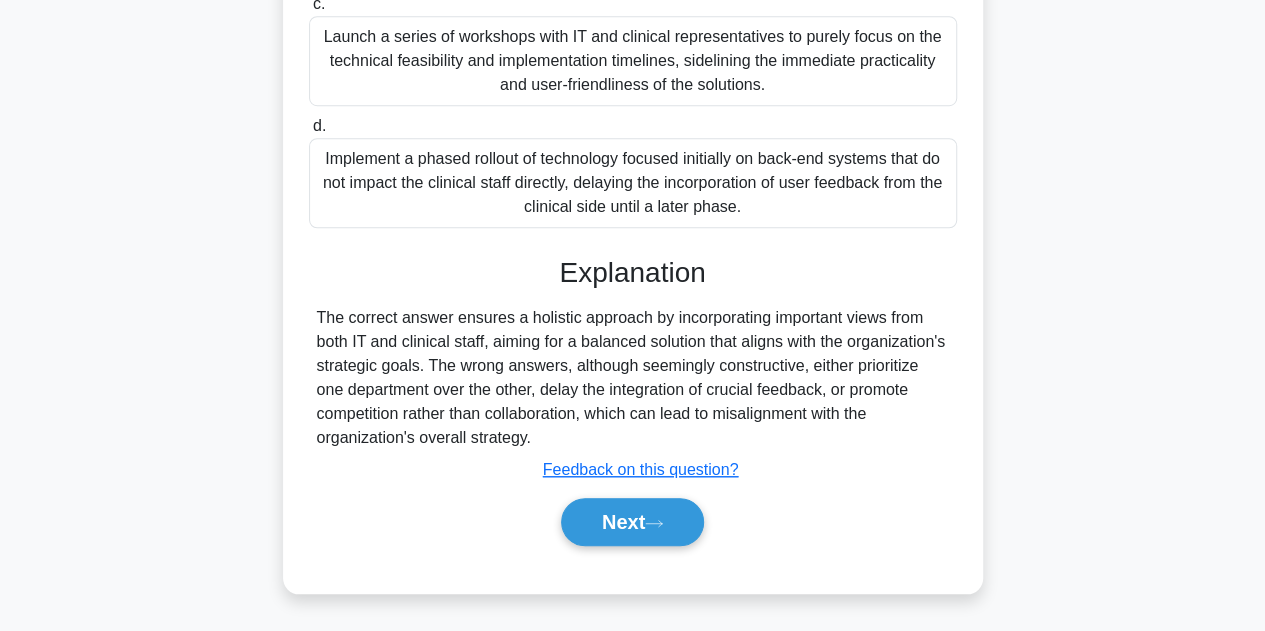 click on "Next" at bounding box center (633, 522) 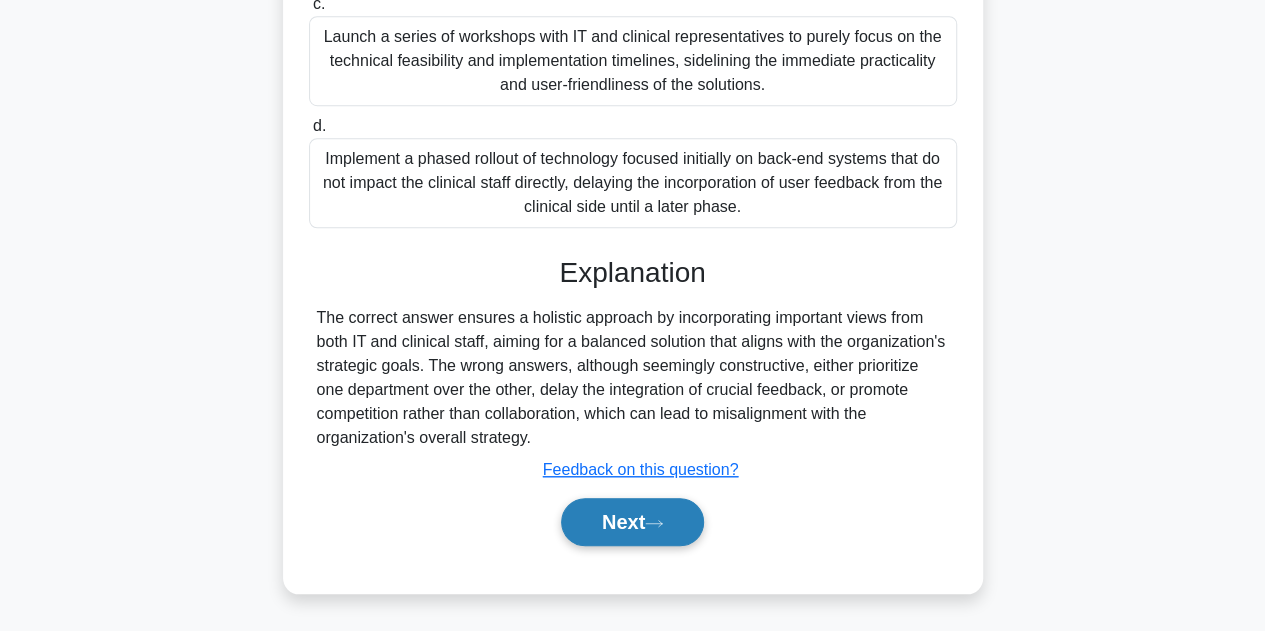 click on "Next" at bounding box center (632, 522) 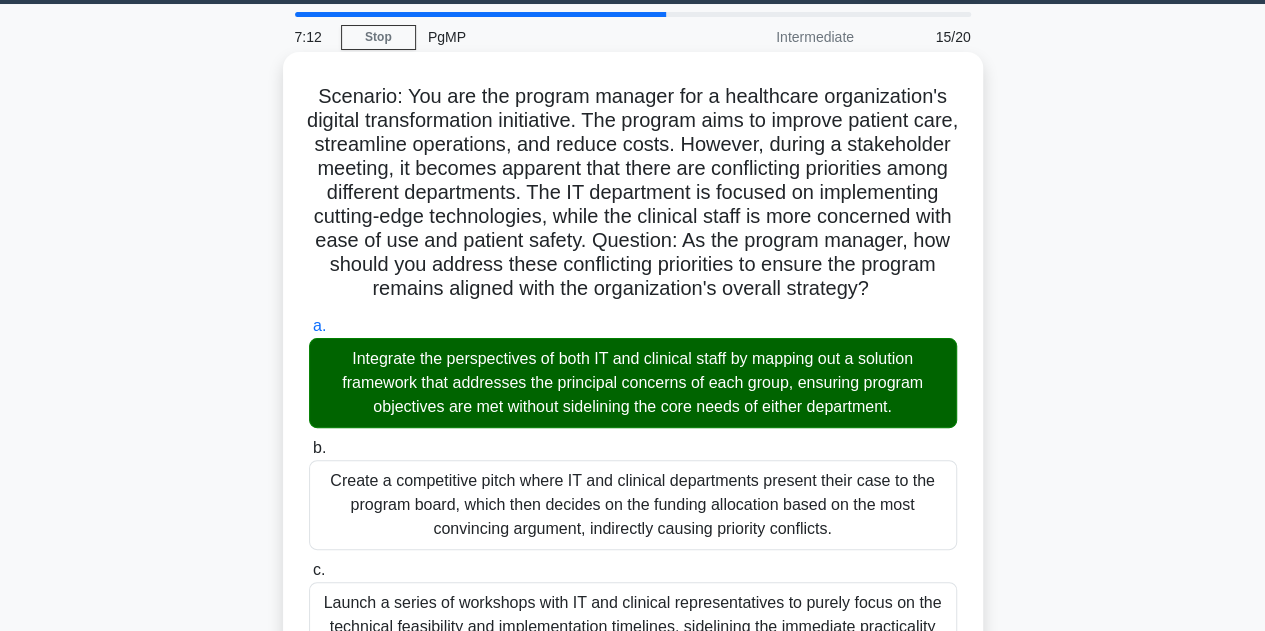 scroll, scrollTop: 47, scrollLeft: 0, axis: vertical 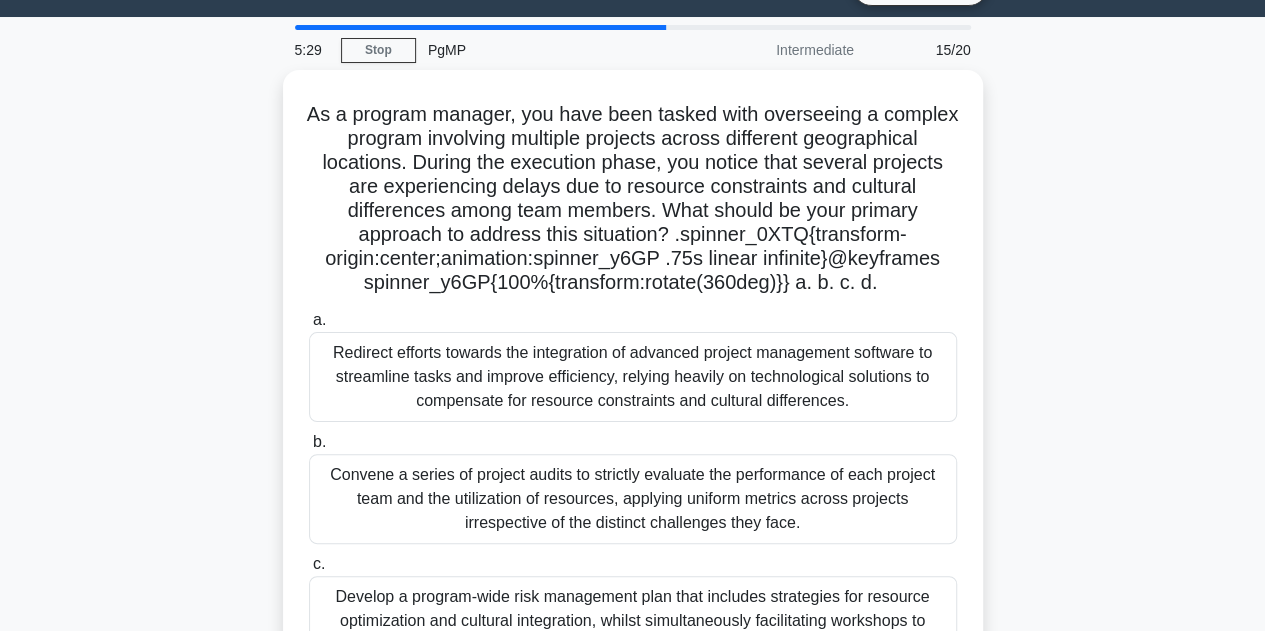 click on "As a program manager, you have been tasked with overseeing a complex program involving multiple projects across different geographical locations. During the execution phase, you notice that several projects are experiencing delays due to resource constraints and cultural differences among team members. What should be your primary approach to address this situation?
.spinner_0XTQ{transform-origin:center;animation:spinner_y6GP .75s linear infinite}@keyframes spinner_y6GP{100%{transform:rotate(360deg)}}
a.
b. c. d." at bounding box center [633, 483] 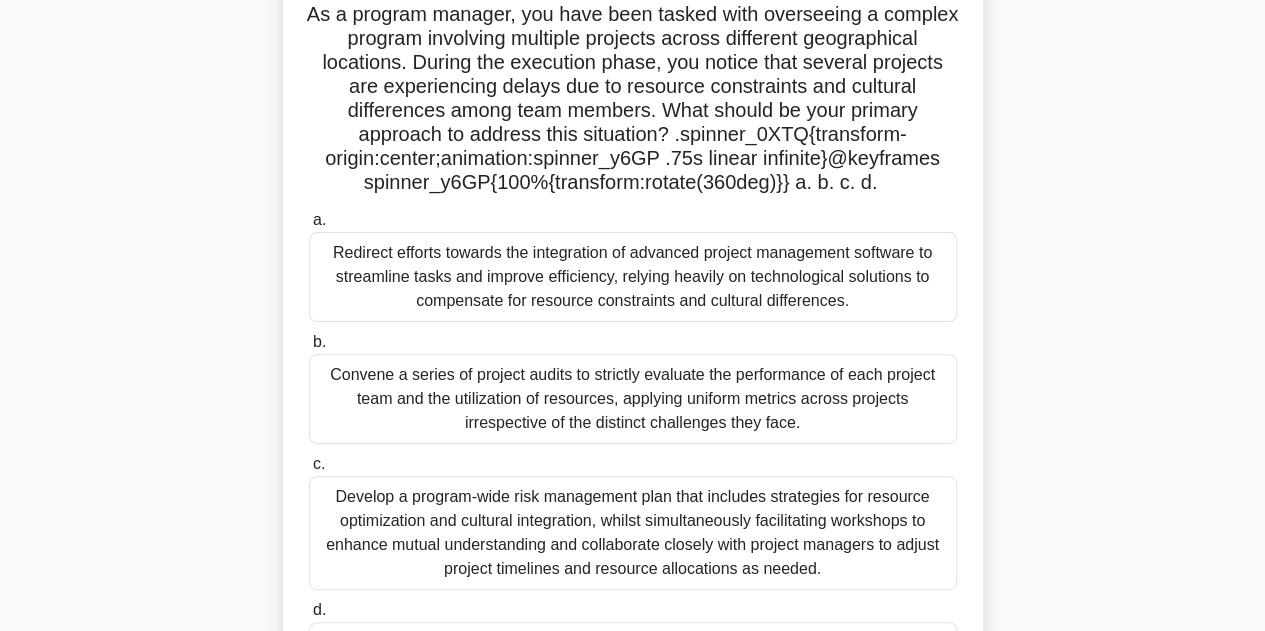 scroll, scrollTop: 247, scrollLeft: 0, axis: vertical 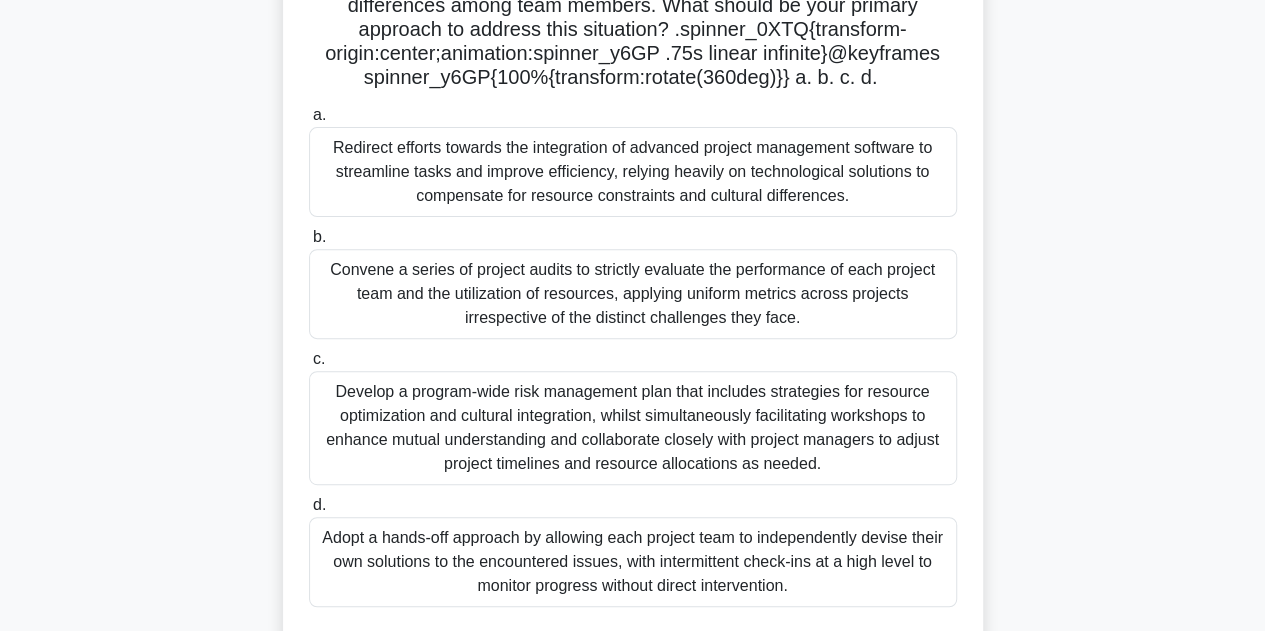 click on "Develop a program-wide risk management plan that includes strategies for resource optimization and cultural integration, whilst simultaneously facilitating workshops to enhance mutual understanding and collaborate closely with project managers to adjust project timelines and resource allocations as needed." at bounding box center (633, 428) 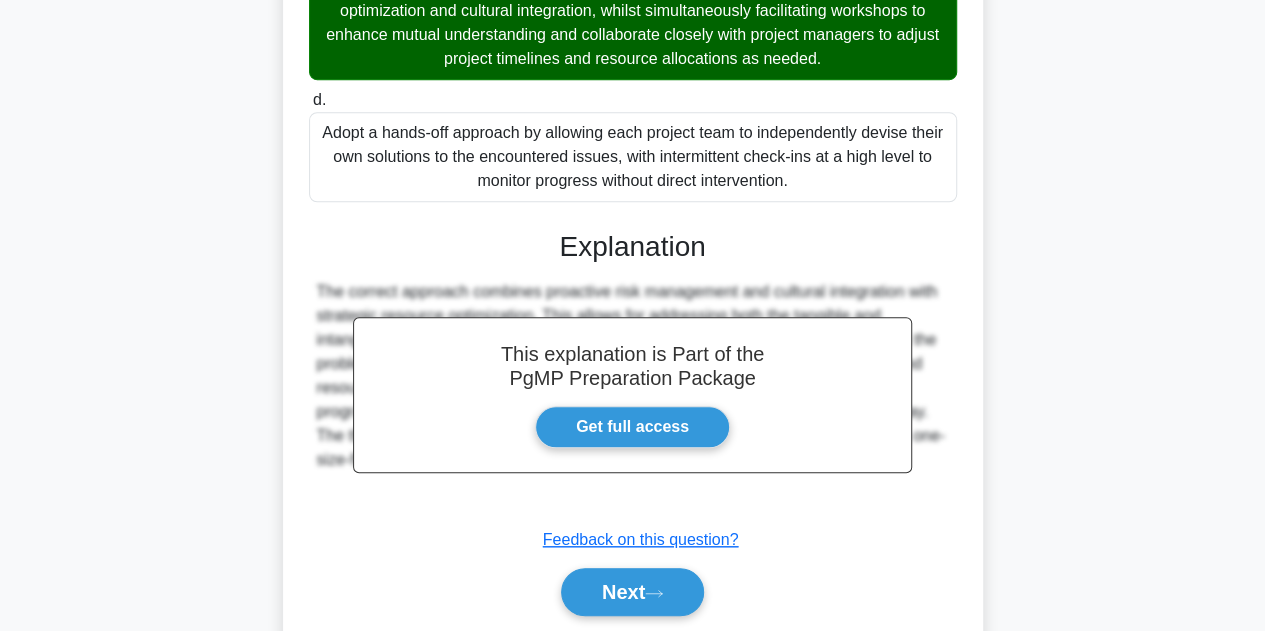 scroll, scrollTop: 671, scrollLeft: 0, axis: vertical 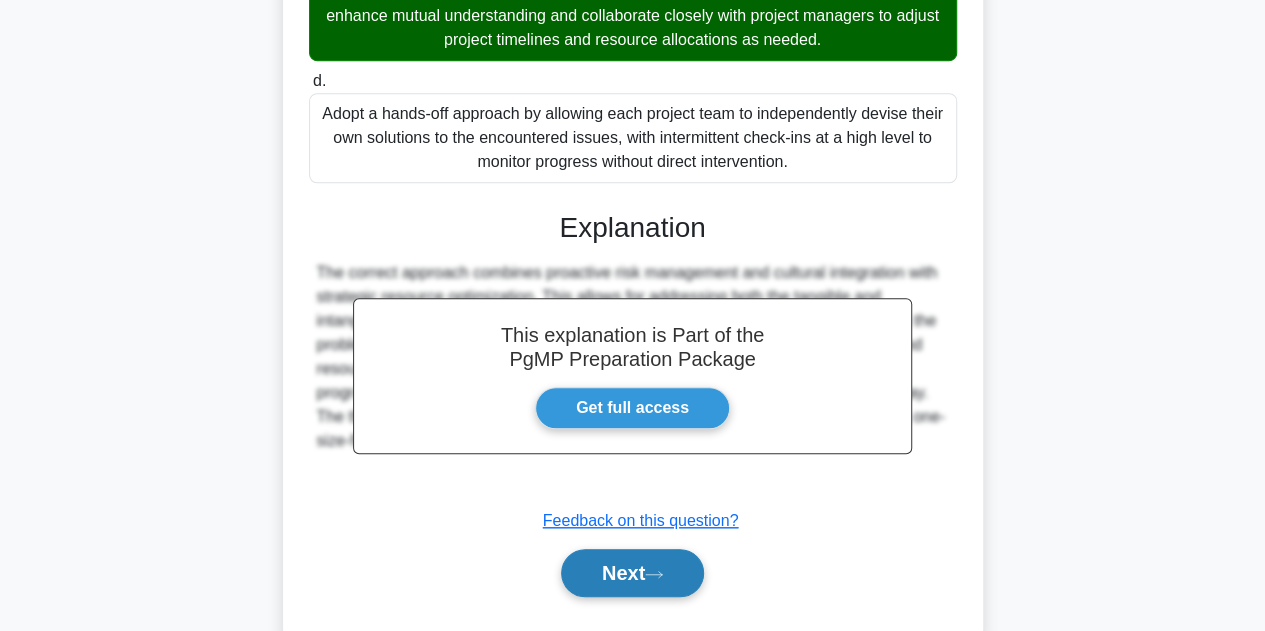 click on "Next" at bounding box center [632, 573] 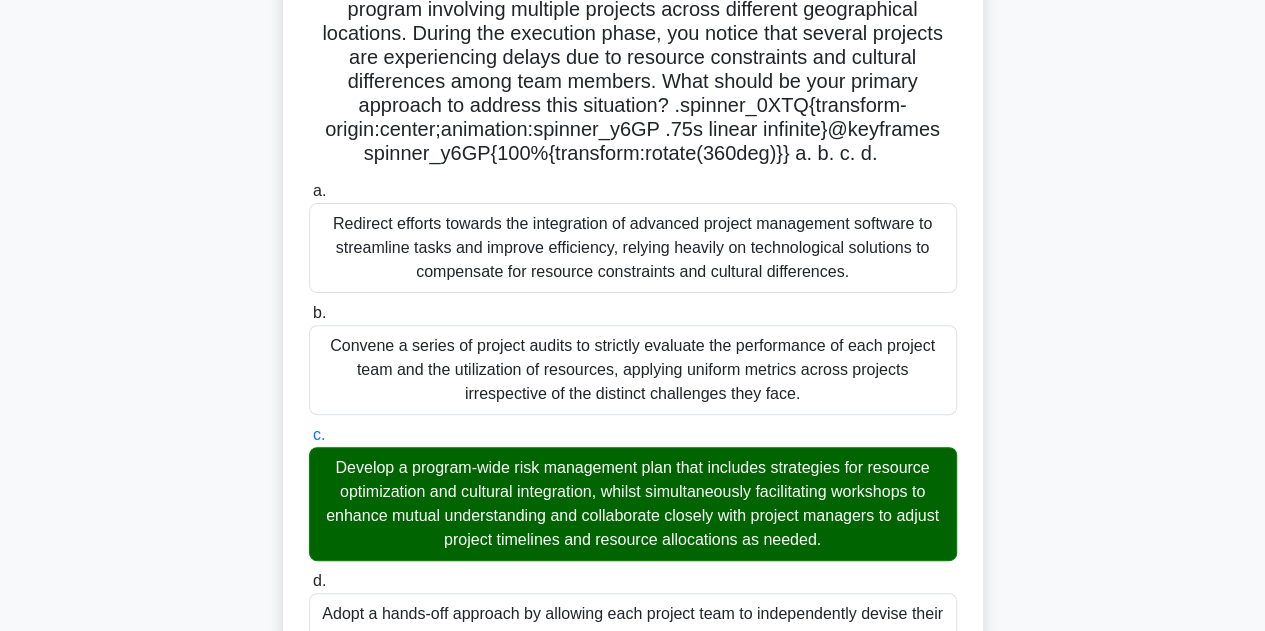 scroll, scrollTop: 0, scrollLeft: 0, axis: both 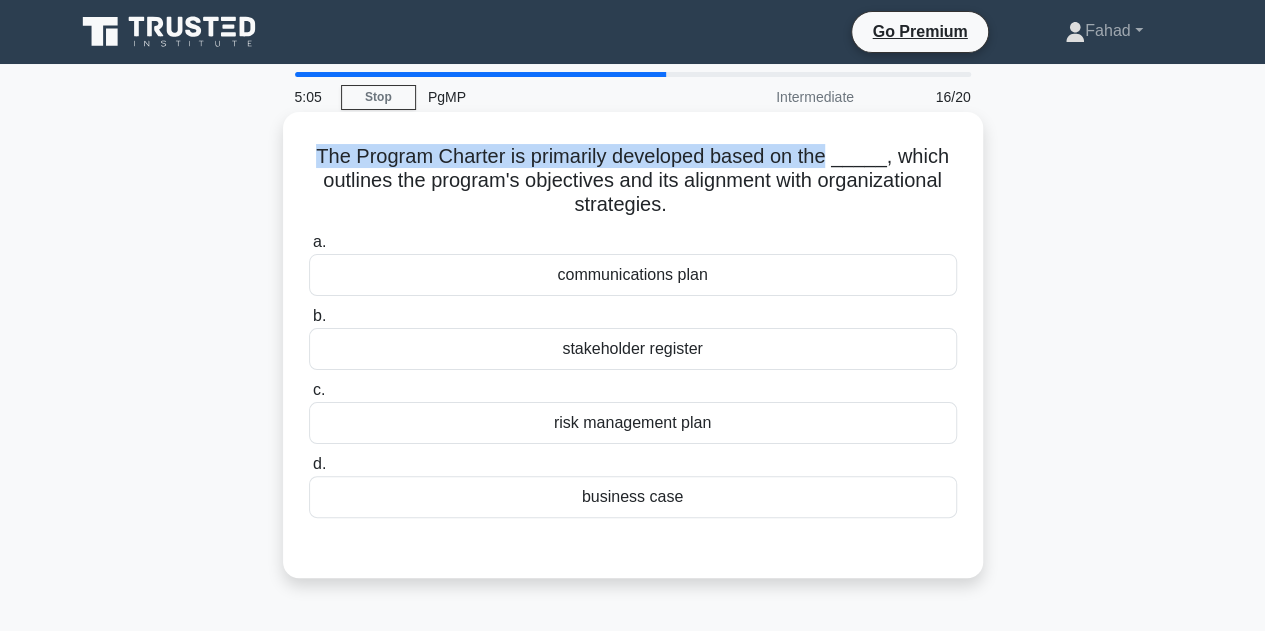drag, startPoint x: 310, startPoint y: 161, endPoint x: 835, endPoint y: 157, distance: 525.01526 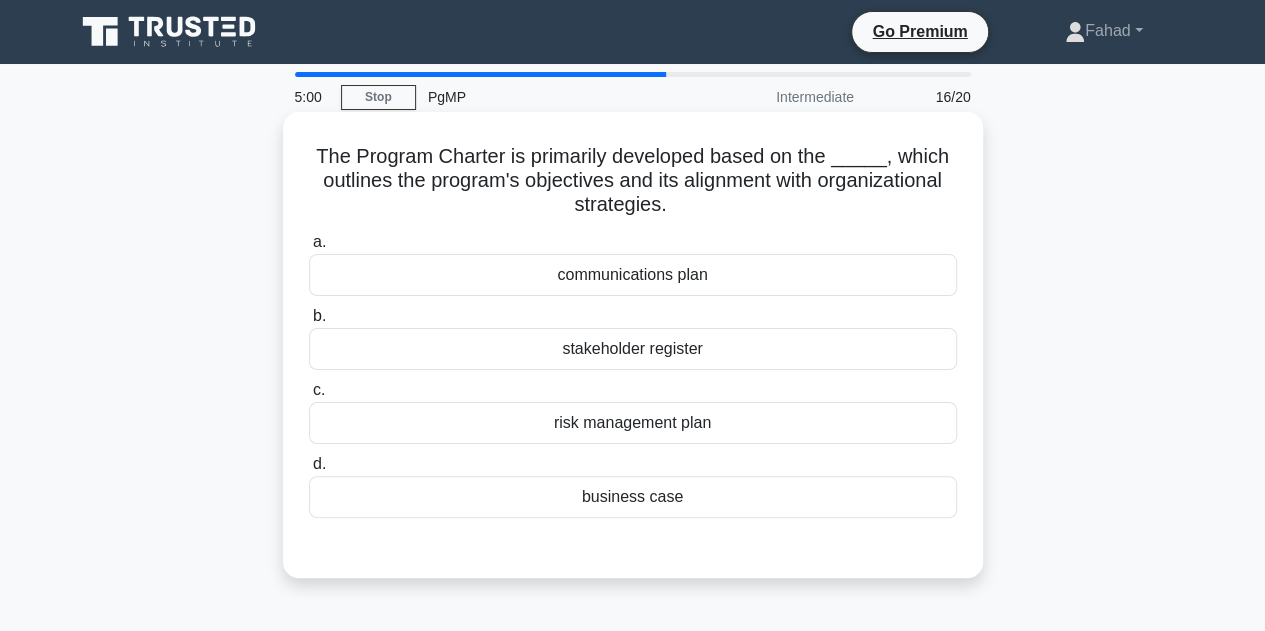 click on "business case" at bounding box center [633, 497] 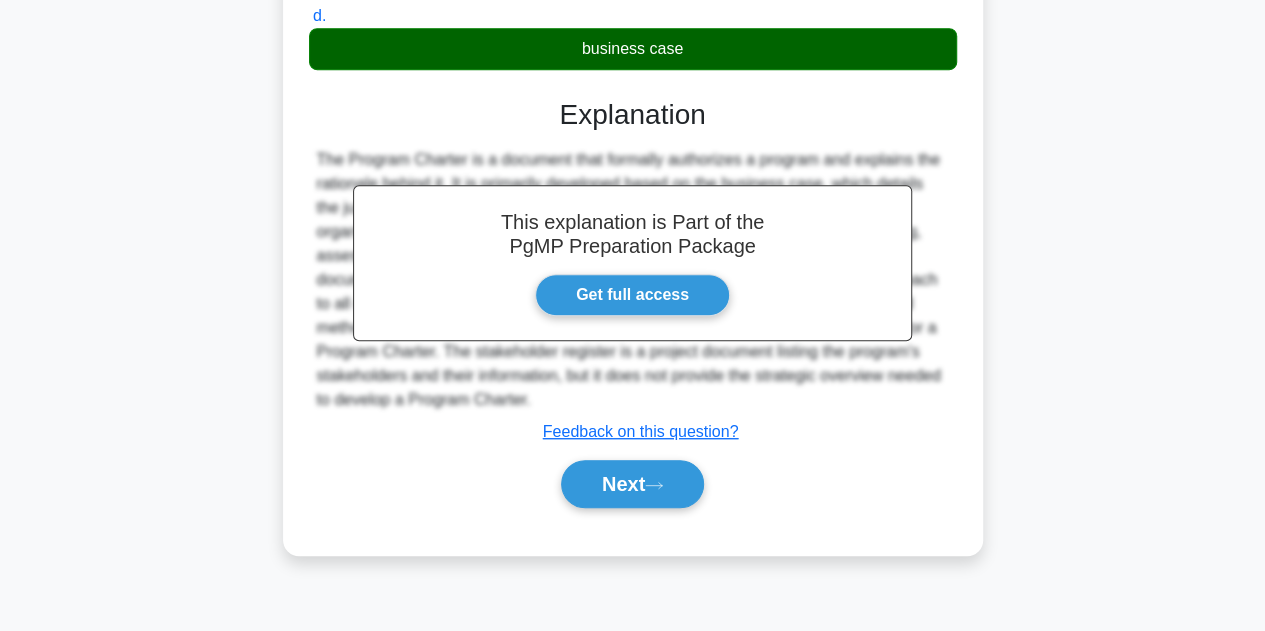 scroll, scrollTop: 449, scrollLeft: 0, axis: vertical 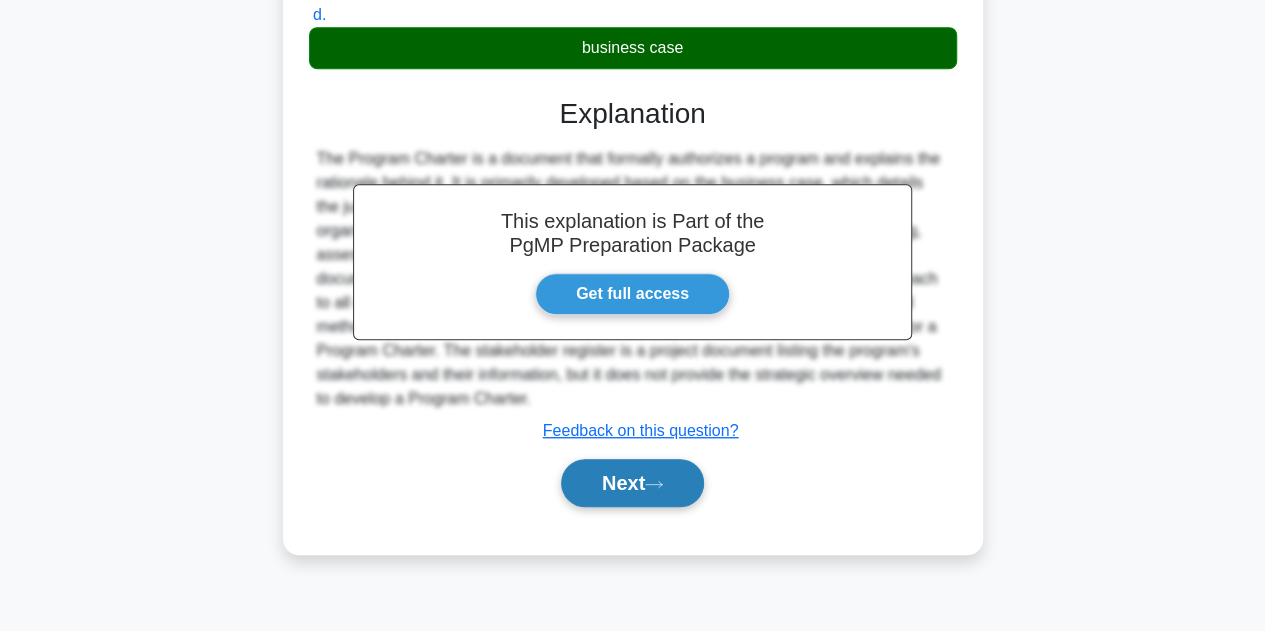 click on "Next" at bounding box center [632, 483] 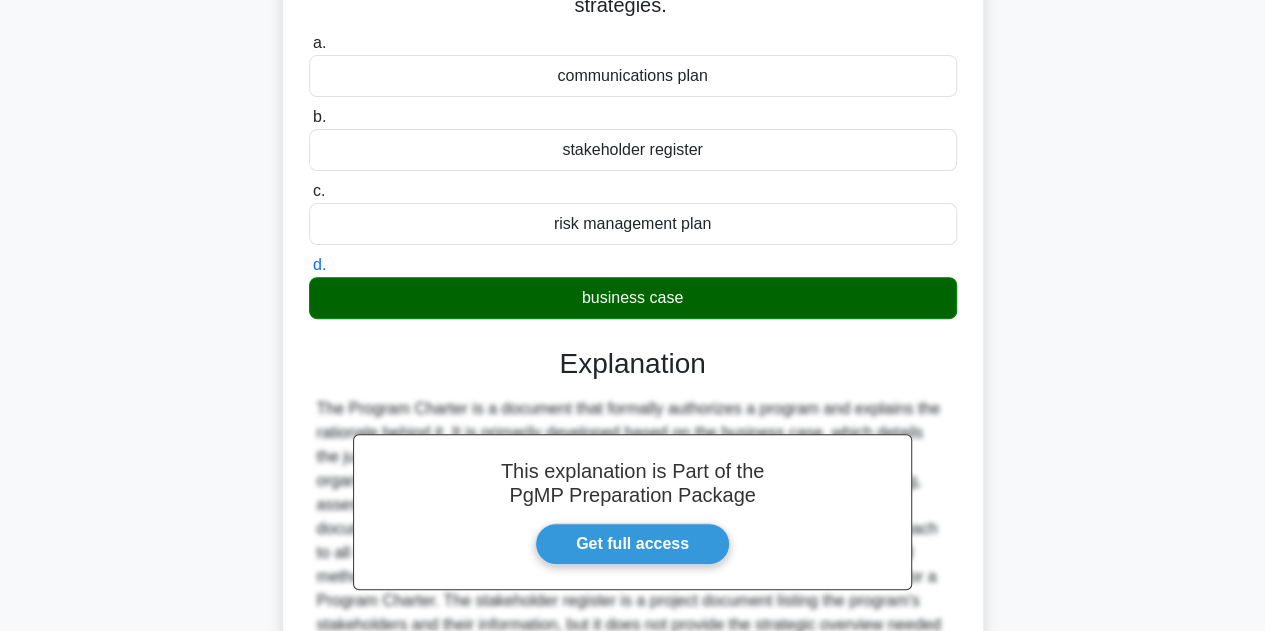 scroll, scrollTop: 49, scrollLeft: 0, axis: vertical 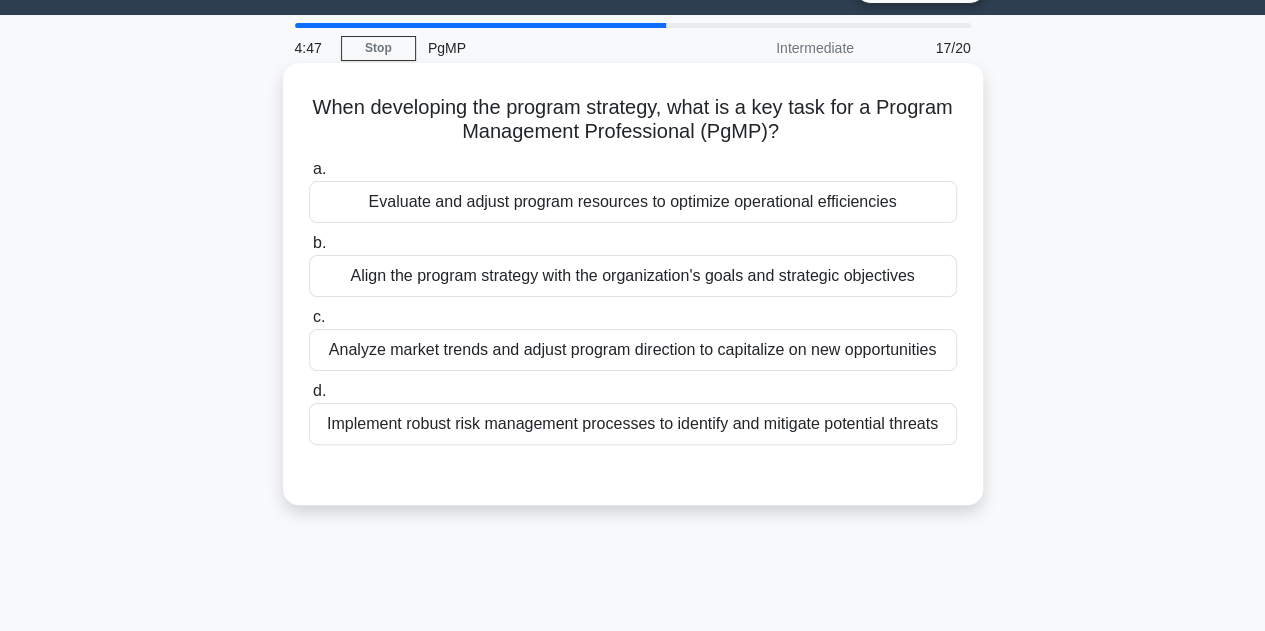 click on "Align the program strategy with the organization's goals and strategic objectives" at bounding box center [633, 276] 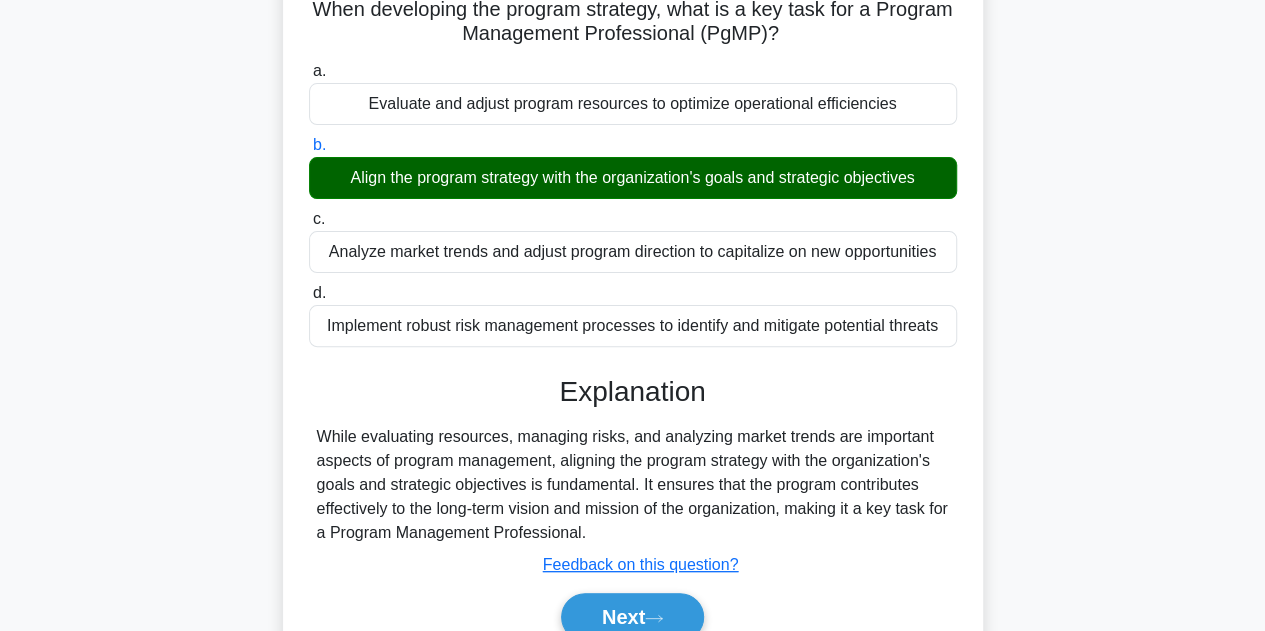 scroll, scrollTop: 449, scrollLeft: 0, axis: vertical 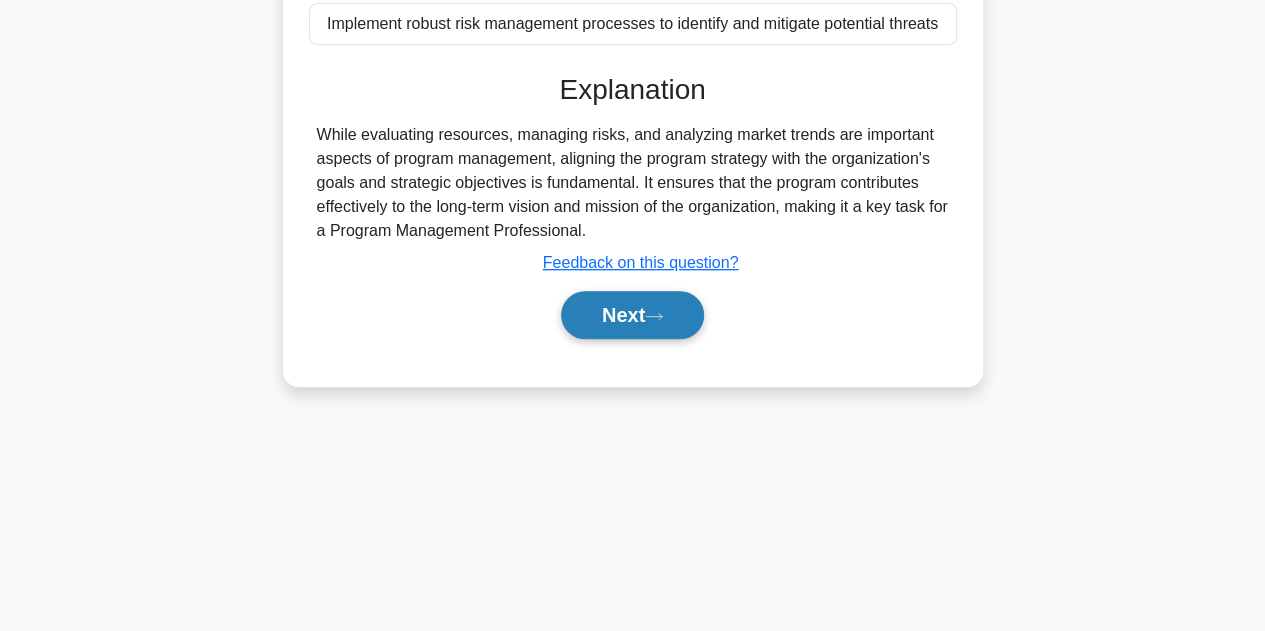 click on "Next" at bounding box center [632, 315] 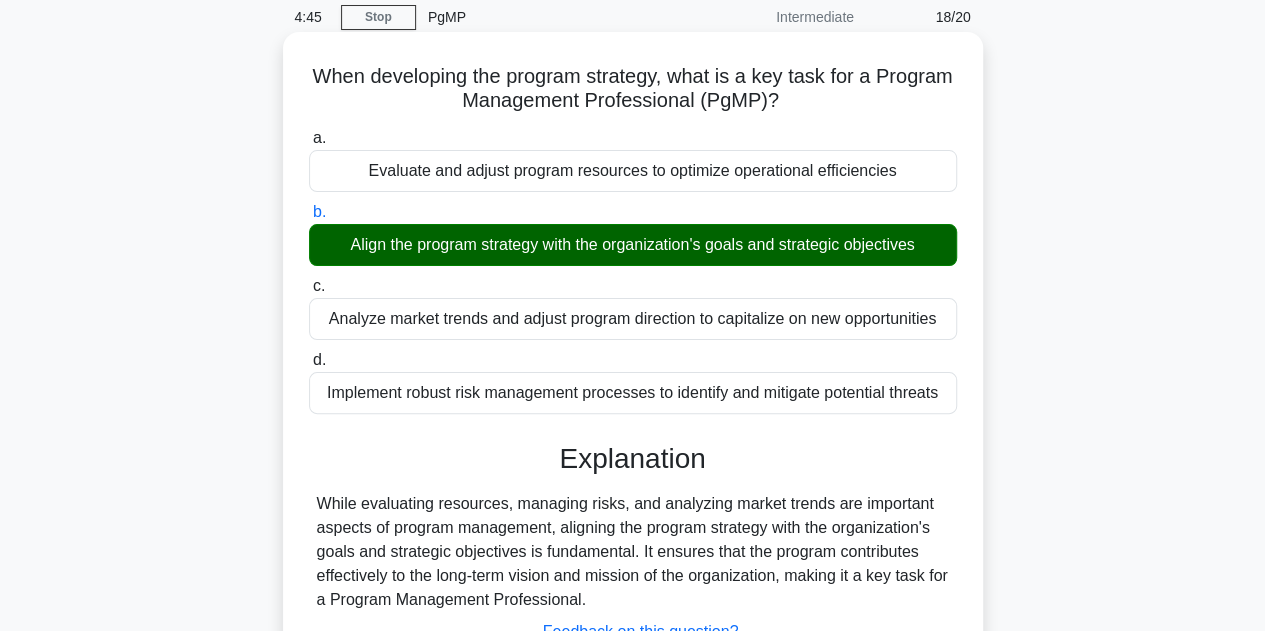 scroll, scrollTop: 0, scrollLeft: 0, axis: both 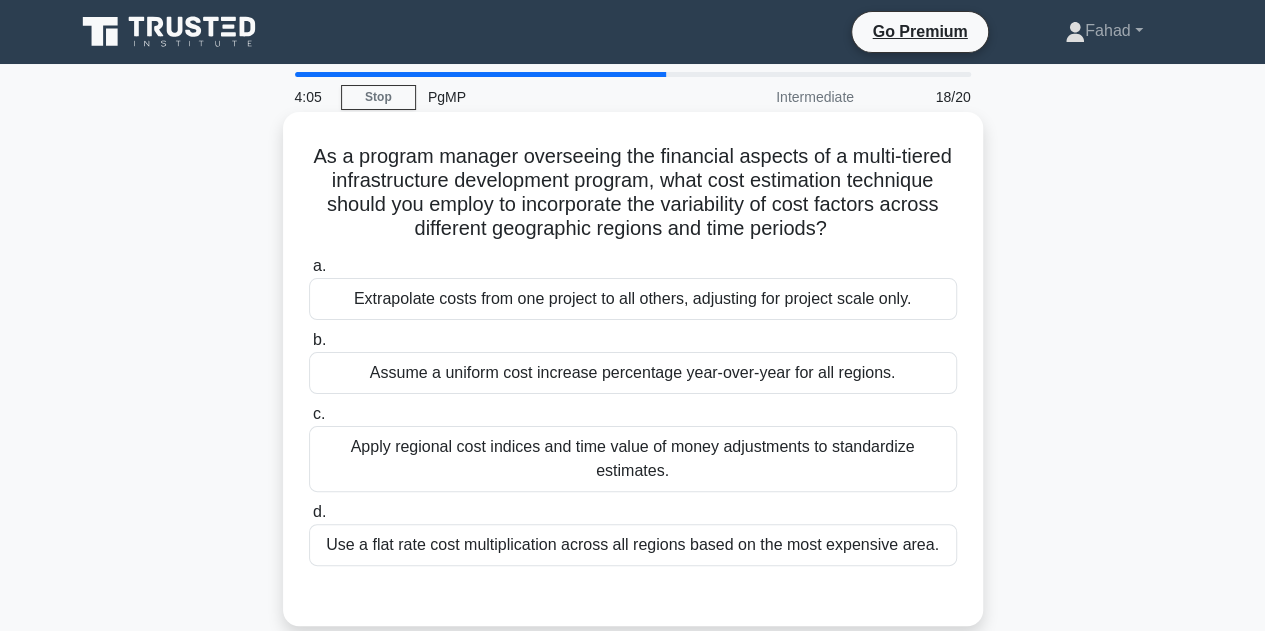click on "Apply regional cost indices and time value of money adjustments to standardize estimates." at bounding box center (633, 459) 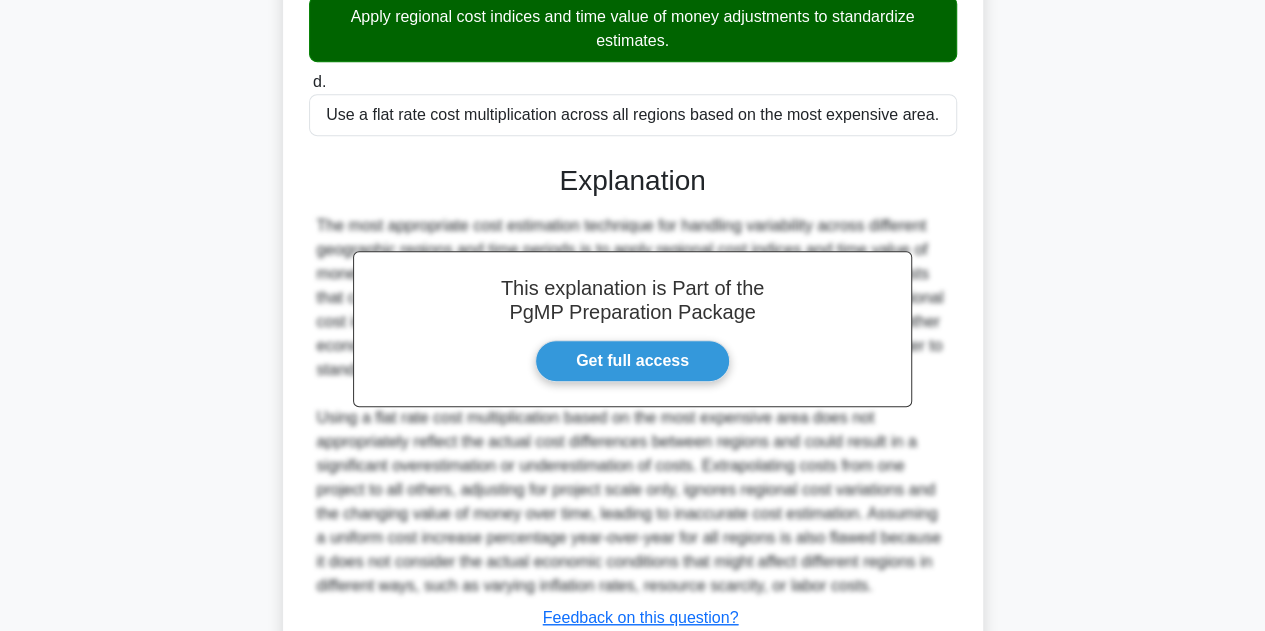 scroll, scrollTop: 575, scrollLeft: 0, axis: vertical 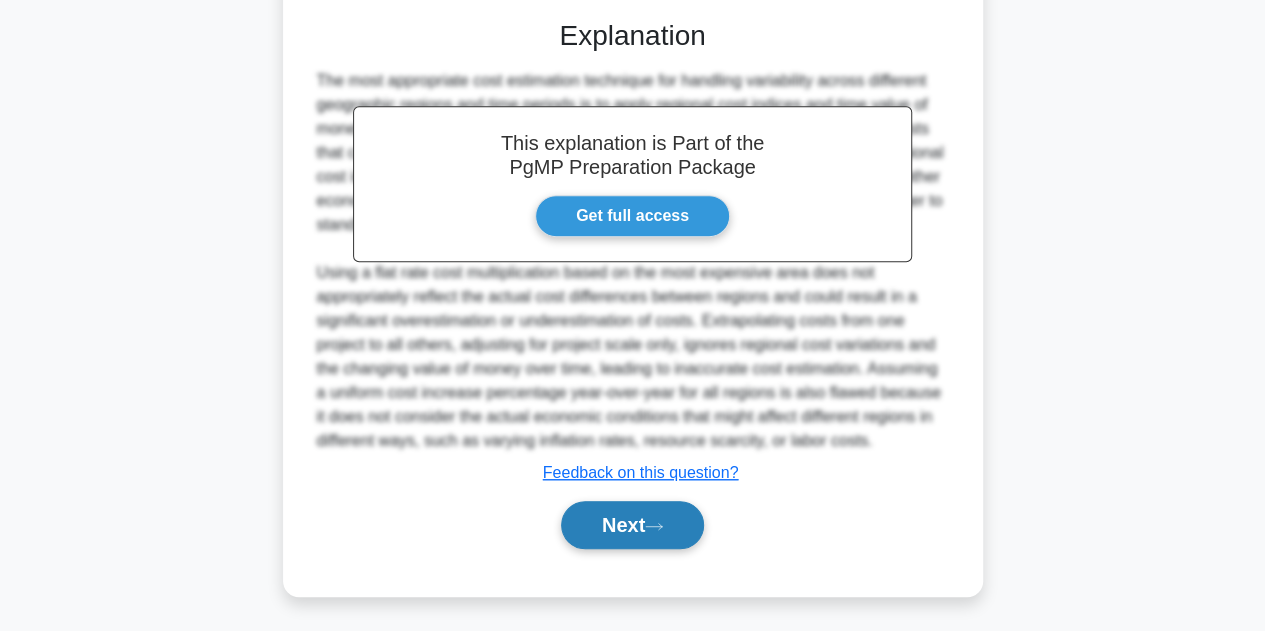 click on "Next" at bounding box center [632, 525] 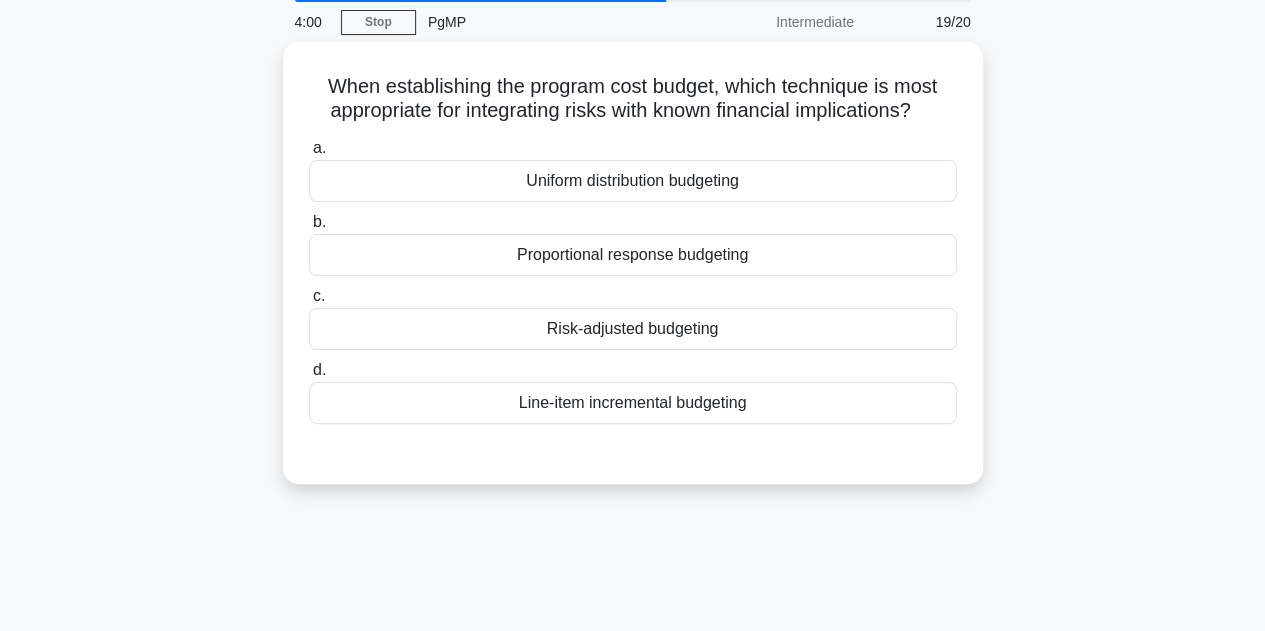 scroll, scrollTop: 0, scrollLeft: 0, axis: both 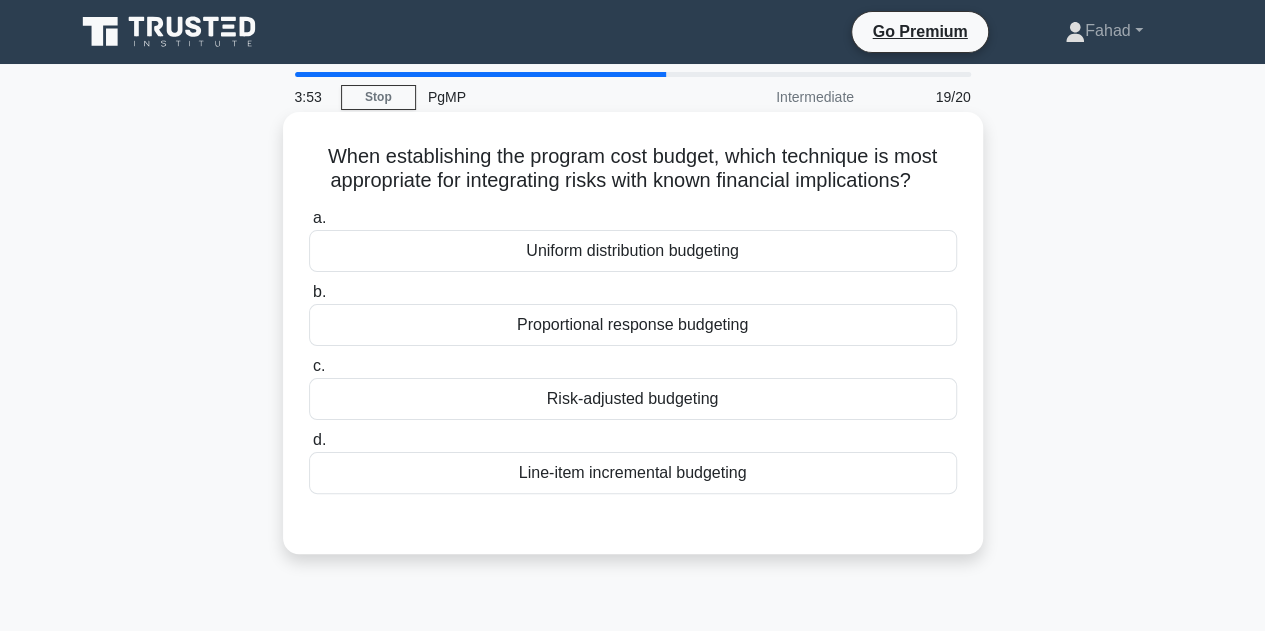 drag, startPoint x: 334, startPoint y: 159, endPoint x: 928, endPoint y: 181, distance: 594.4073 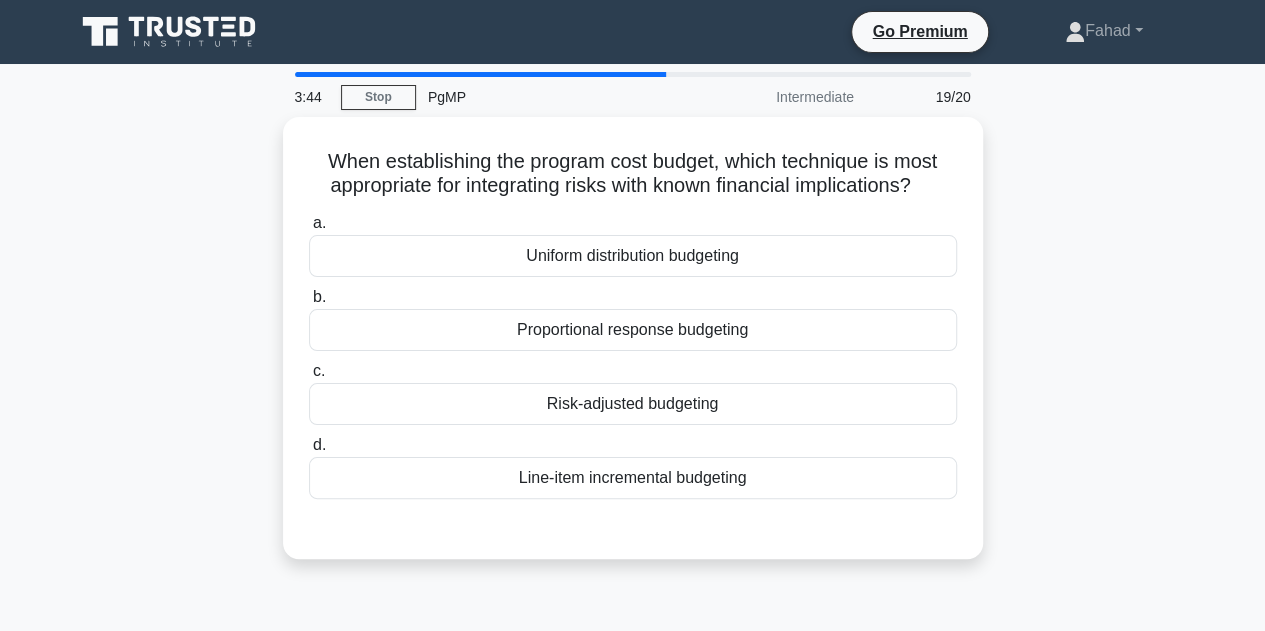 click on "When establishing the program cost budget, which technique is most appropriate for integrating risks with known financial implications?
.spinner_0XTQ{transform-origin:center;animation:spinner_y6GP .75s linear infinite}@keyframes spinner_y6GP{100%{transform:rotate(360deg)}}
a.
Uniform distribution budgeting
b. c." at bounding box center [633, 350] 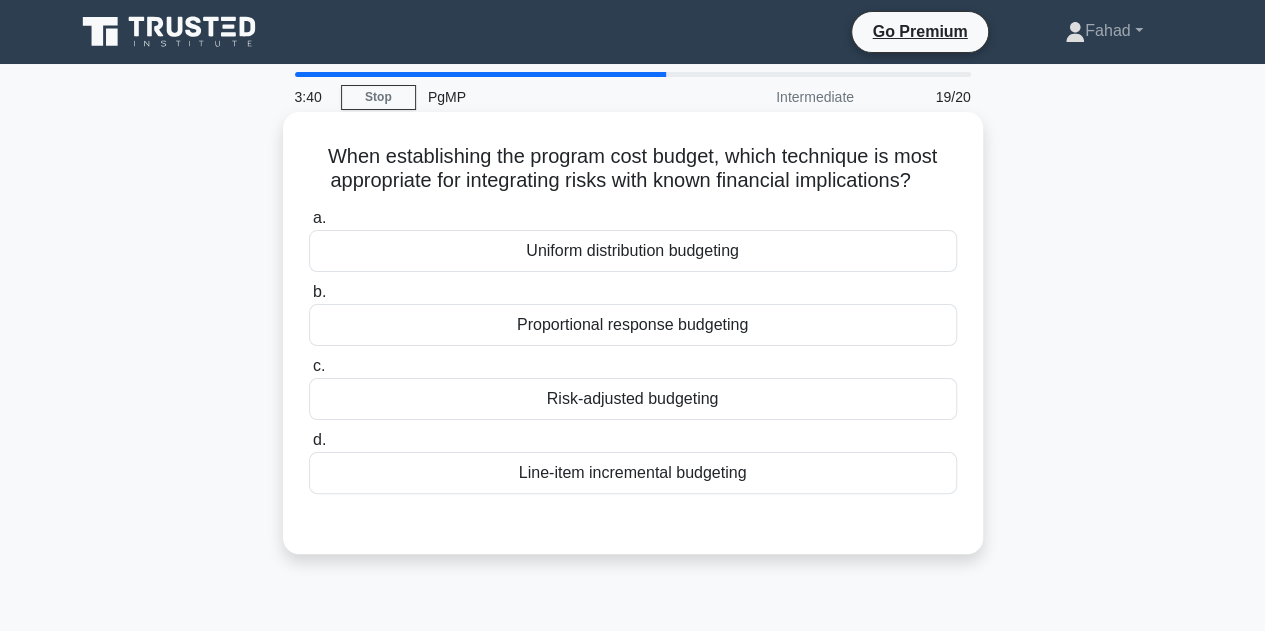 drag, startPoint x: 929, startPoint y: 177, endPoint x: 312, endPoint y: 149, distance: 617.635 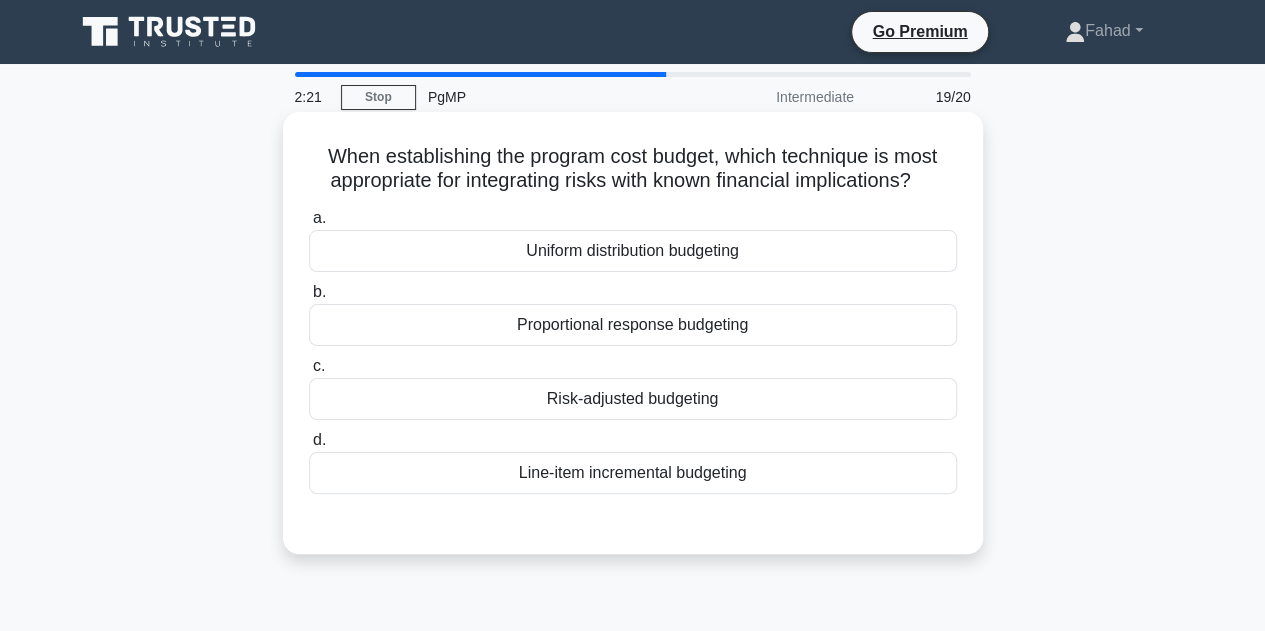 click on "Risk-adjusted budgeting" at bounding box center [633, 399] 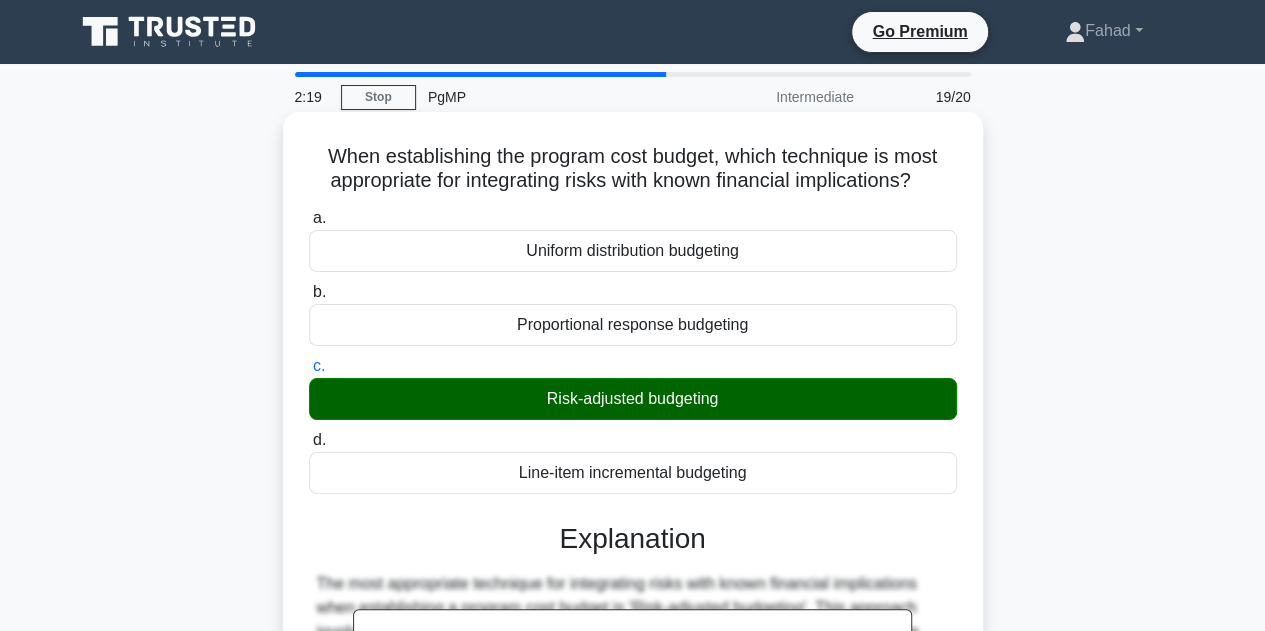 scroll, scrollTop: 400, scrollLeft: 0, axis: vertical 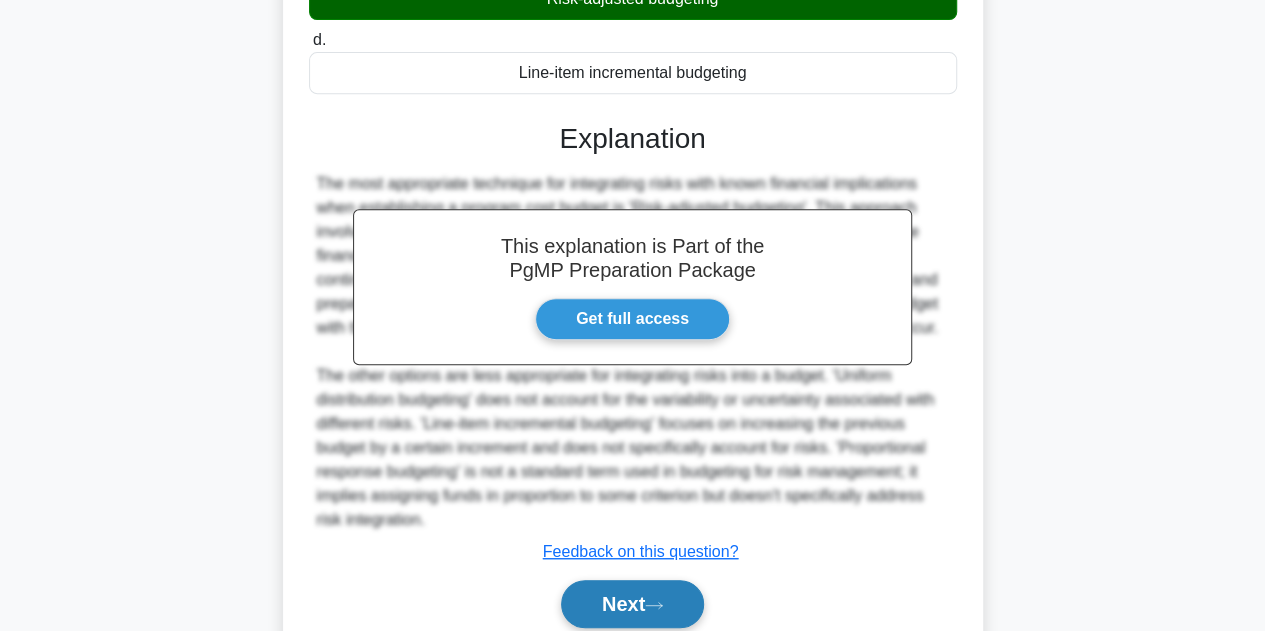 click on "Next" at bounding box center (632, 604) 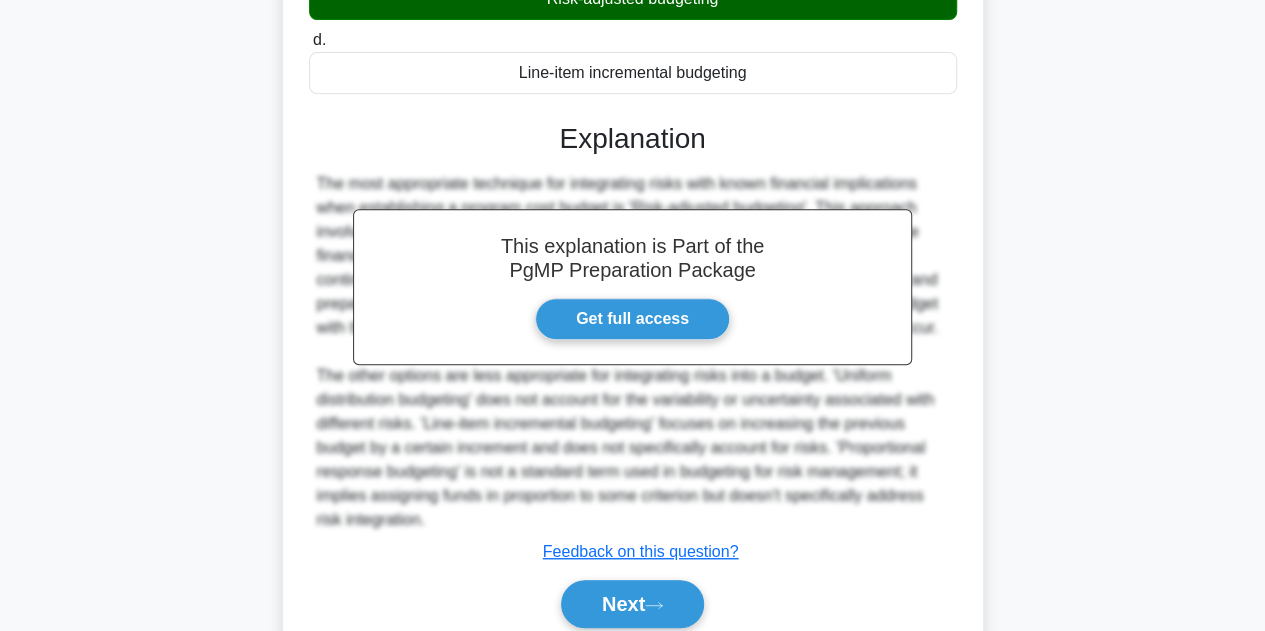 scroll, scrollTop: 0, scrollLeft: 0, axis: both 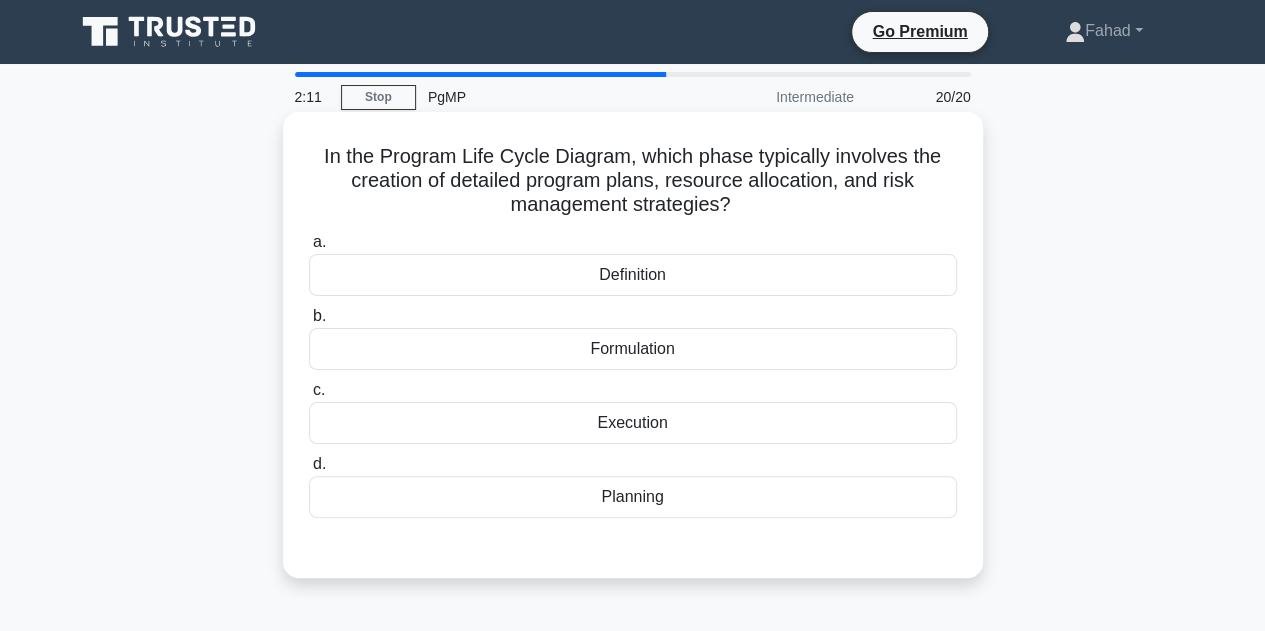 drag, startPoint x: 358, startPoint y: 165, endPoint x: 910, endPoint y: 203, distance: 553.3064 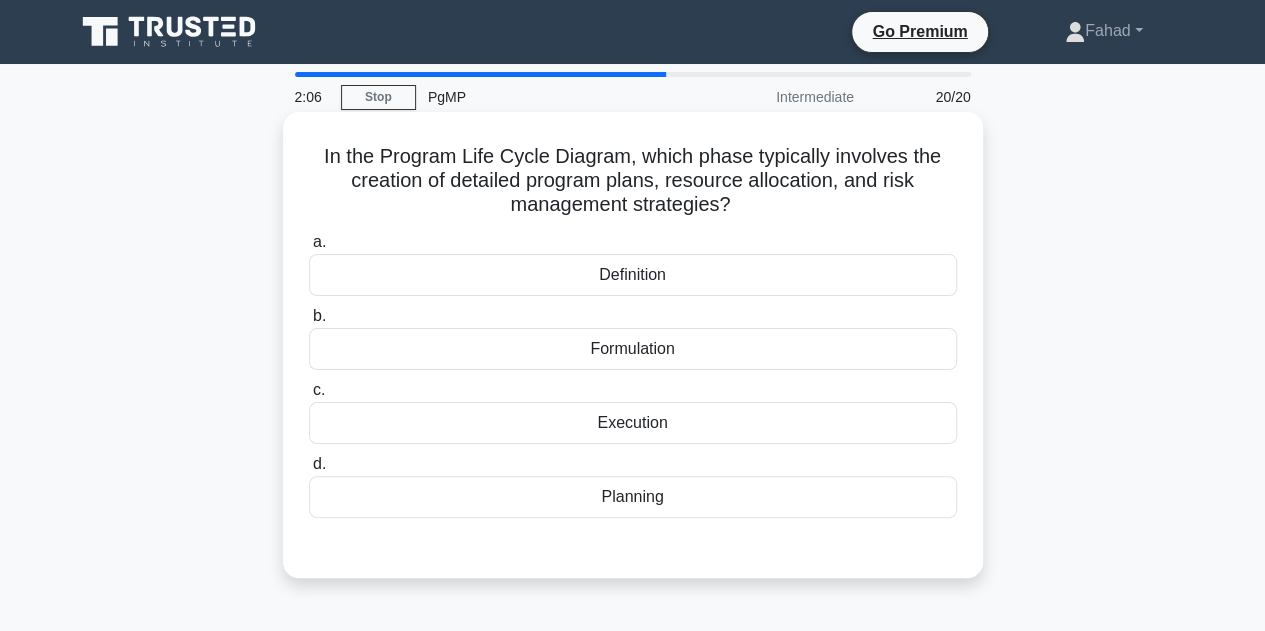 click on "Planning" at bounding box center [633, 497] 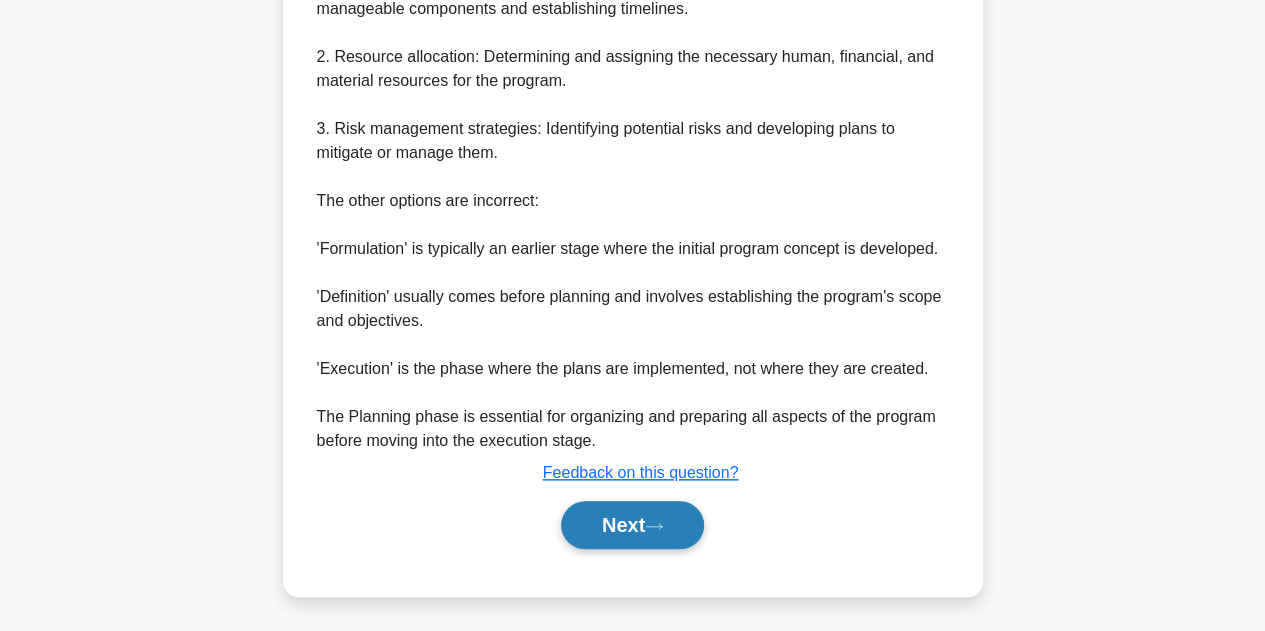 click on "Next" at bounding box center (632, 525) 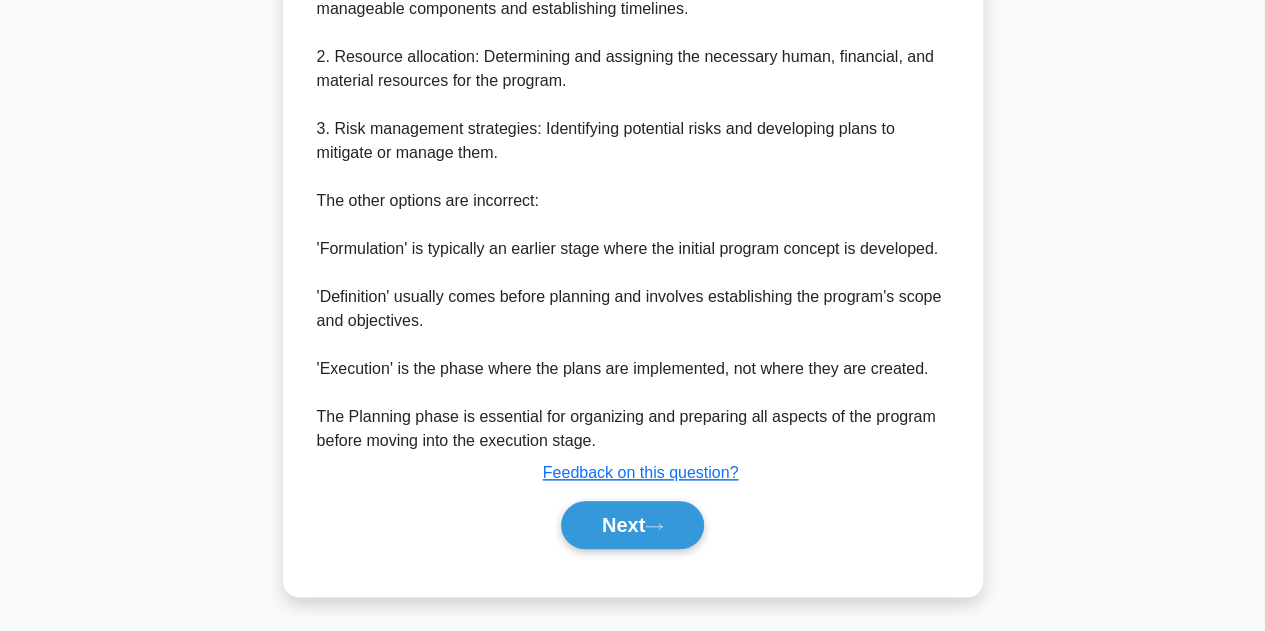 scroll, scrollTop: 439, scrollLeft: 0, axis: vertical 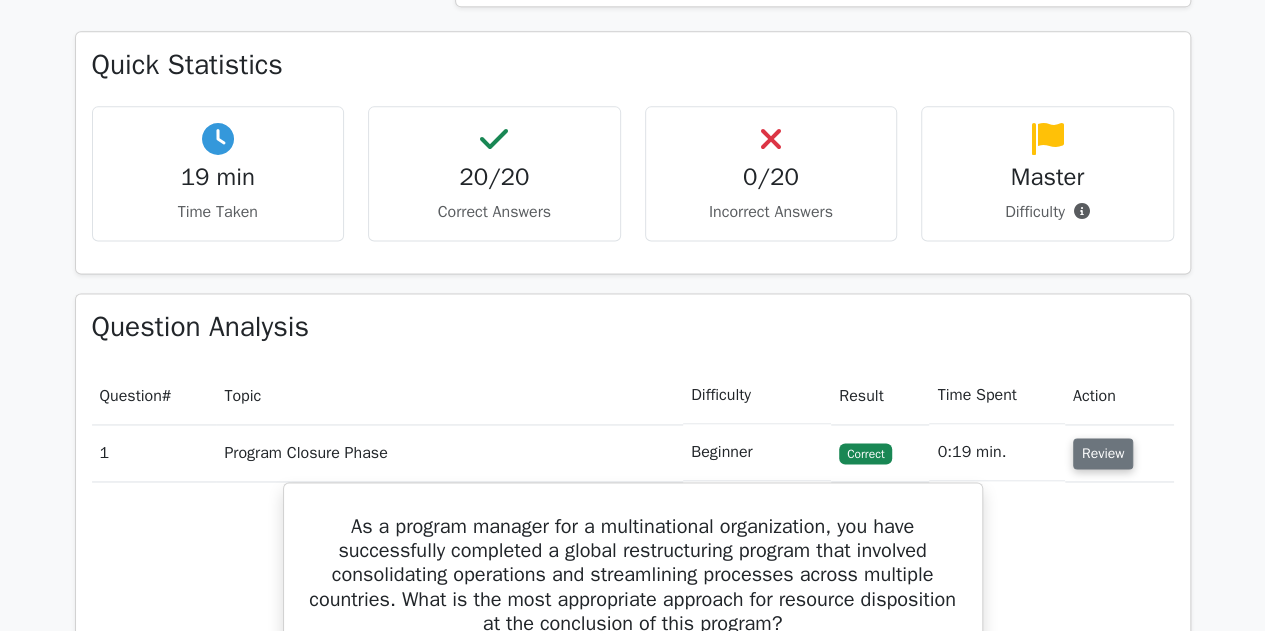 click on "Review" at bounding box center (1103, 453) 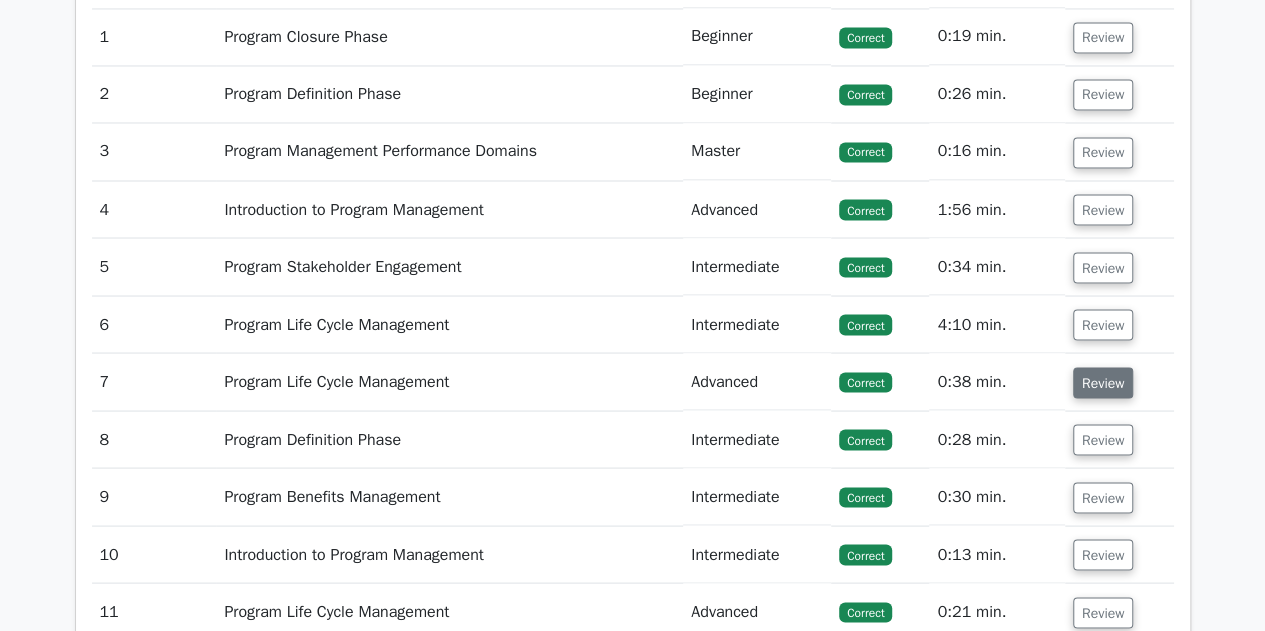 scroll, scrollTop: 1800, scrollLeft: 0, axis: vertical 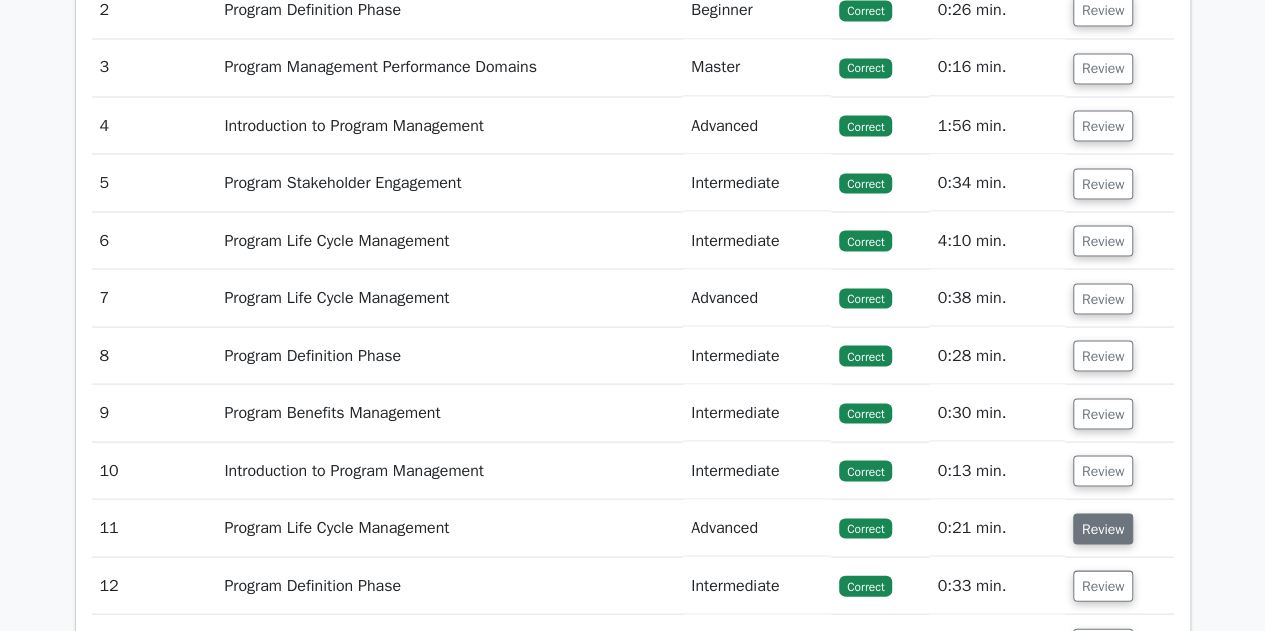 click on "Review" at bounding box center (1103, 528) 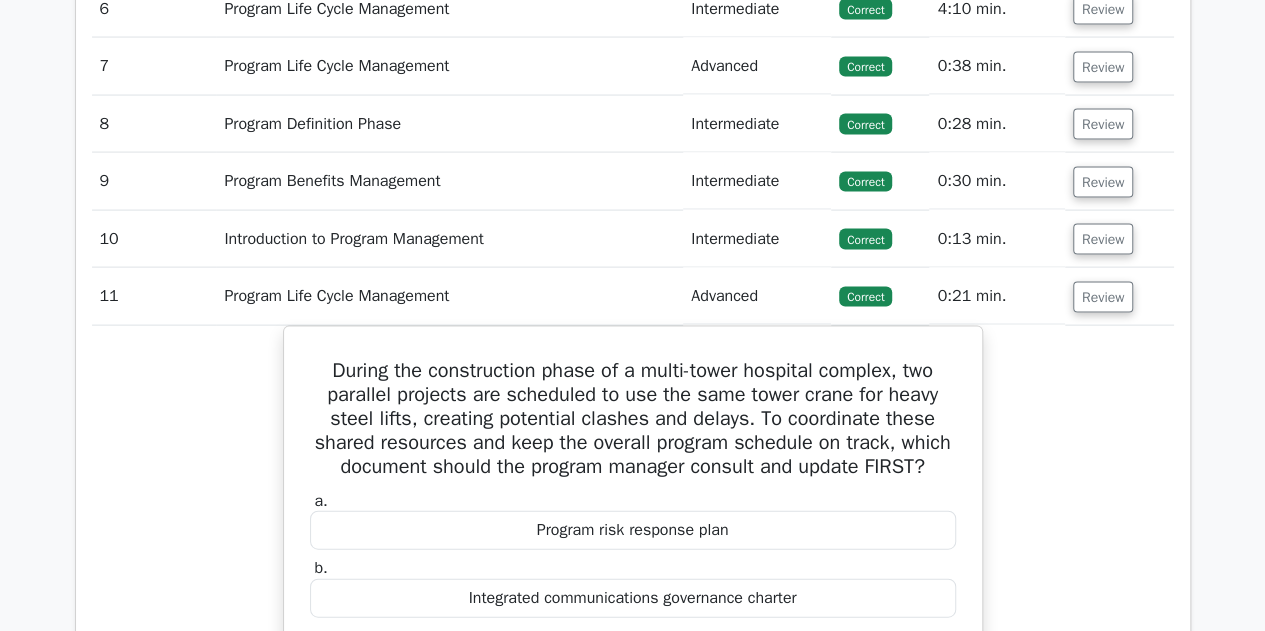scroll, scrollTop: 2000, scrollLeft: 0, axis: vertical 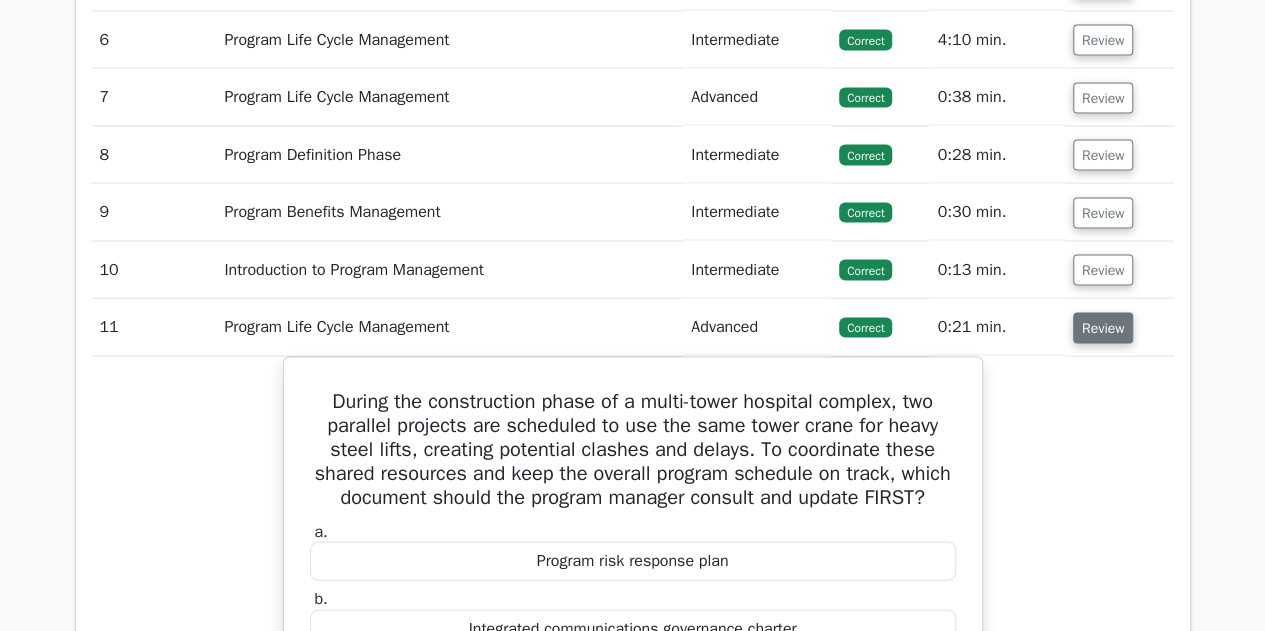click on "Review" at bounding box center (1103, 328) 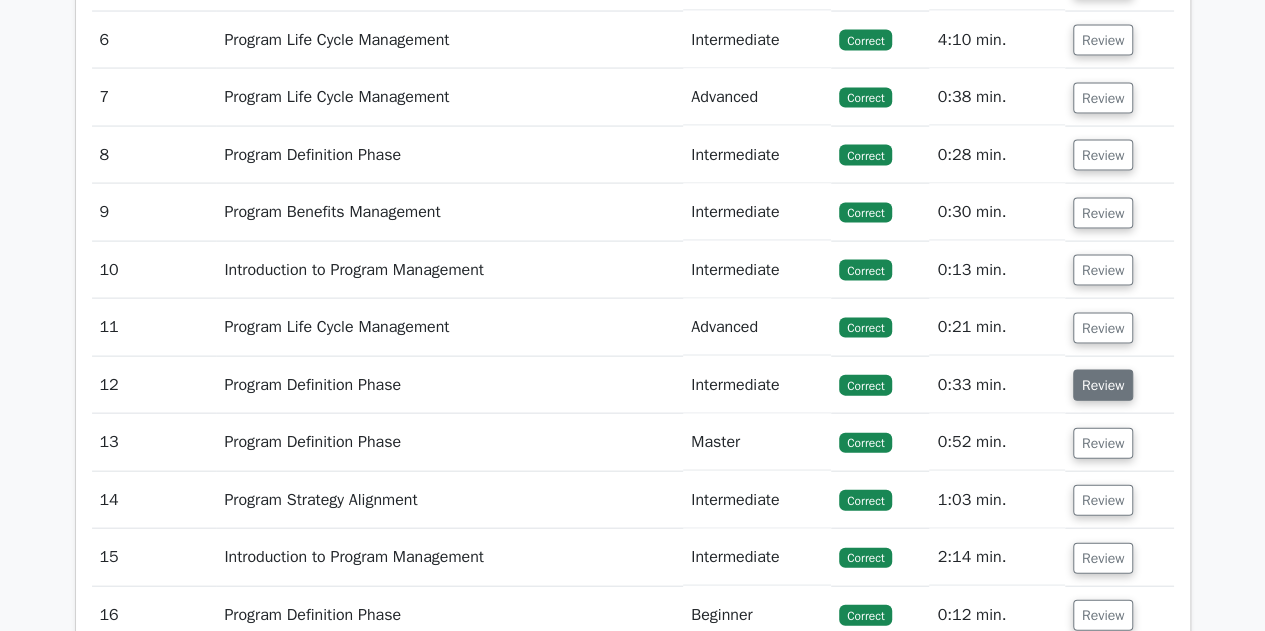 click on "Review" at bounding box center [1103, 385] 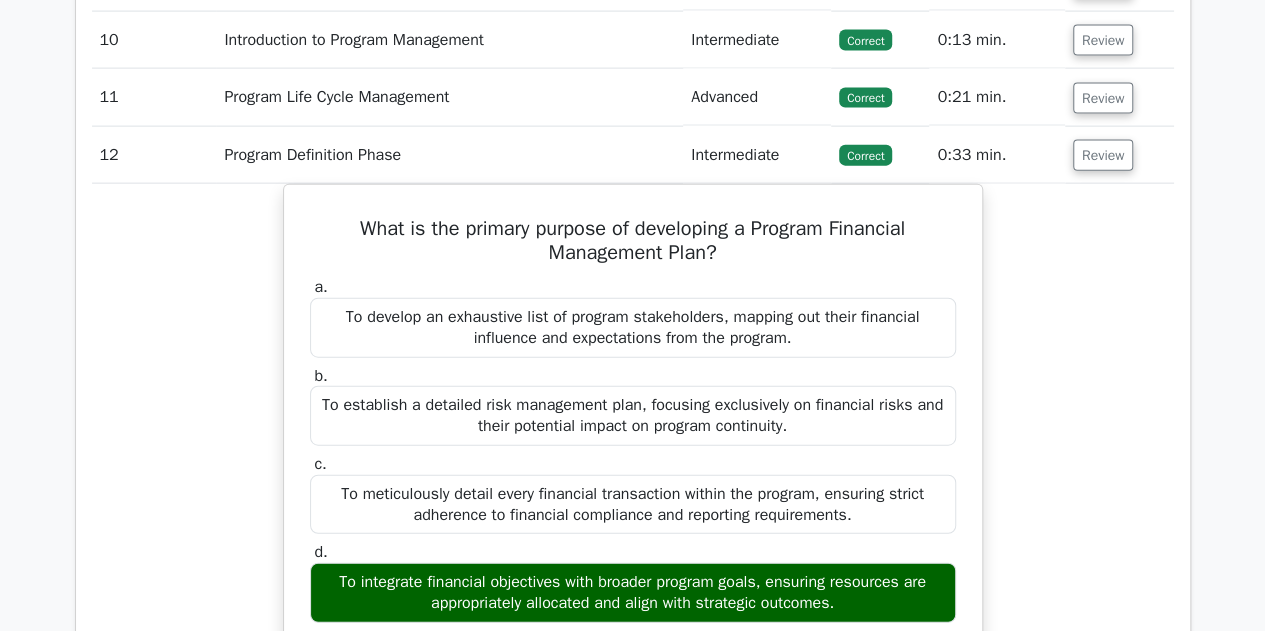 scroll, scrollTop: 2200, scrollLeft: 0, axis: vertical 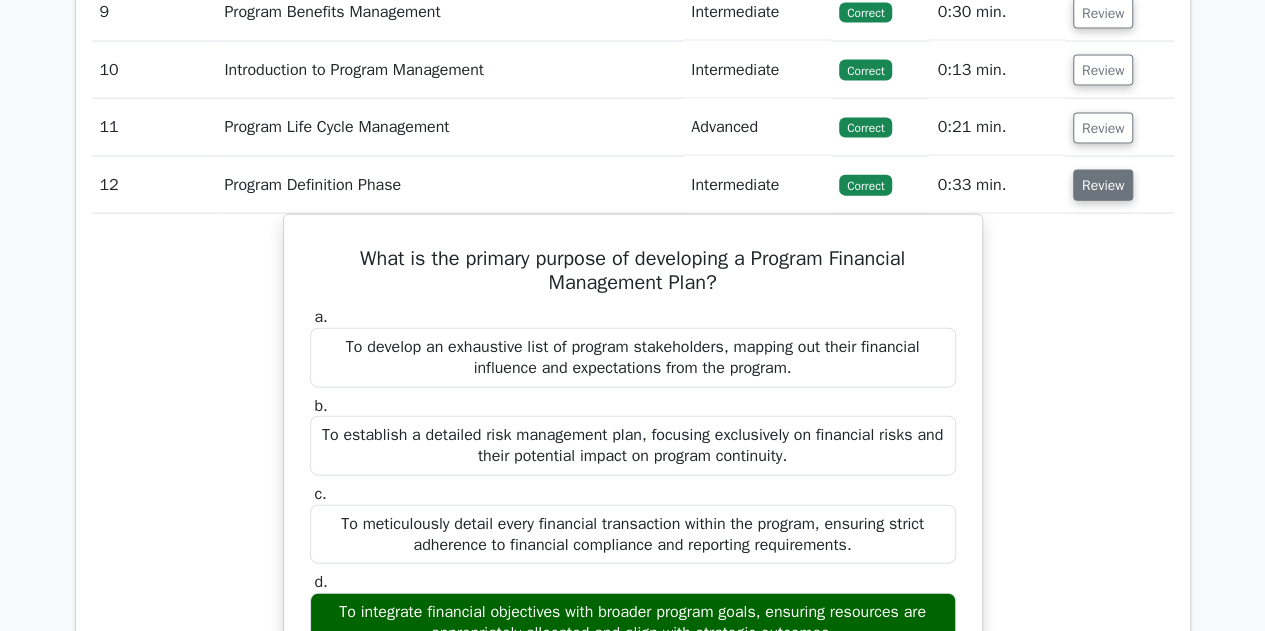 click on "Review" at bounding box center [1103, 185] 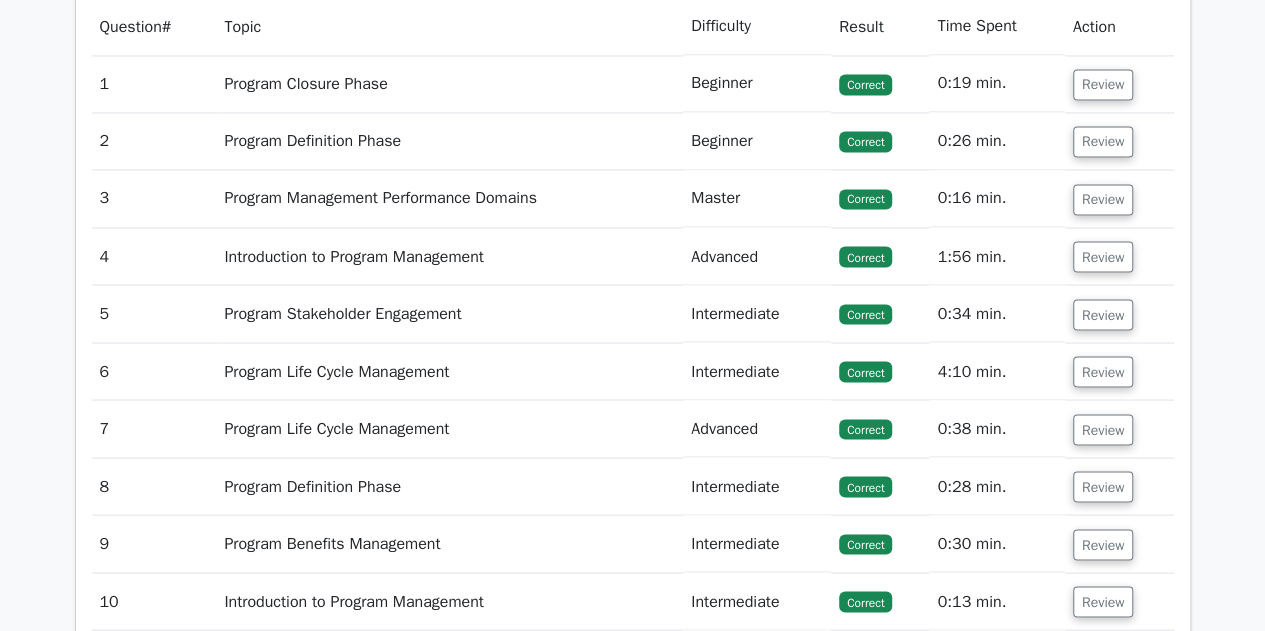 scroll, scrollTop: 1700, scrollLeft: 0, axis: vertical 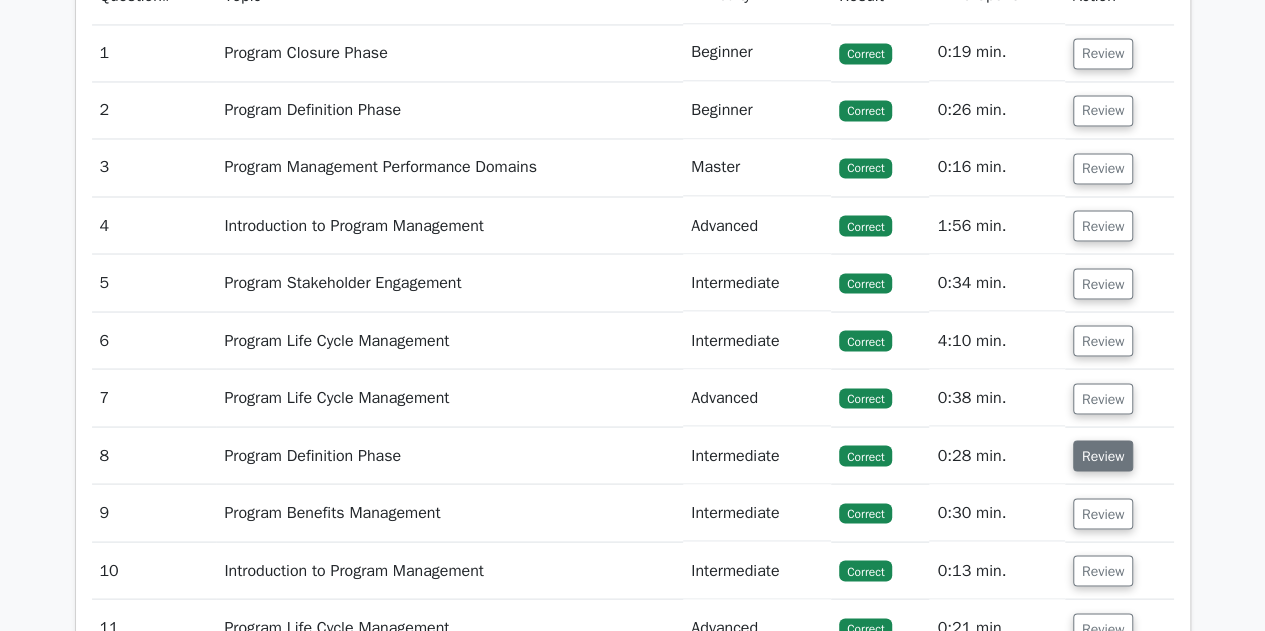 click on "Review" at bounding box center [1103, 455] 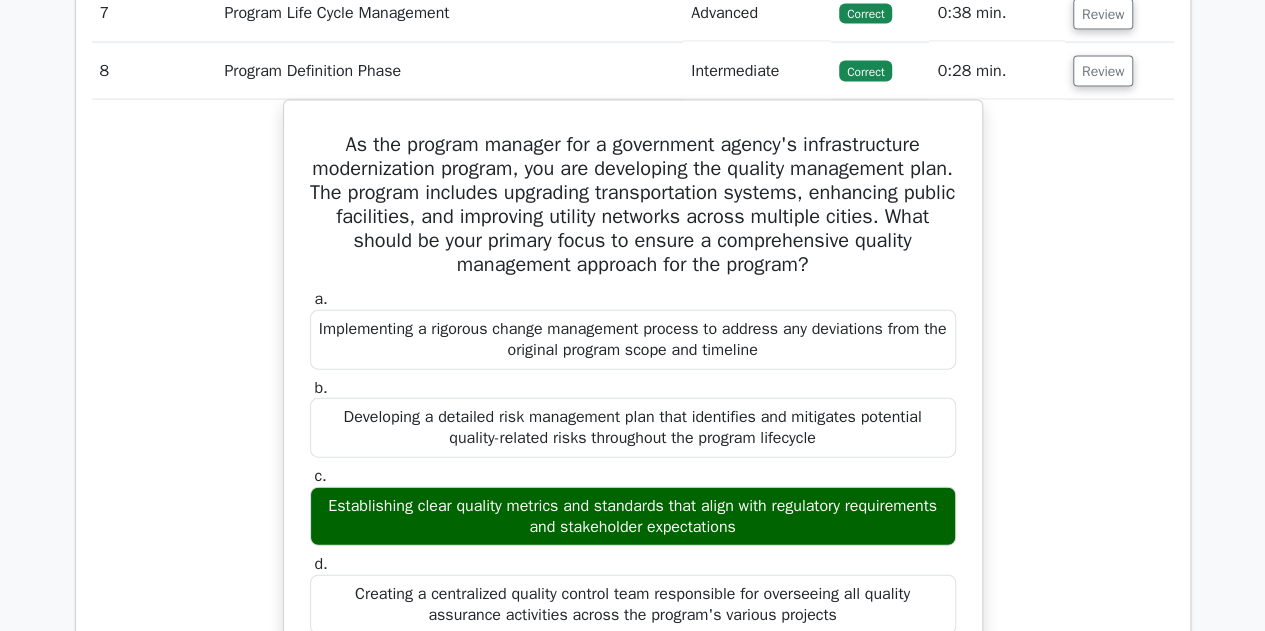 scroll, scrollTop: 1900, scrollLeft: 0, axis: vertical 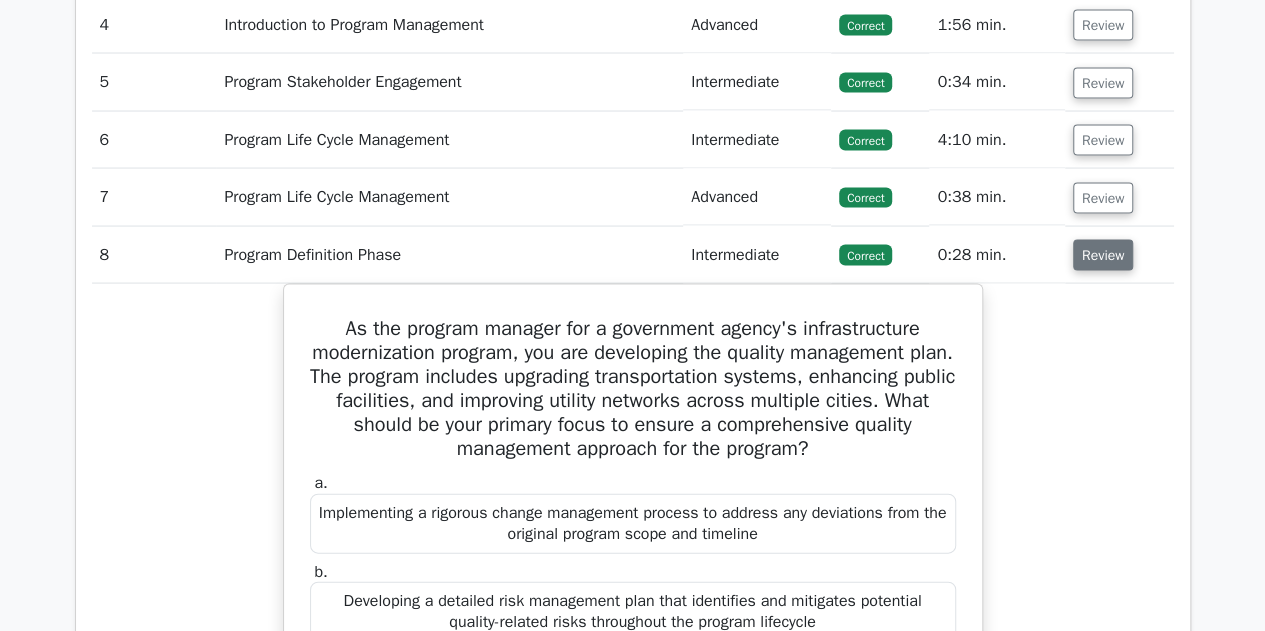 click on "Review" at bounding box center [1103, 255] 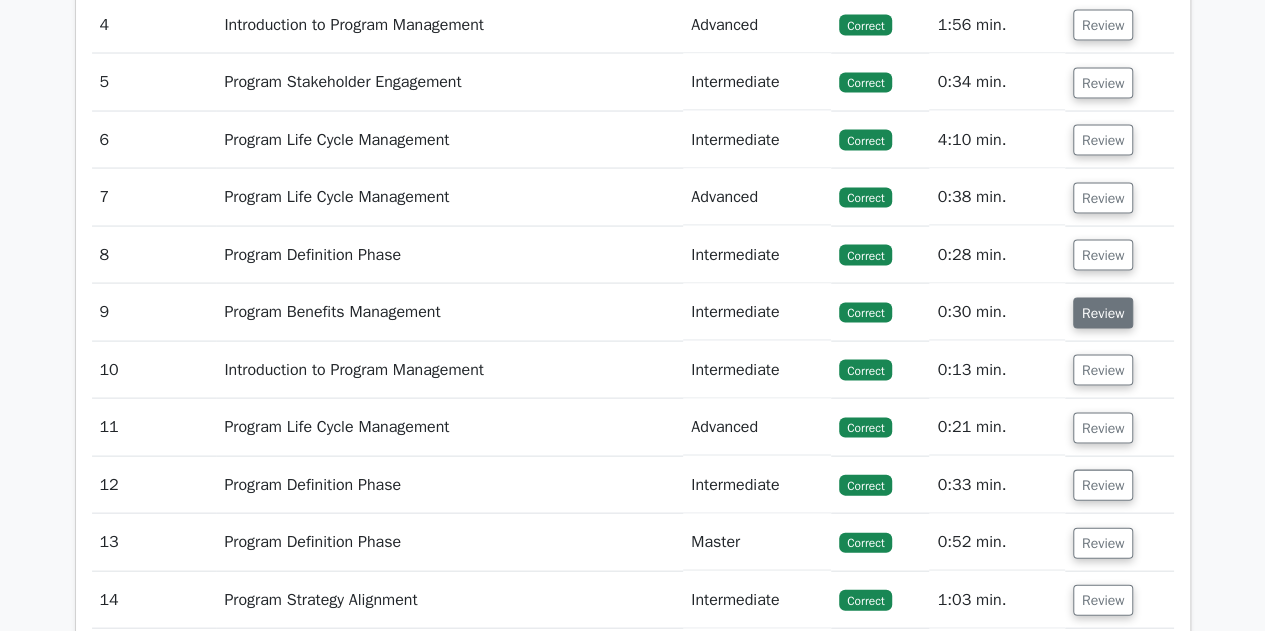 click on "Review" at bounding box center [1103, 313] 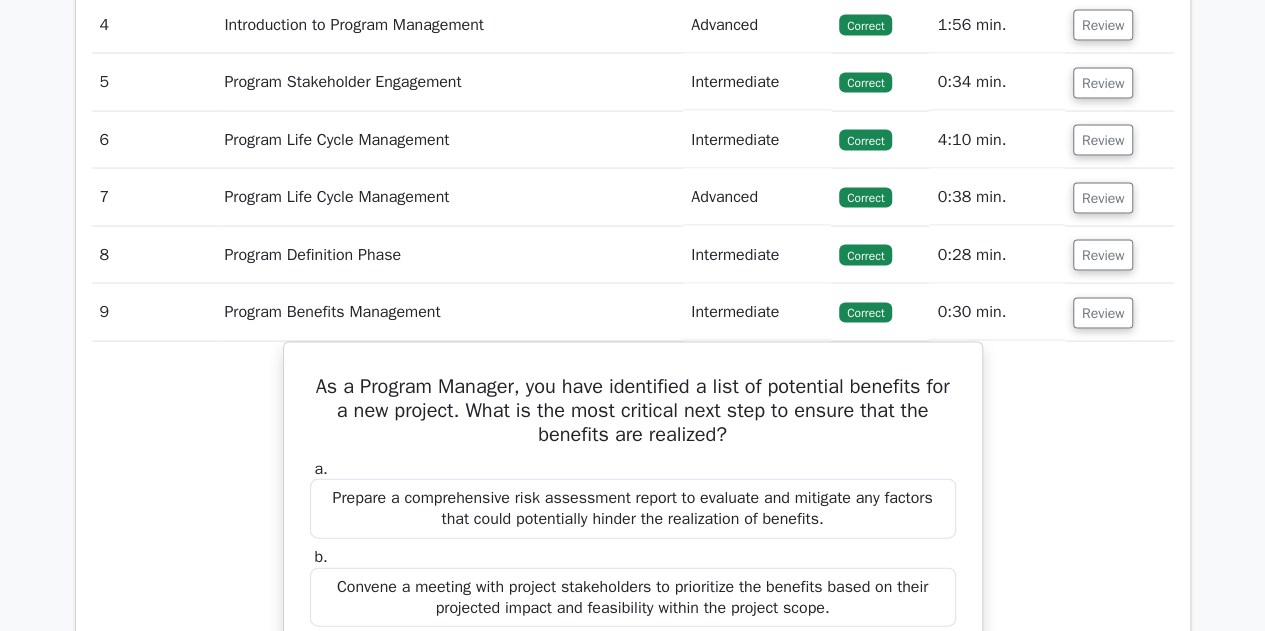 scroll, scrollTop: 2000, scrollLeft: 0, axis: vertical 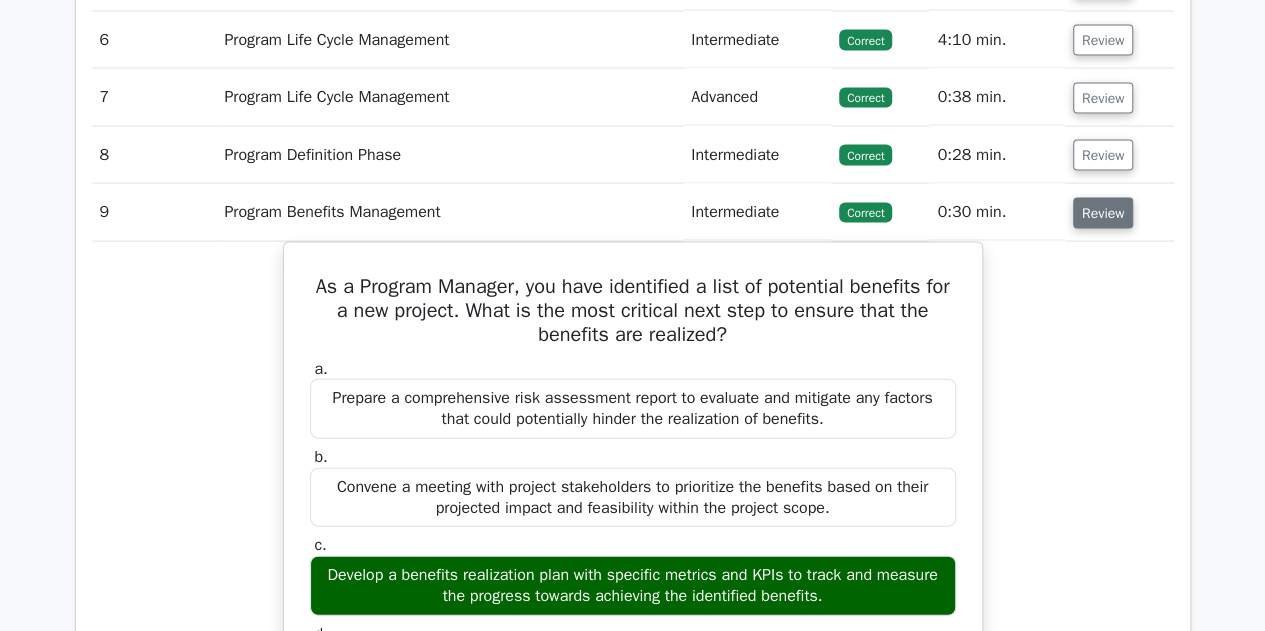 click on "Review" at bounding box center (1103, 213) 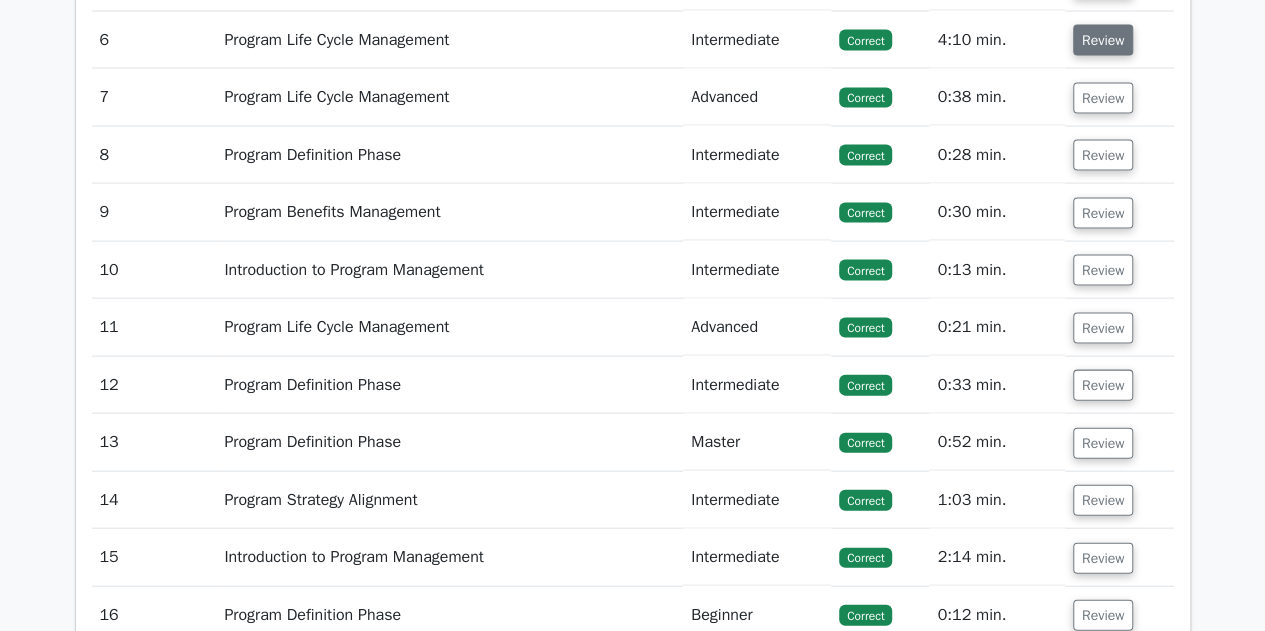 click on "Review" at bounding box center (1103, 40) 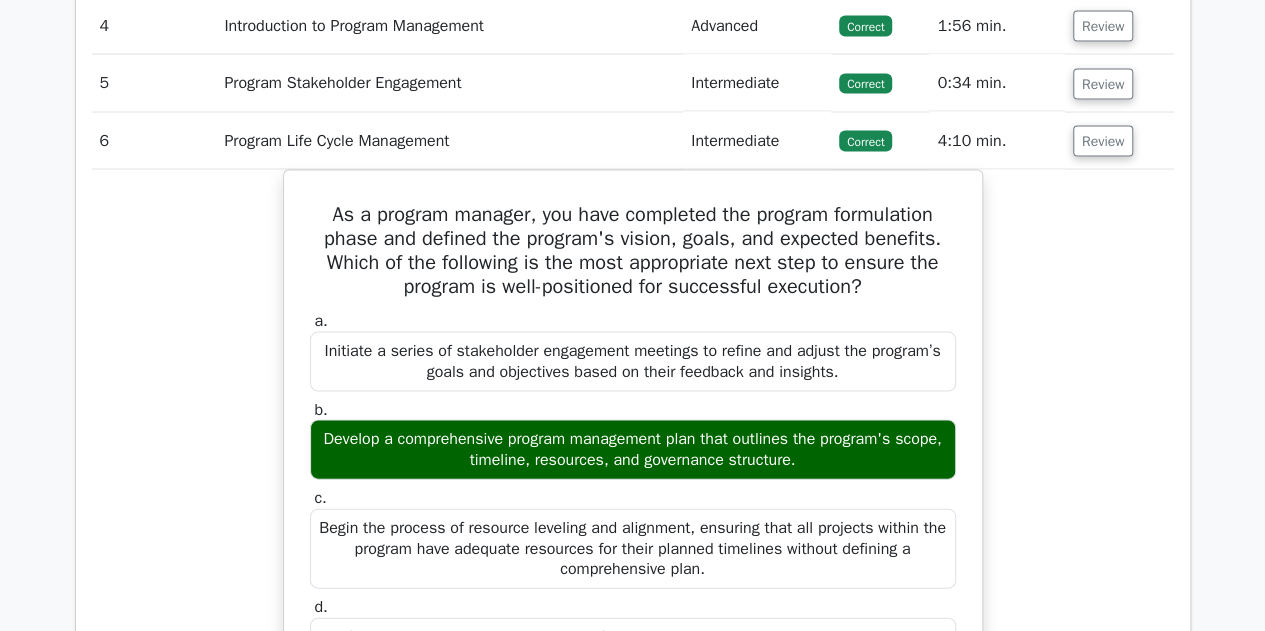 scroll, scrollTop: 1880, scrollLeft: 0, axis: vertical 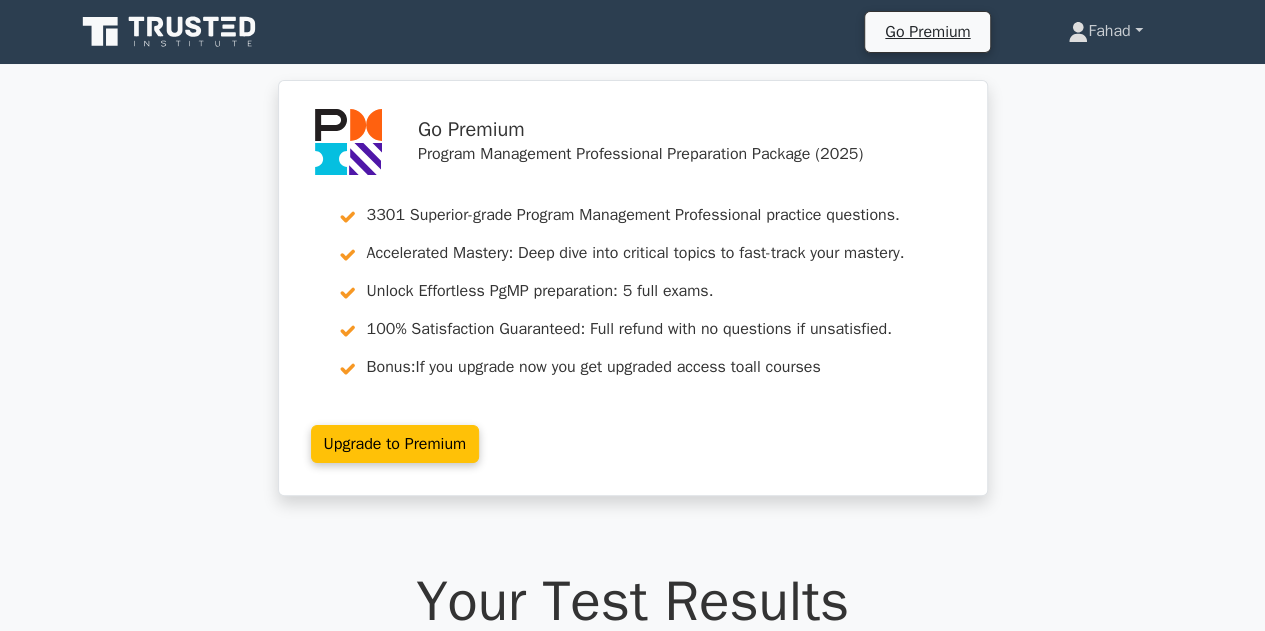click on "Fahad" at bounding box center [1105, 31] 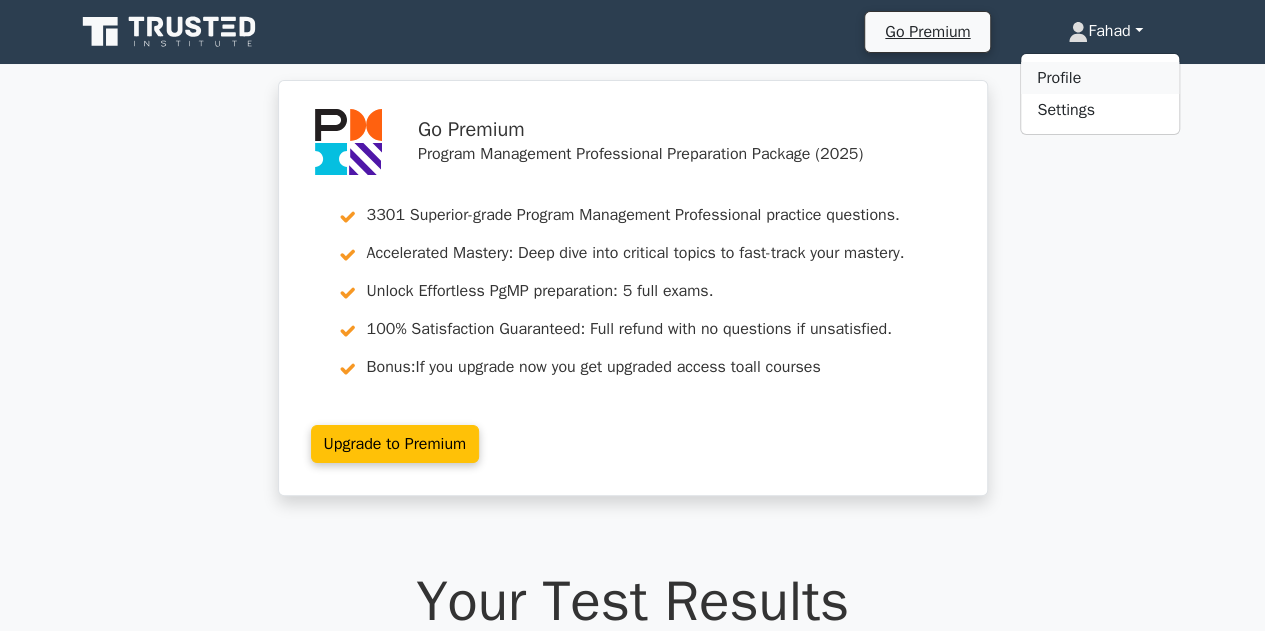 click on "Profile" at bounding box center [1100, 78] 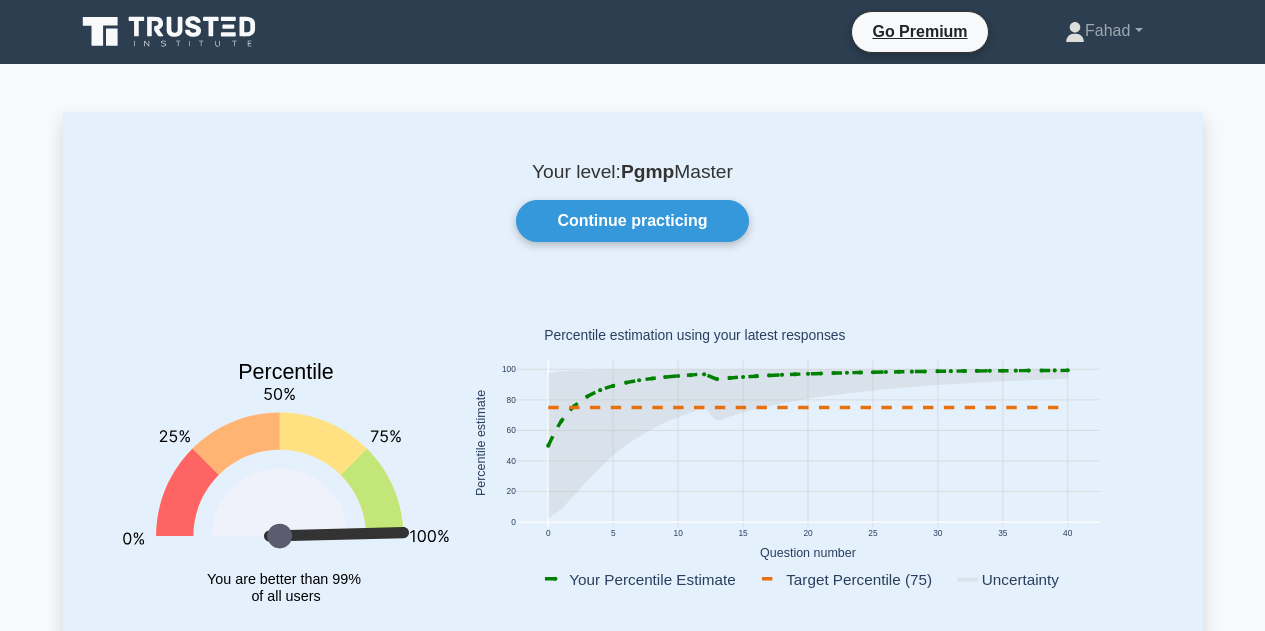 scroll, scrollTop: 0, scrollLeft: 0, axis: both 